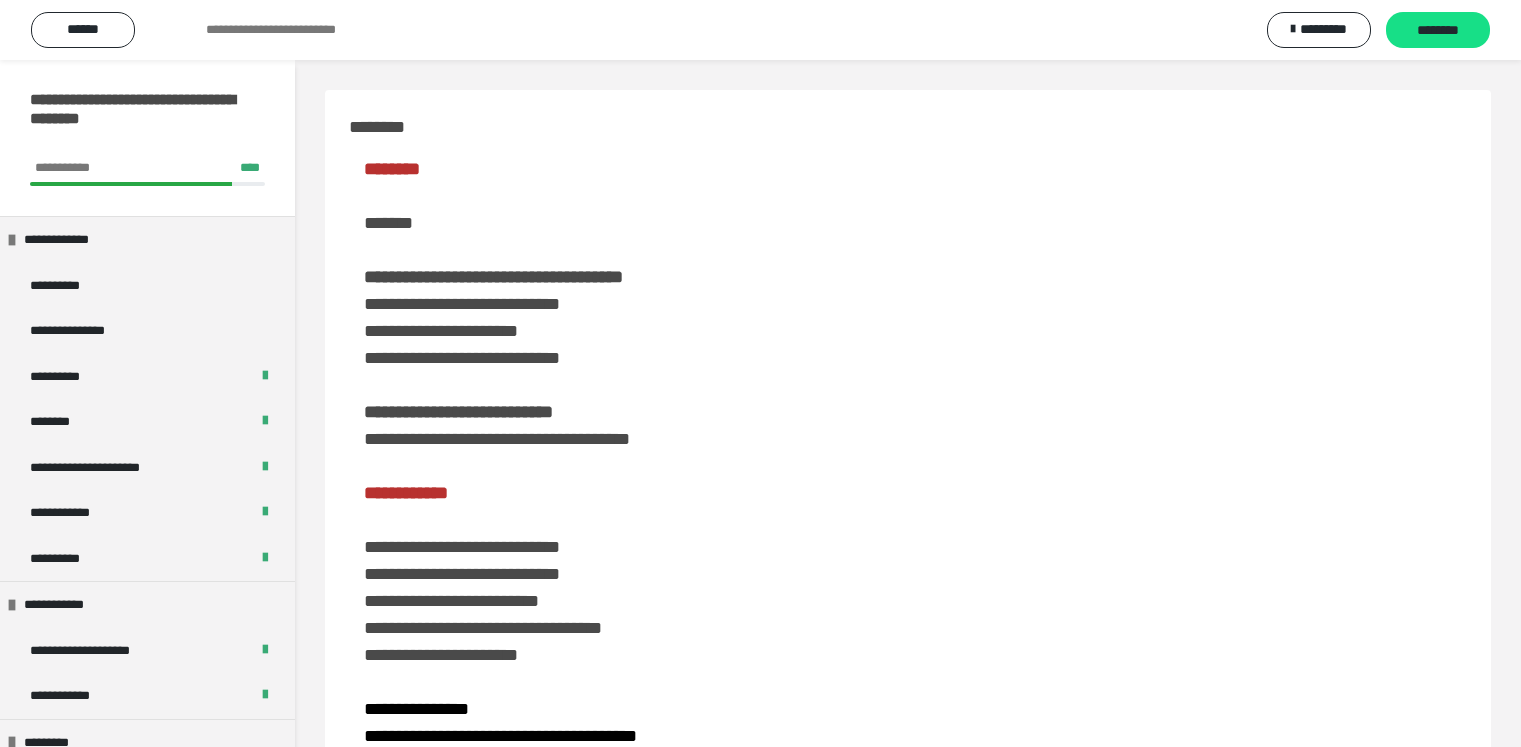 scroll, scrollTop: 1374, scrollLeft: 0, axis: vertical 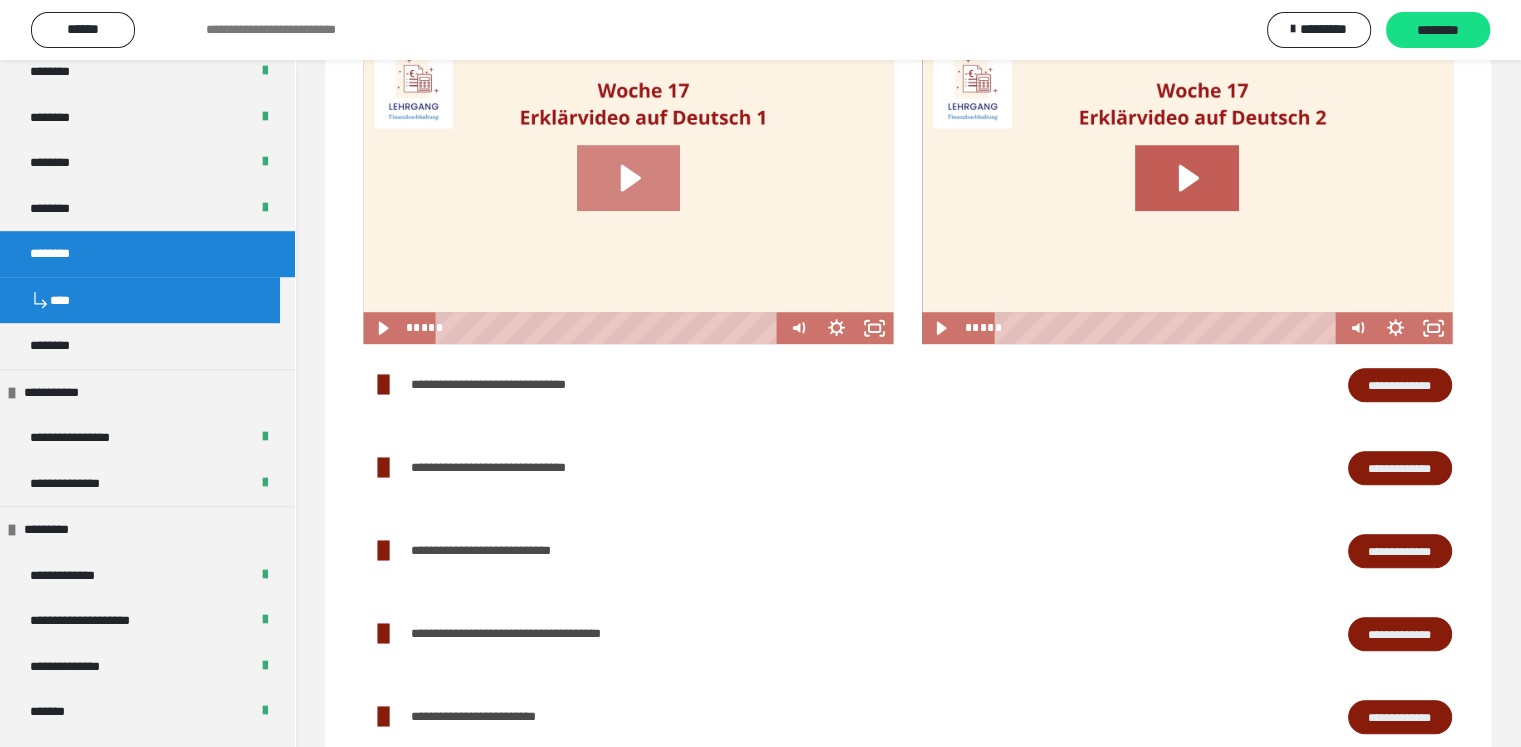 click 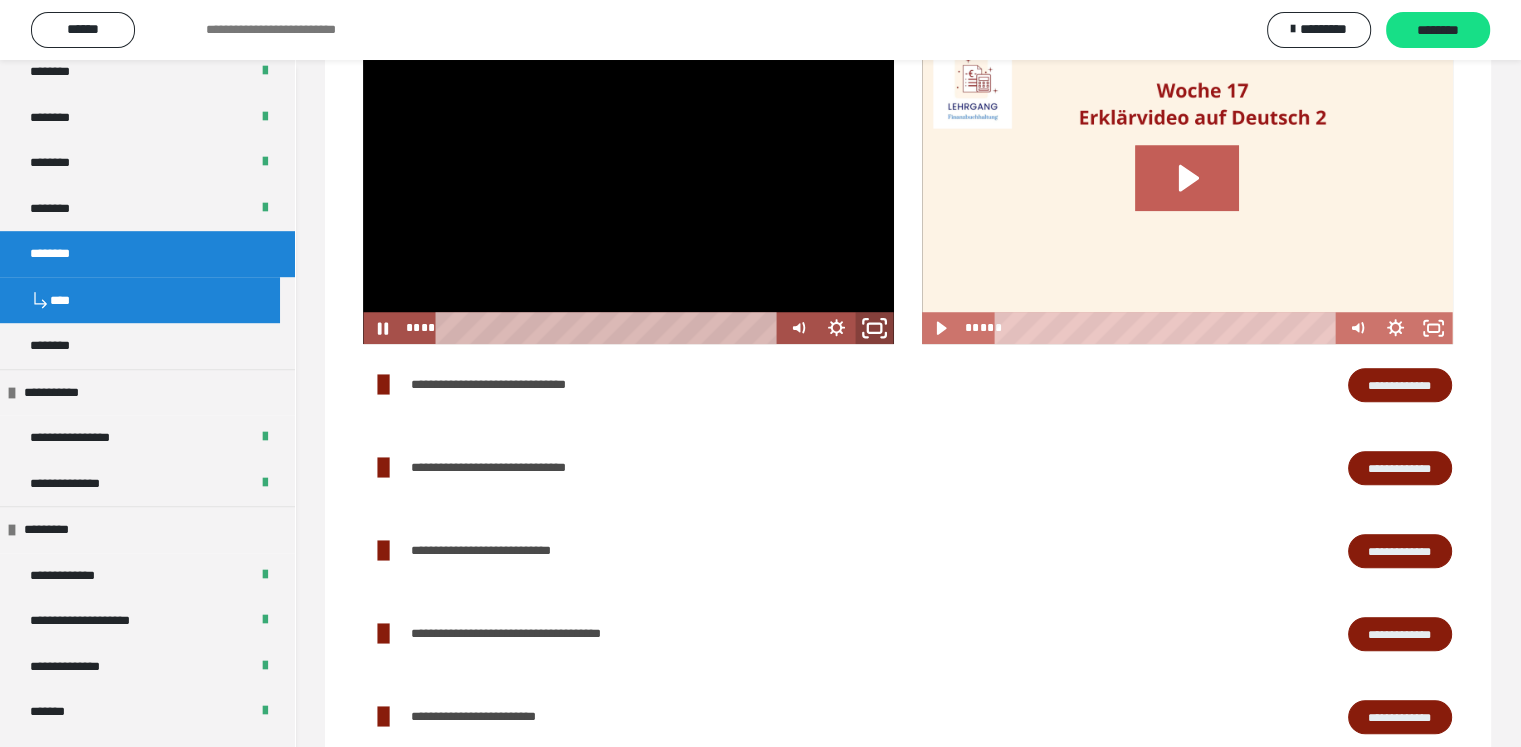click 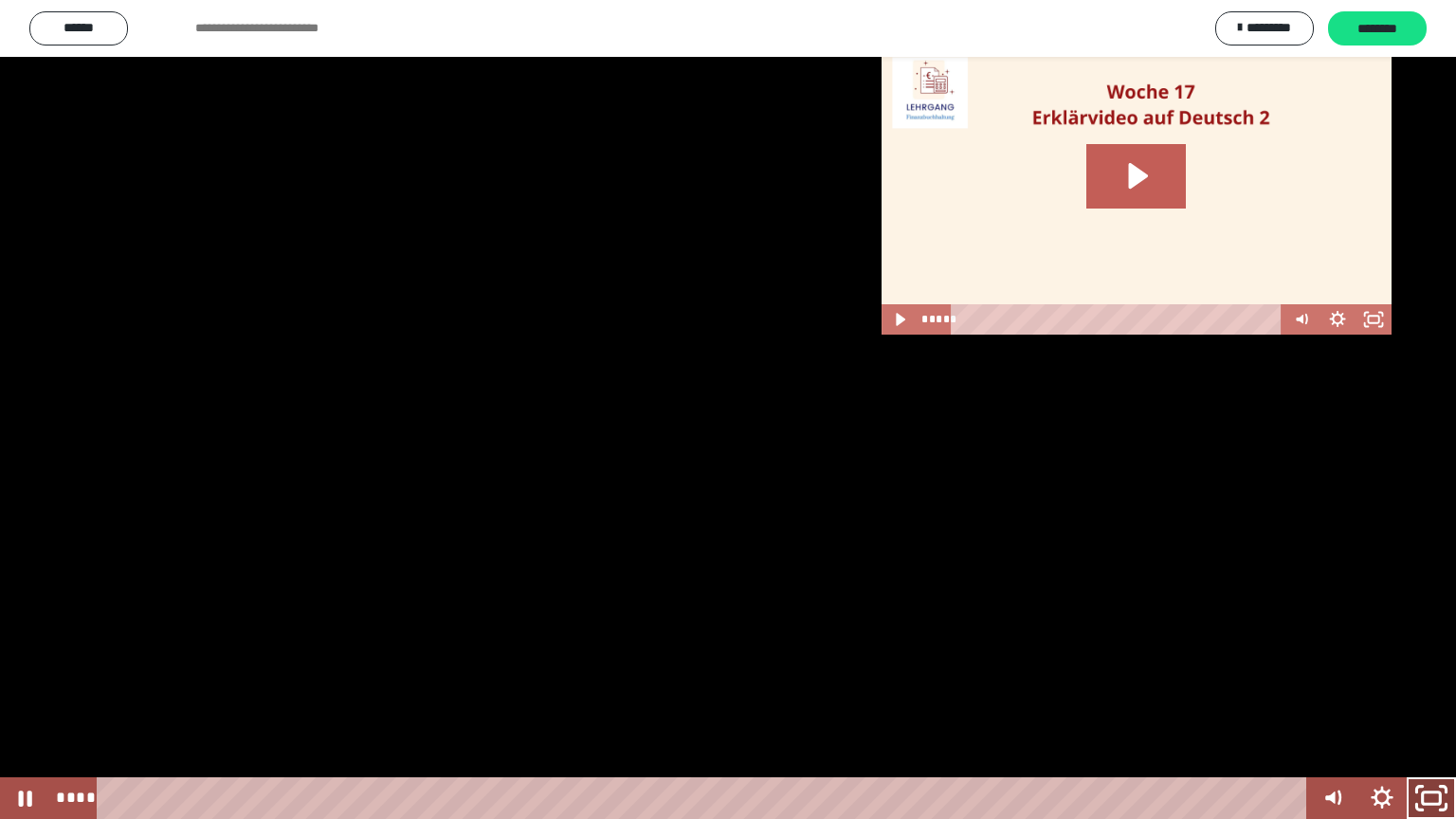 click 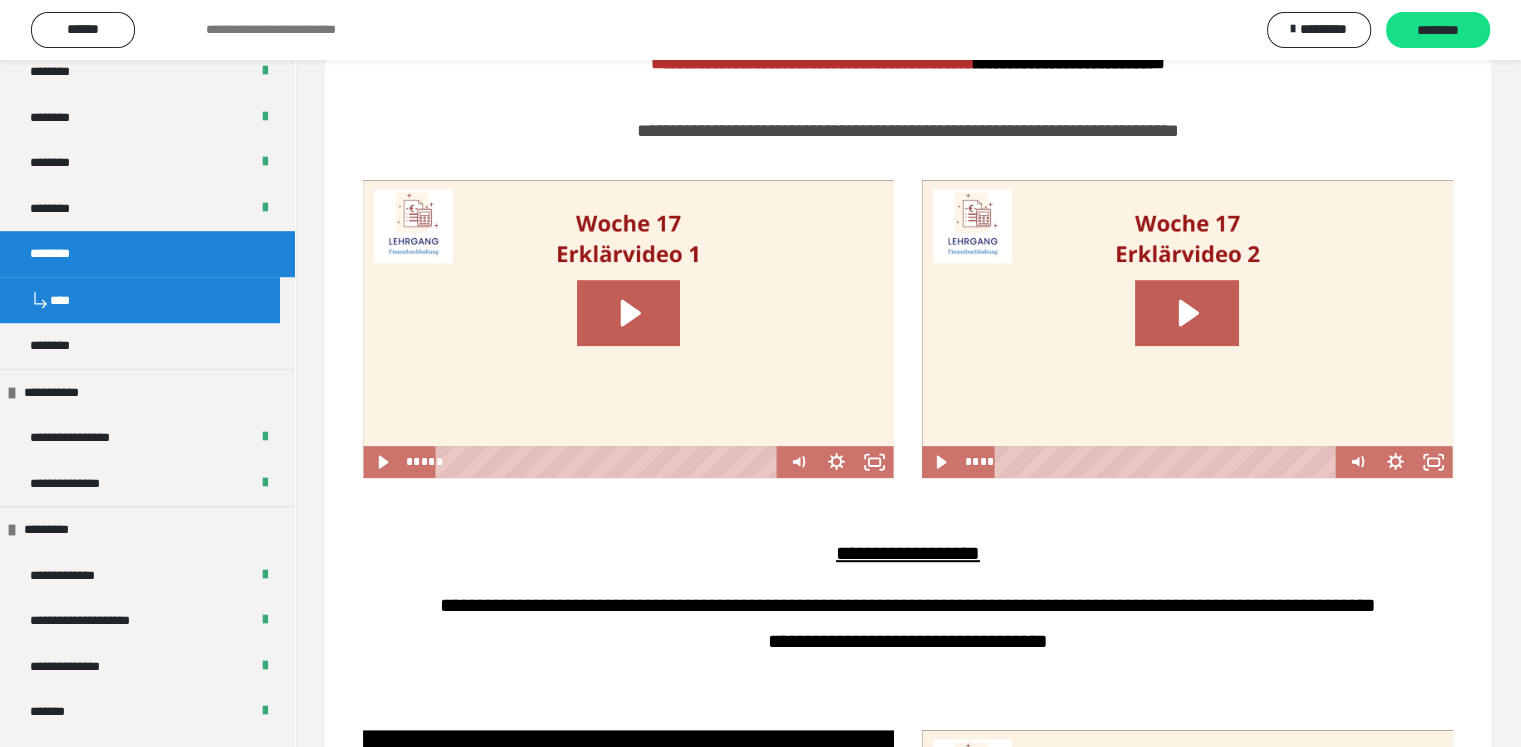 scroll, scrollTop: 844, scrollLeft: 0, axis: vertical 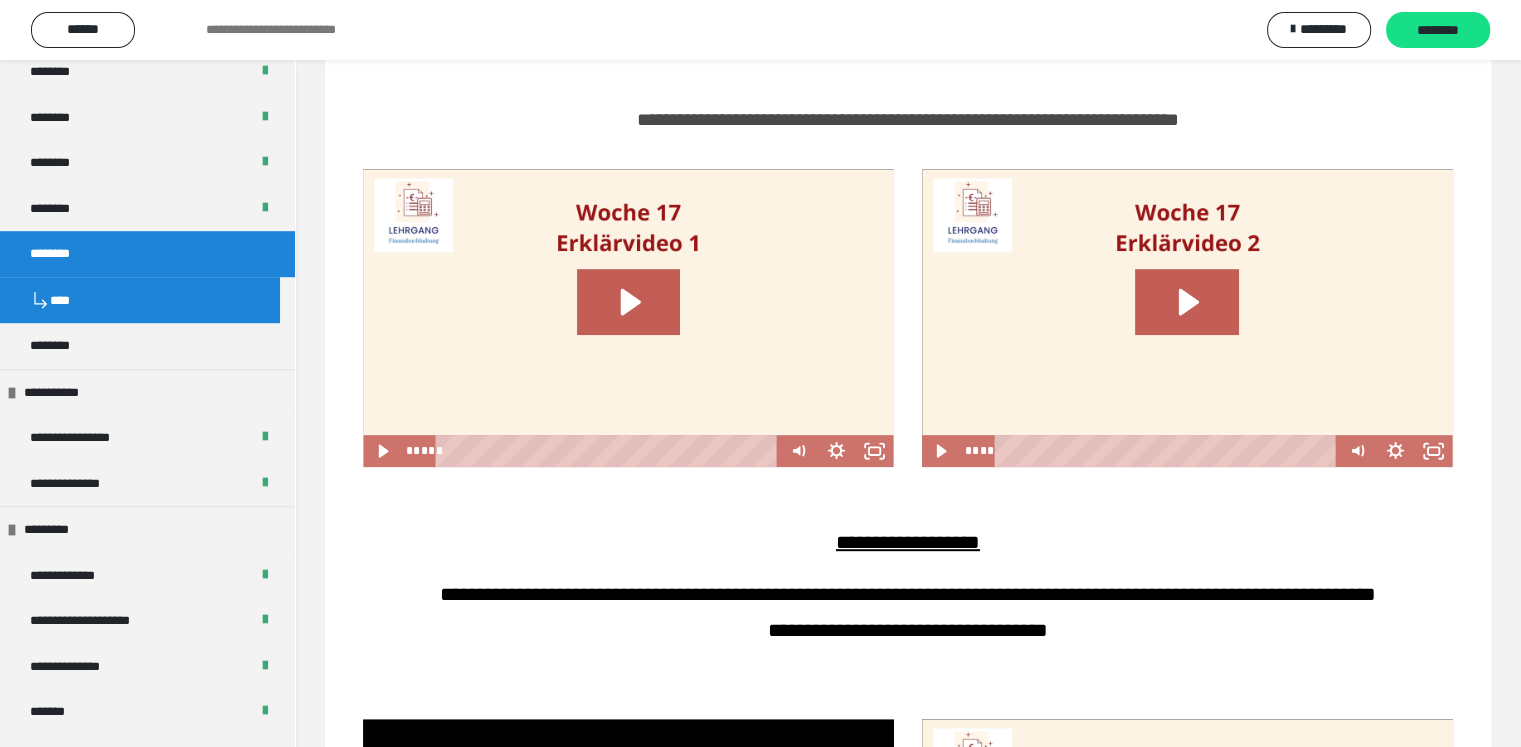click at bounding box center [628, 318] 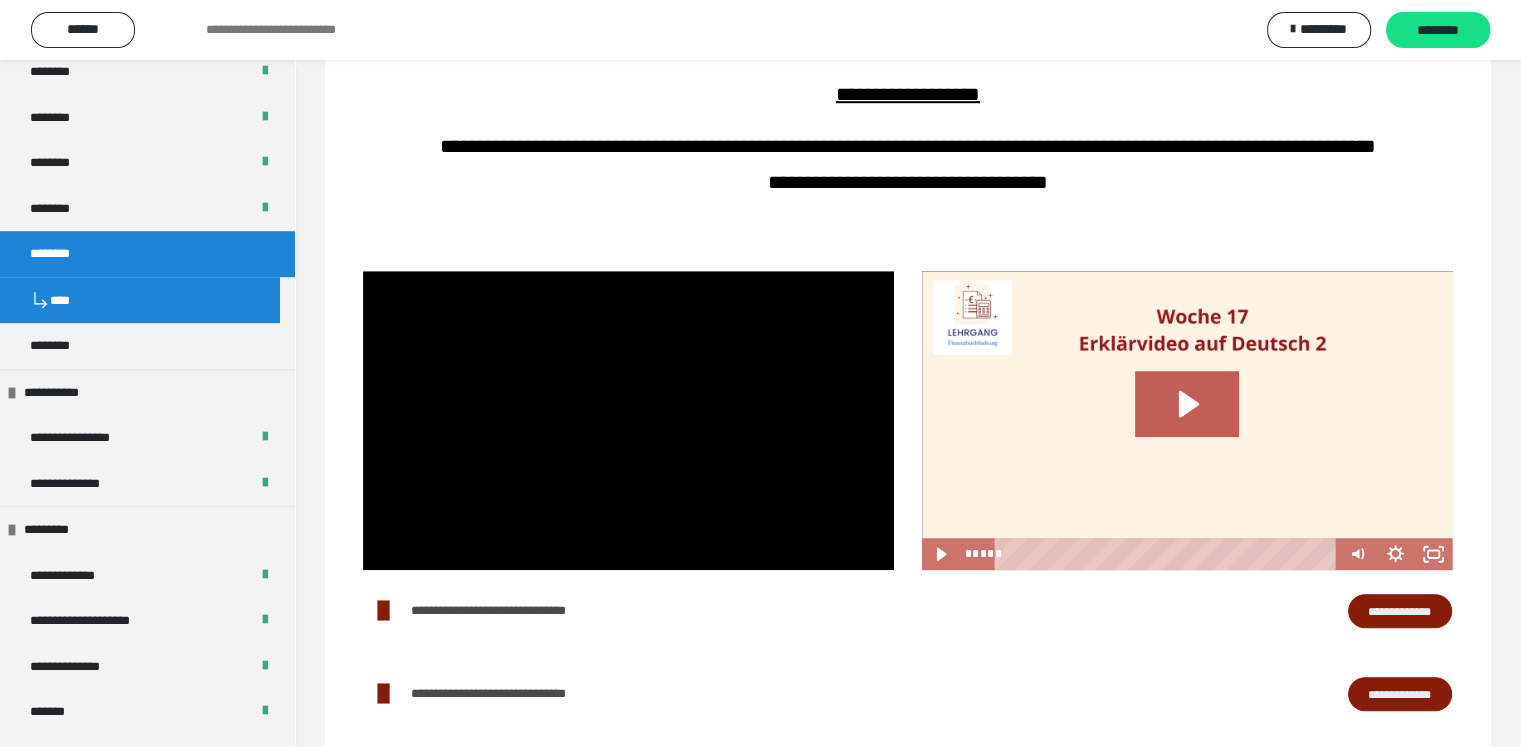 scroll, scrollTop: 1268, scrollLeft: 0, axis: vertical 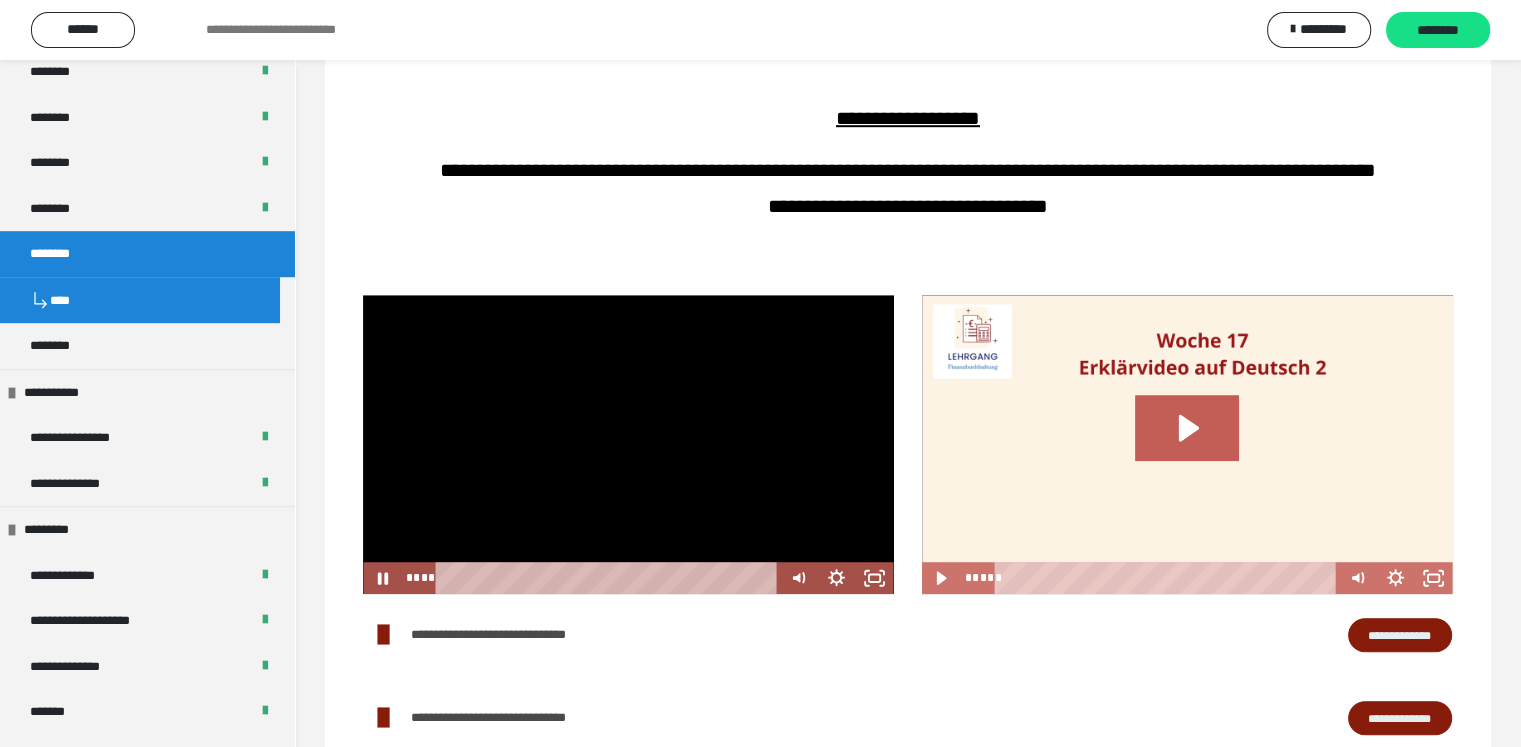 click at bounding box center [628, 444] 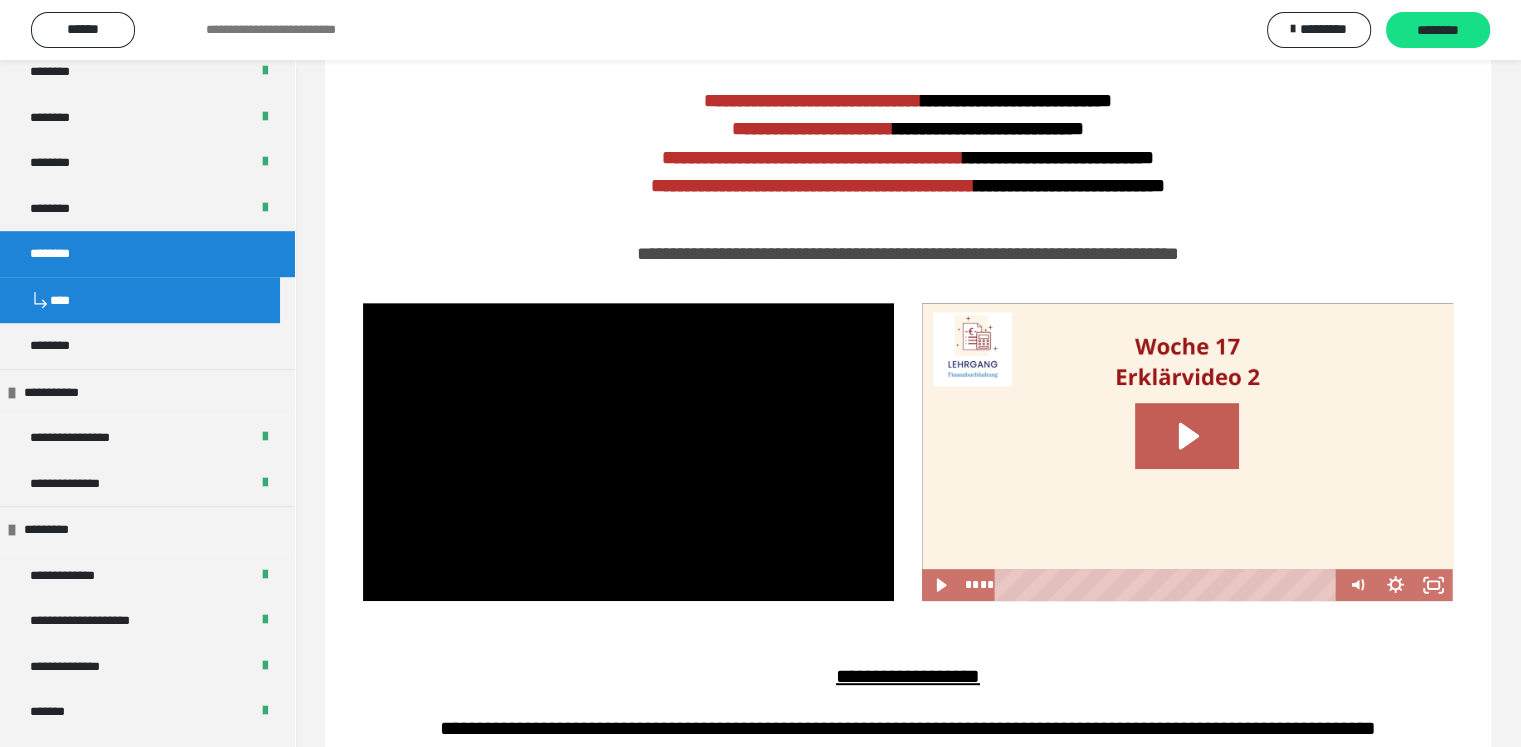 scroll, scrollTop: 753, scrollLeft: 0, axis: vertical 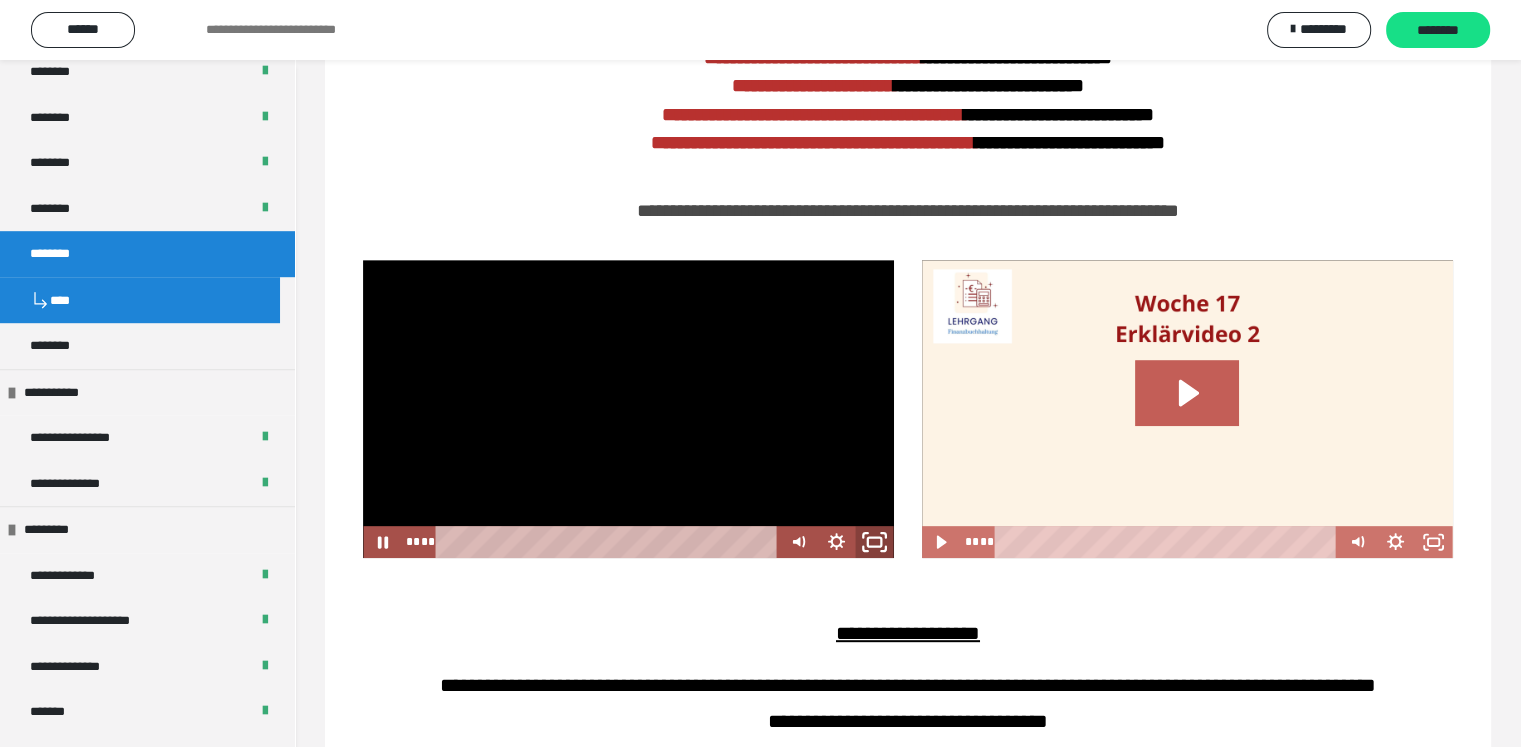 click 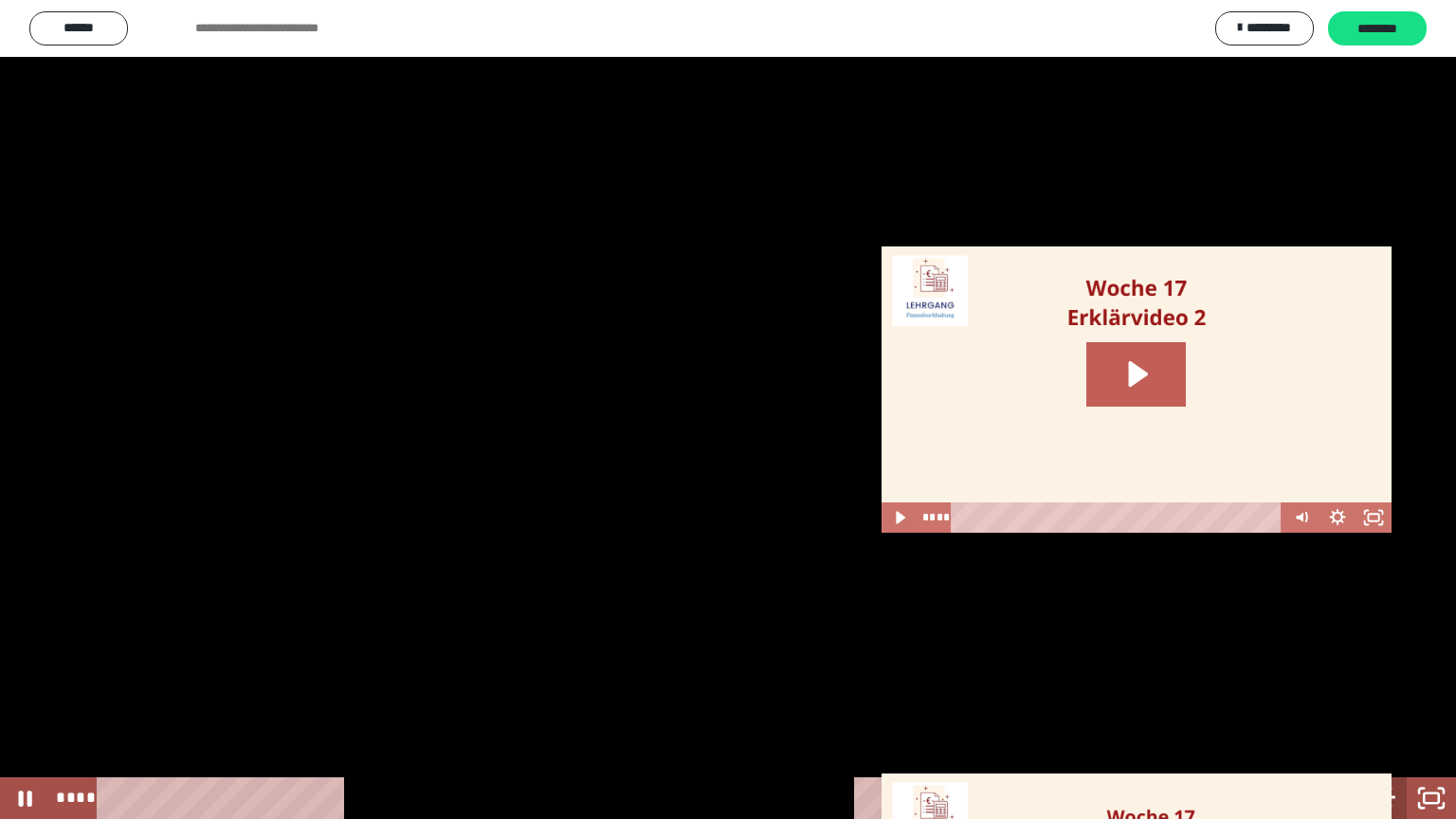 click 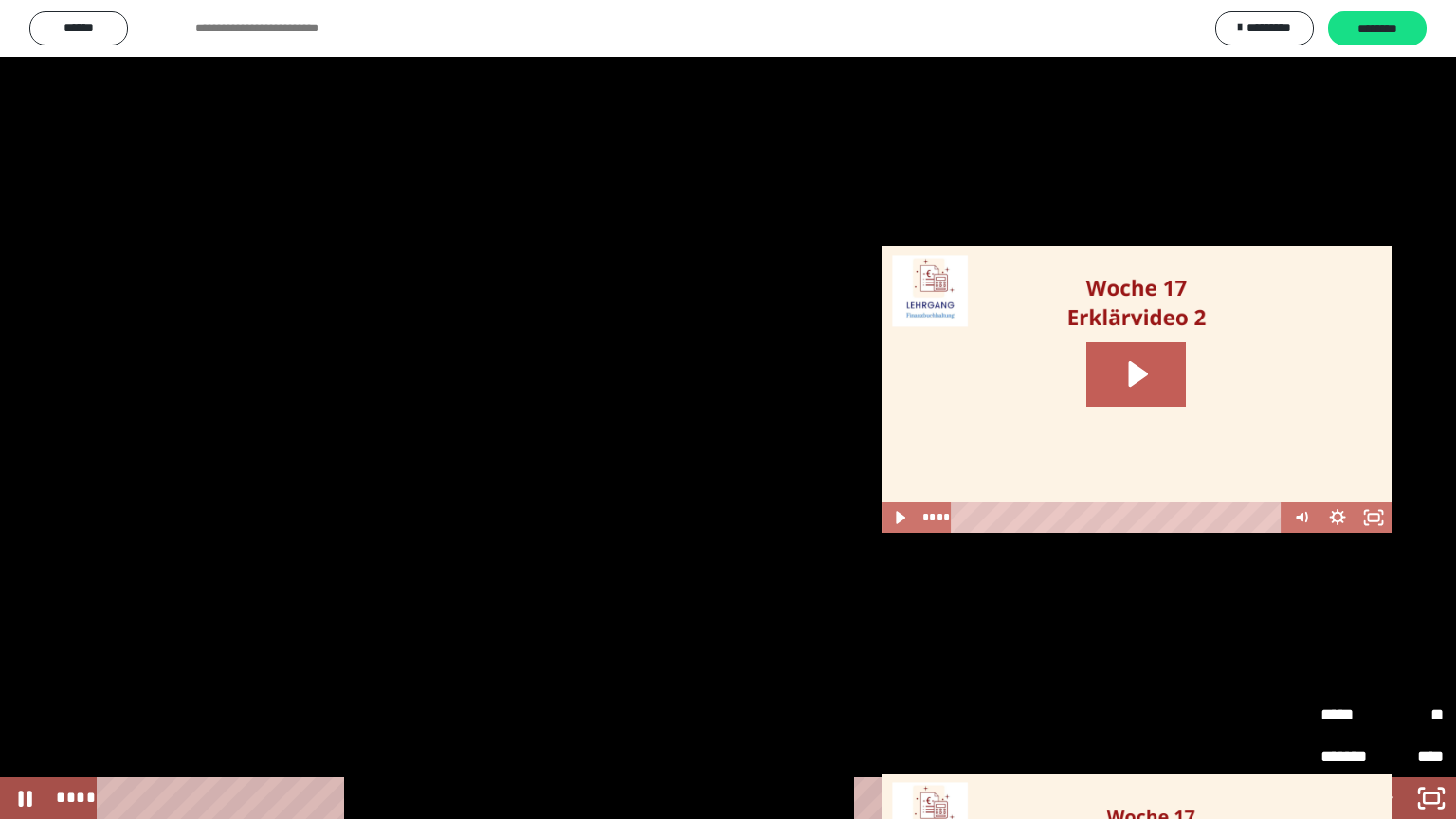 click on "*****" at bounding box center (1351, 715) 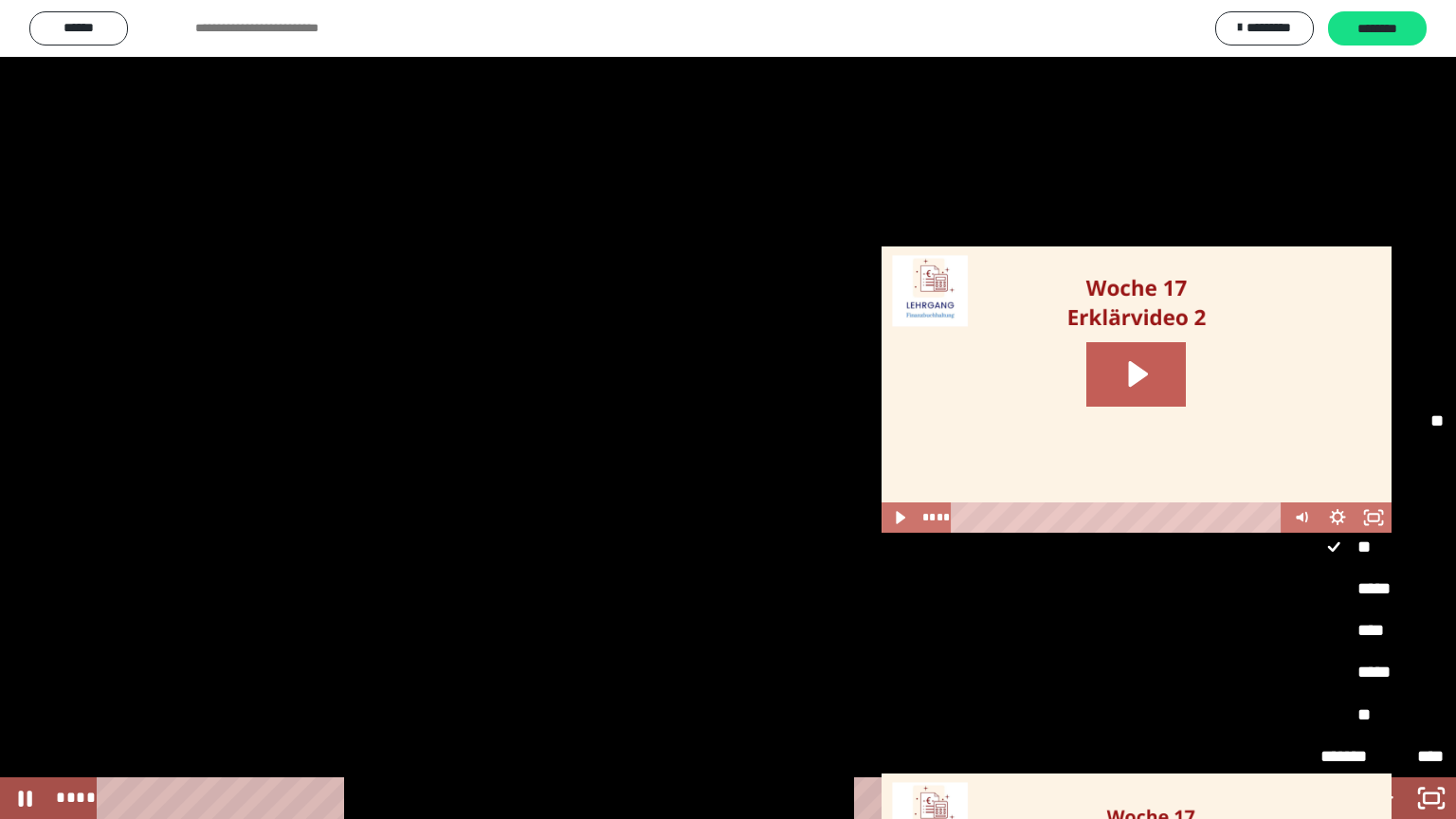 click on "*****" at bounding box center (1382, 590) 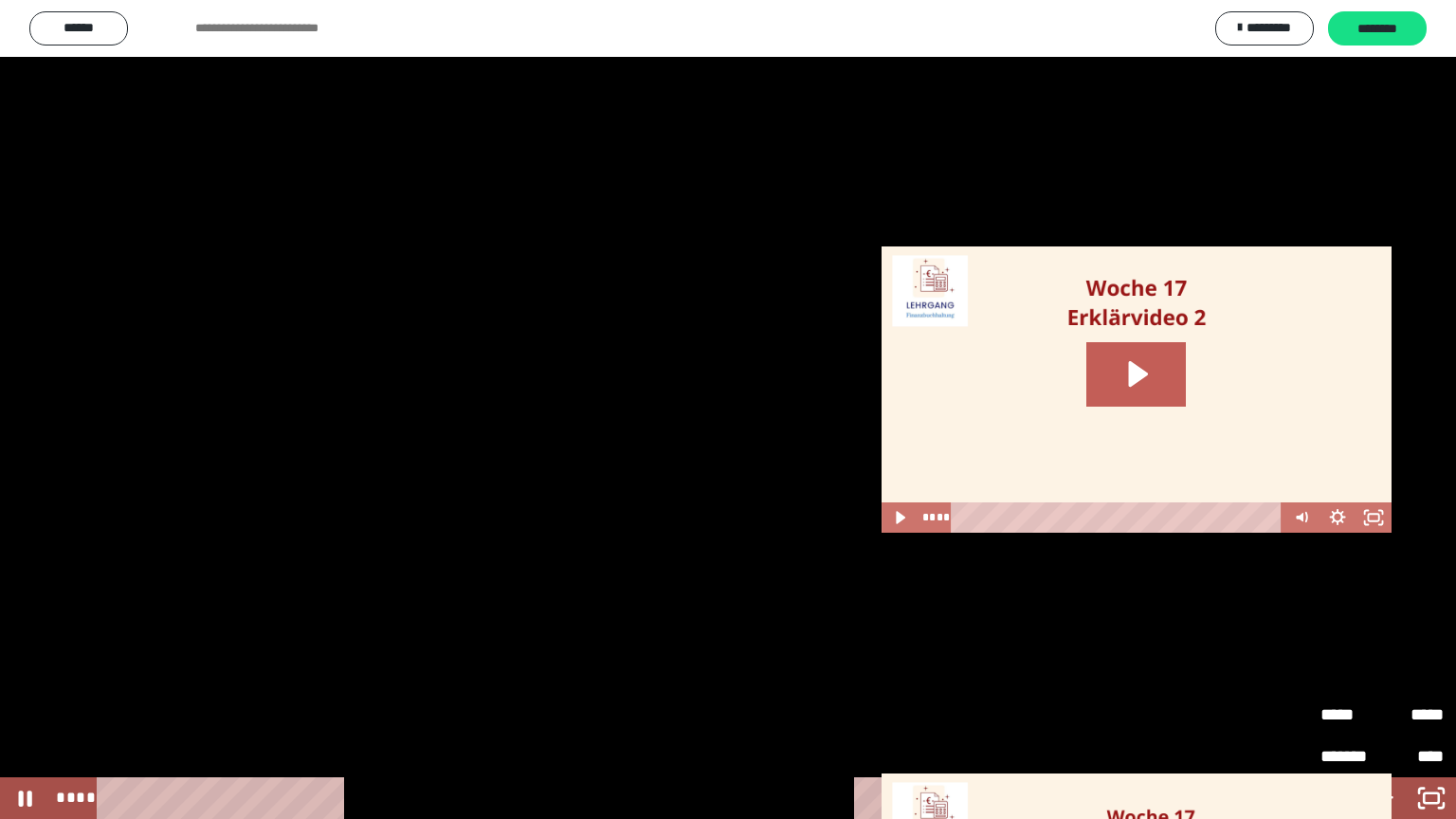 click on "*****" at bounding box center [1412, 715] 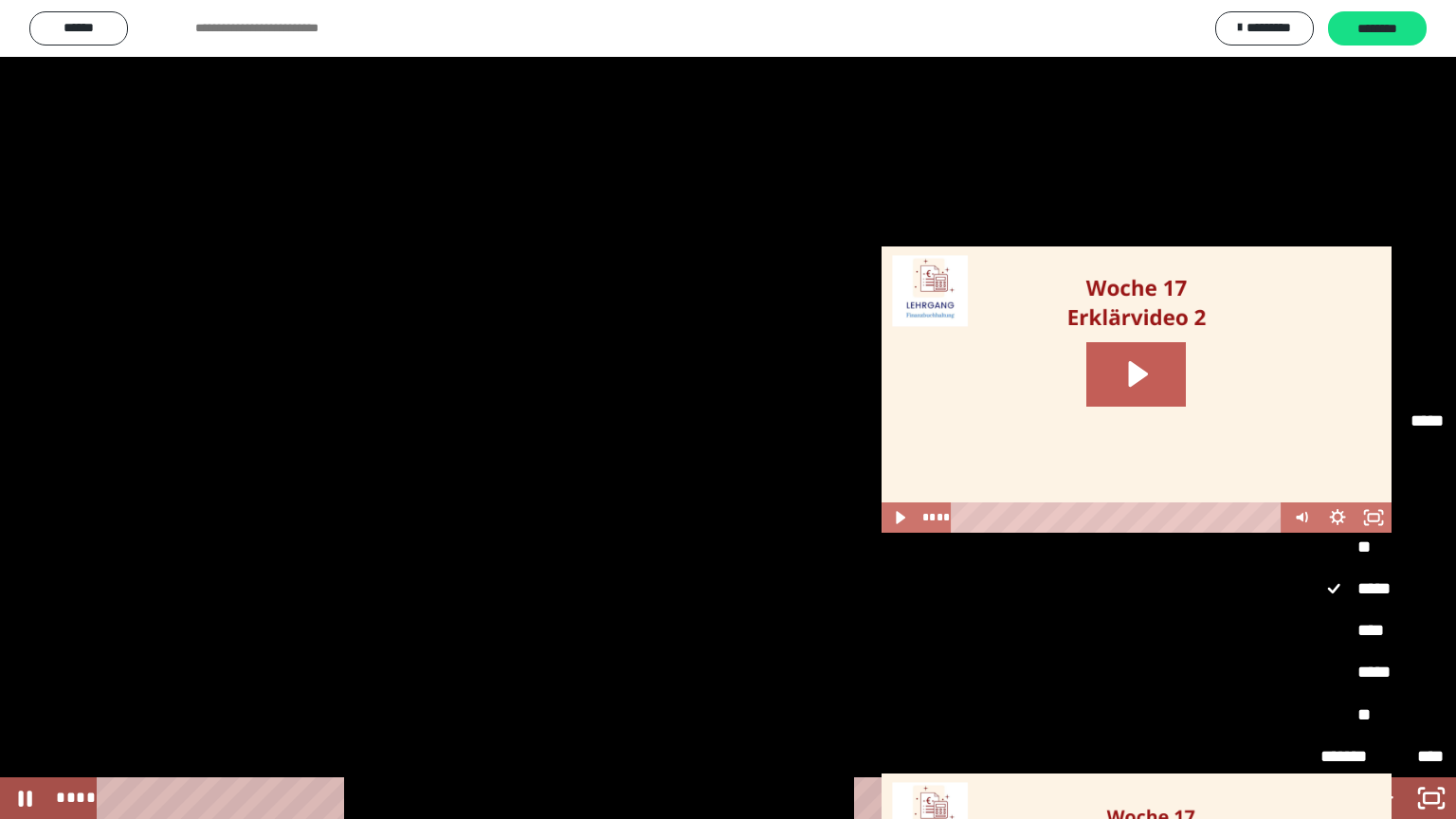 click on "****" at bounding box center [1382, 631] 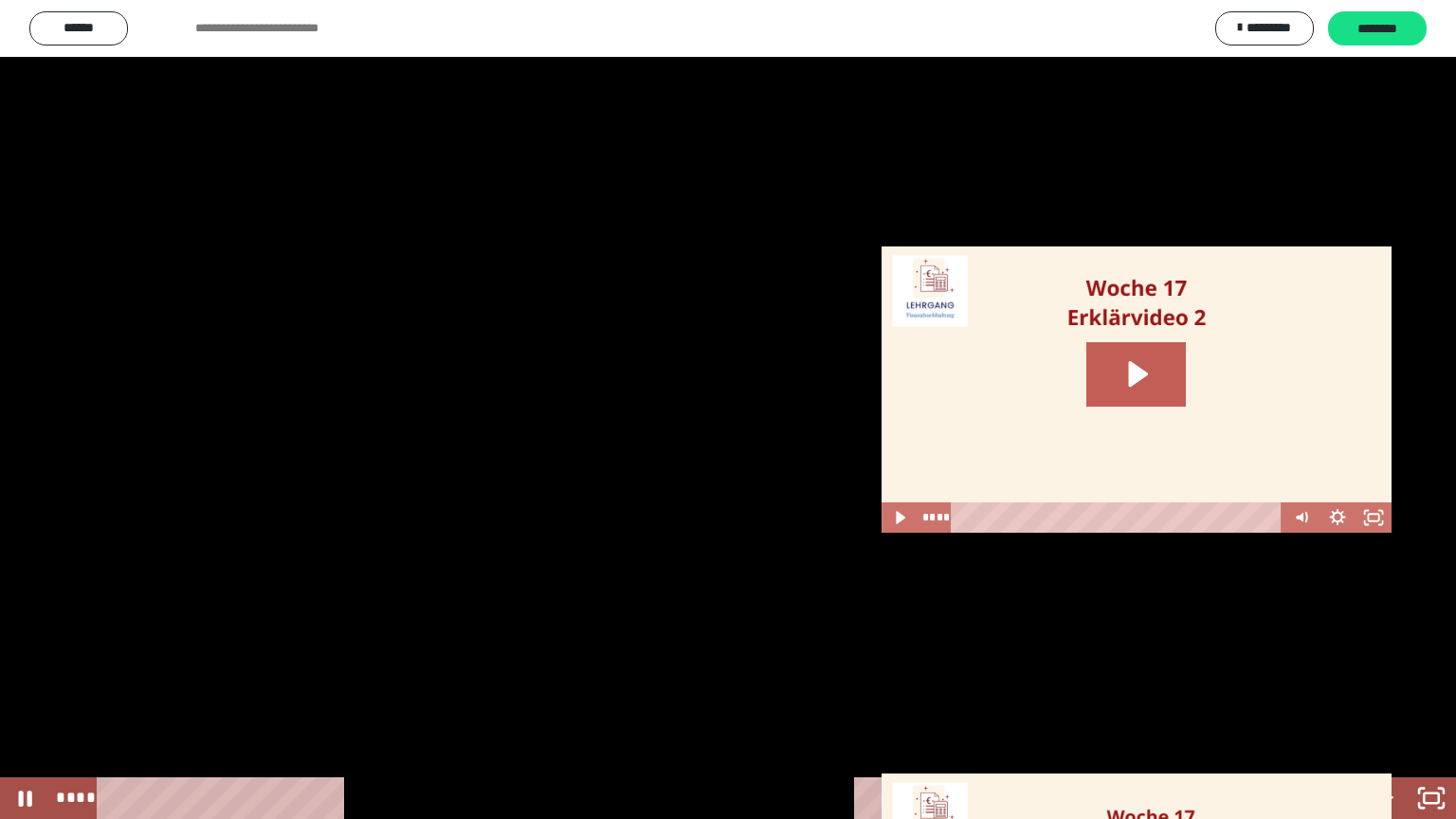 click at bounding box center [728, 410] 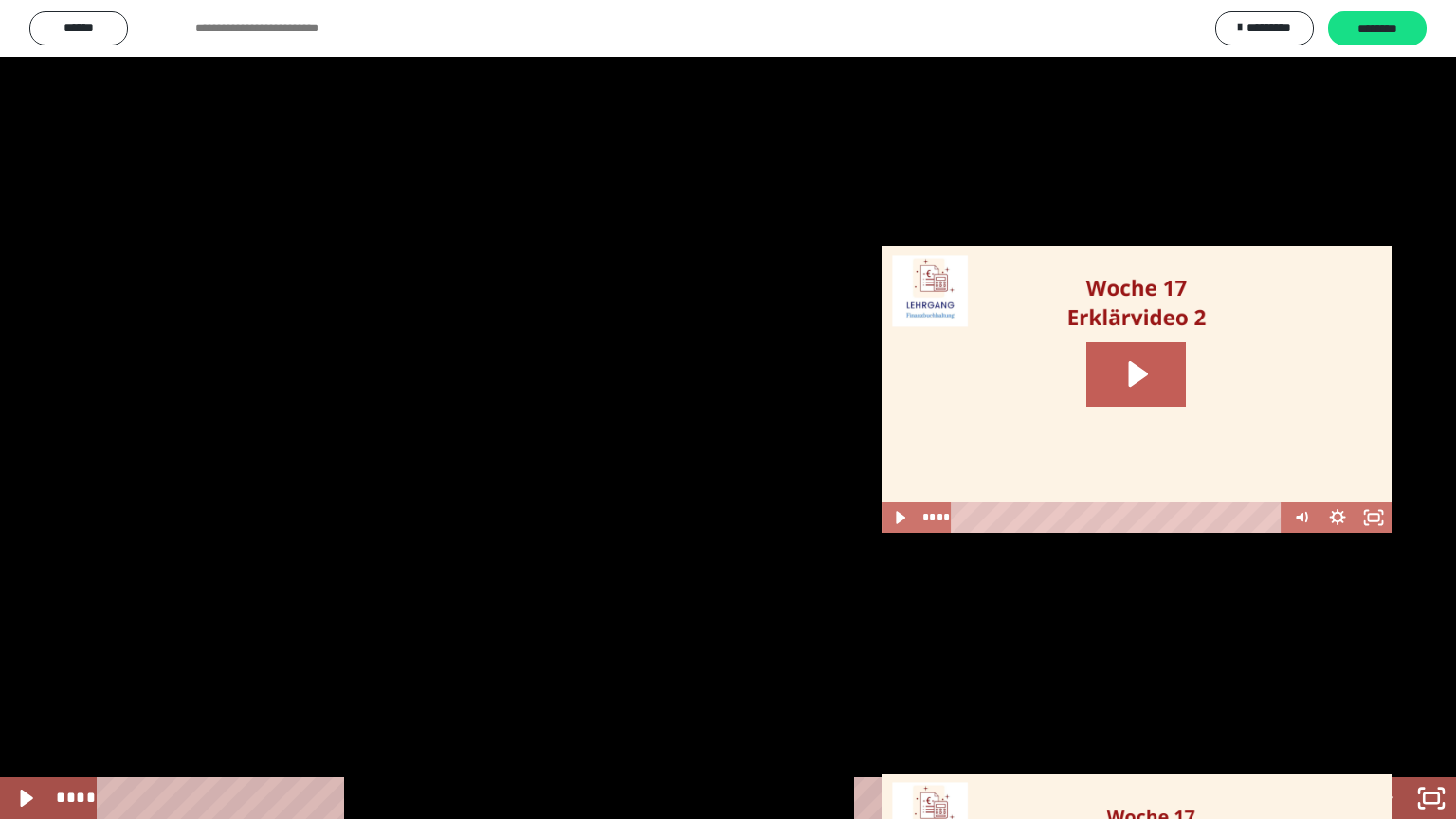 click at bounding box center [728, 410] 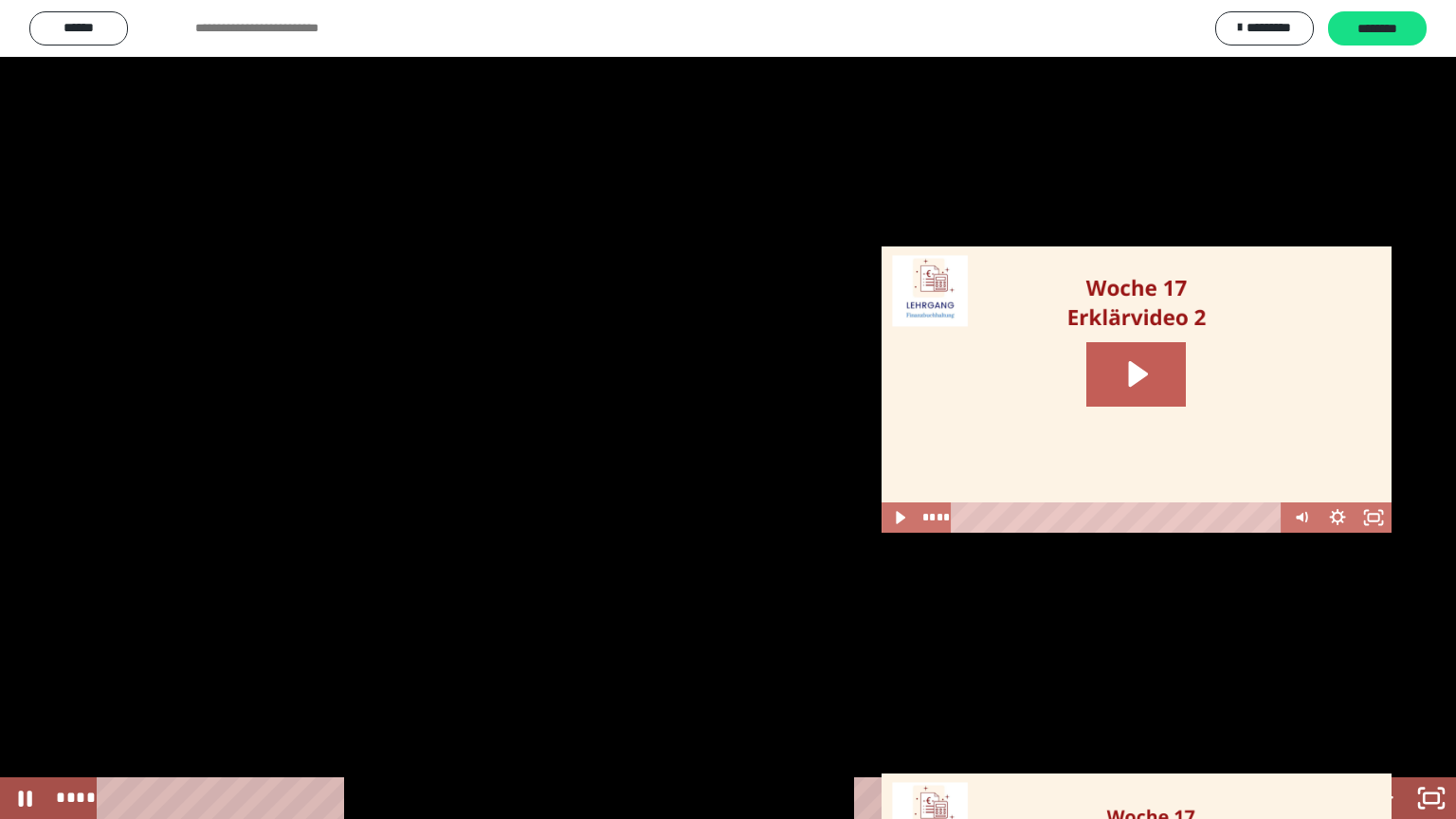 click at bounding box center (728, 410) 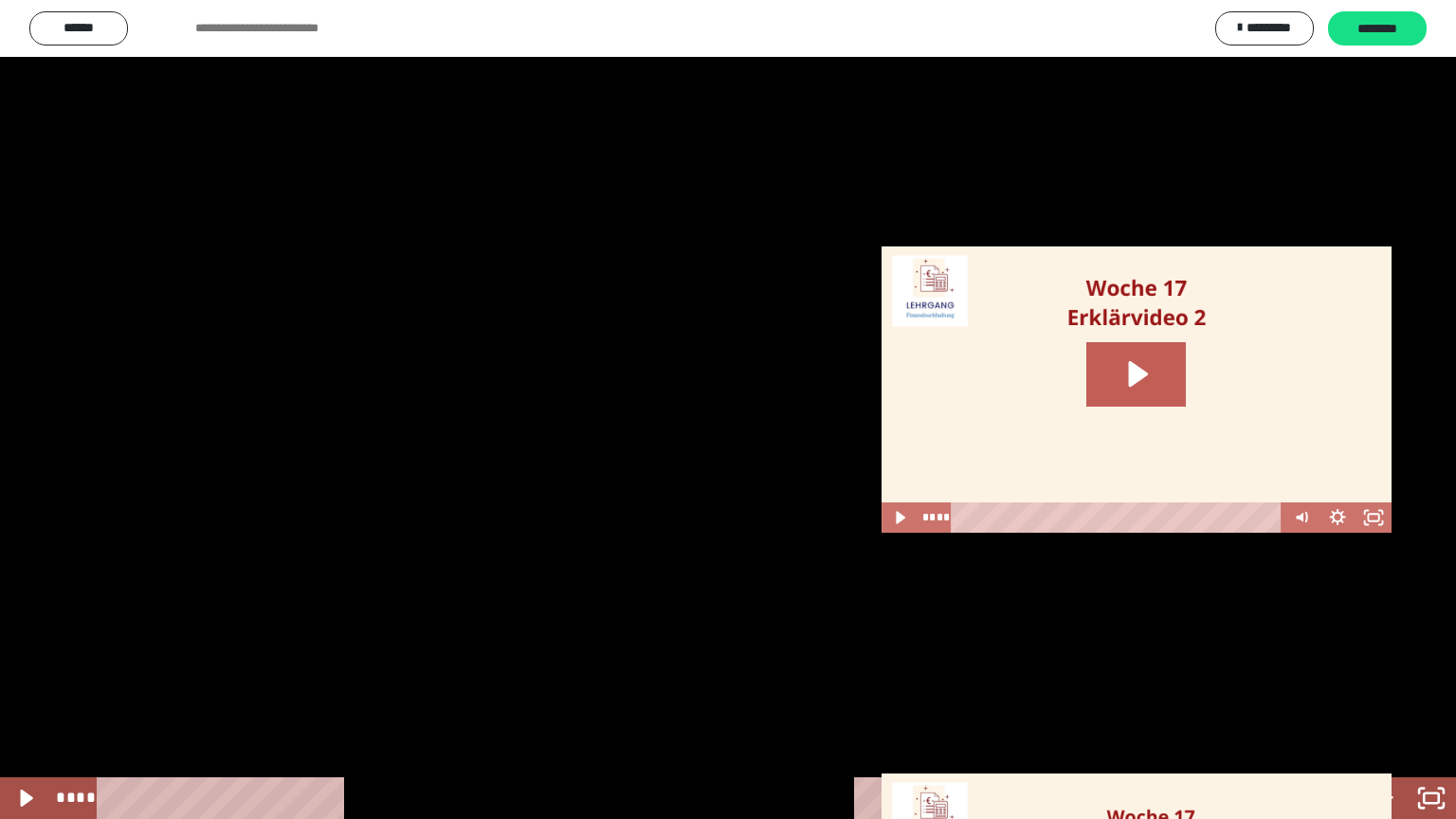 click at bounding box center [728, 410] 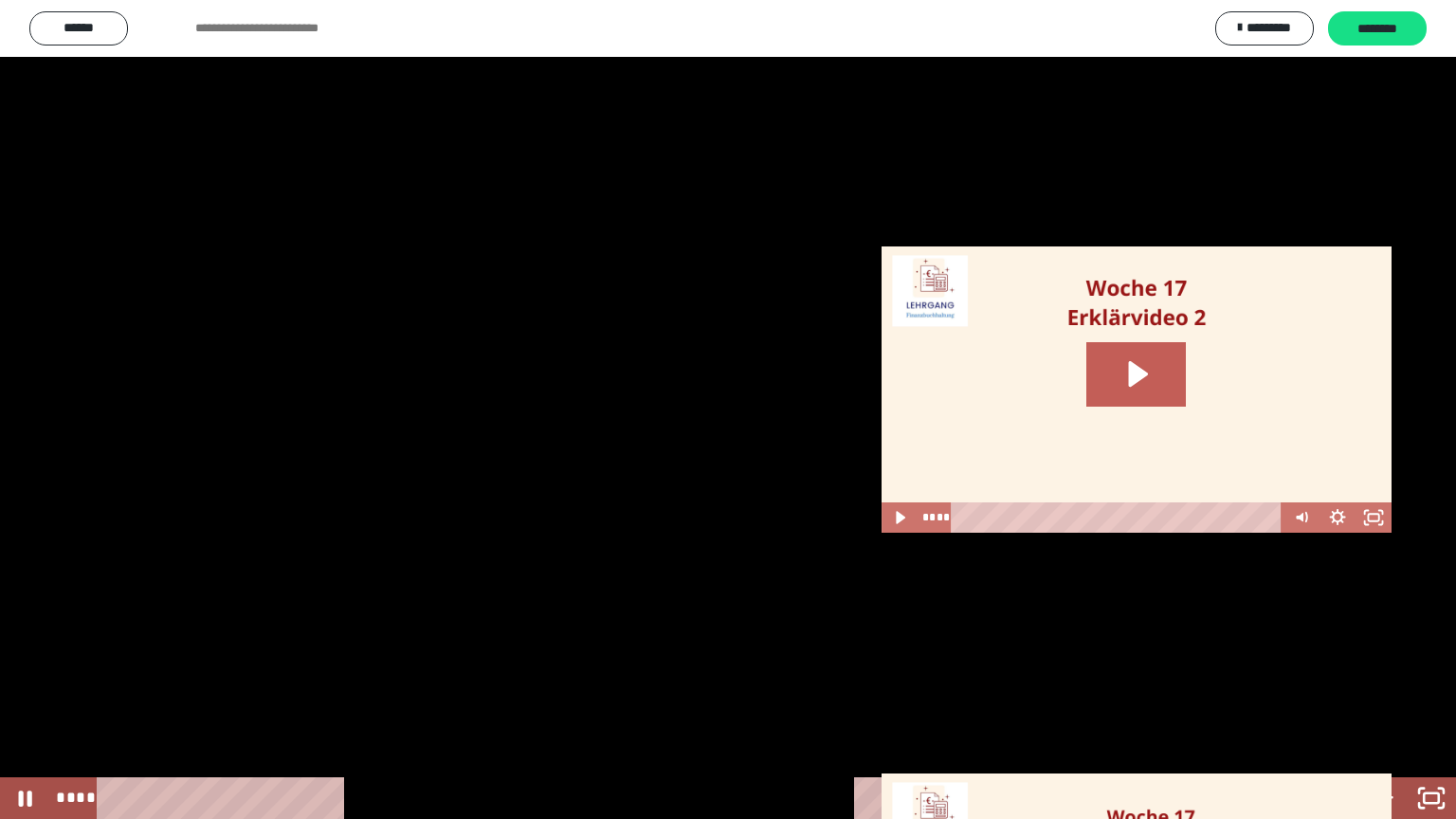 click at bounding box center [728, 410] 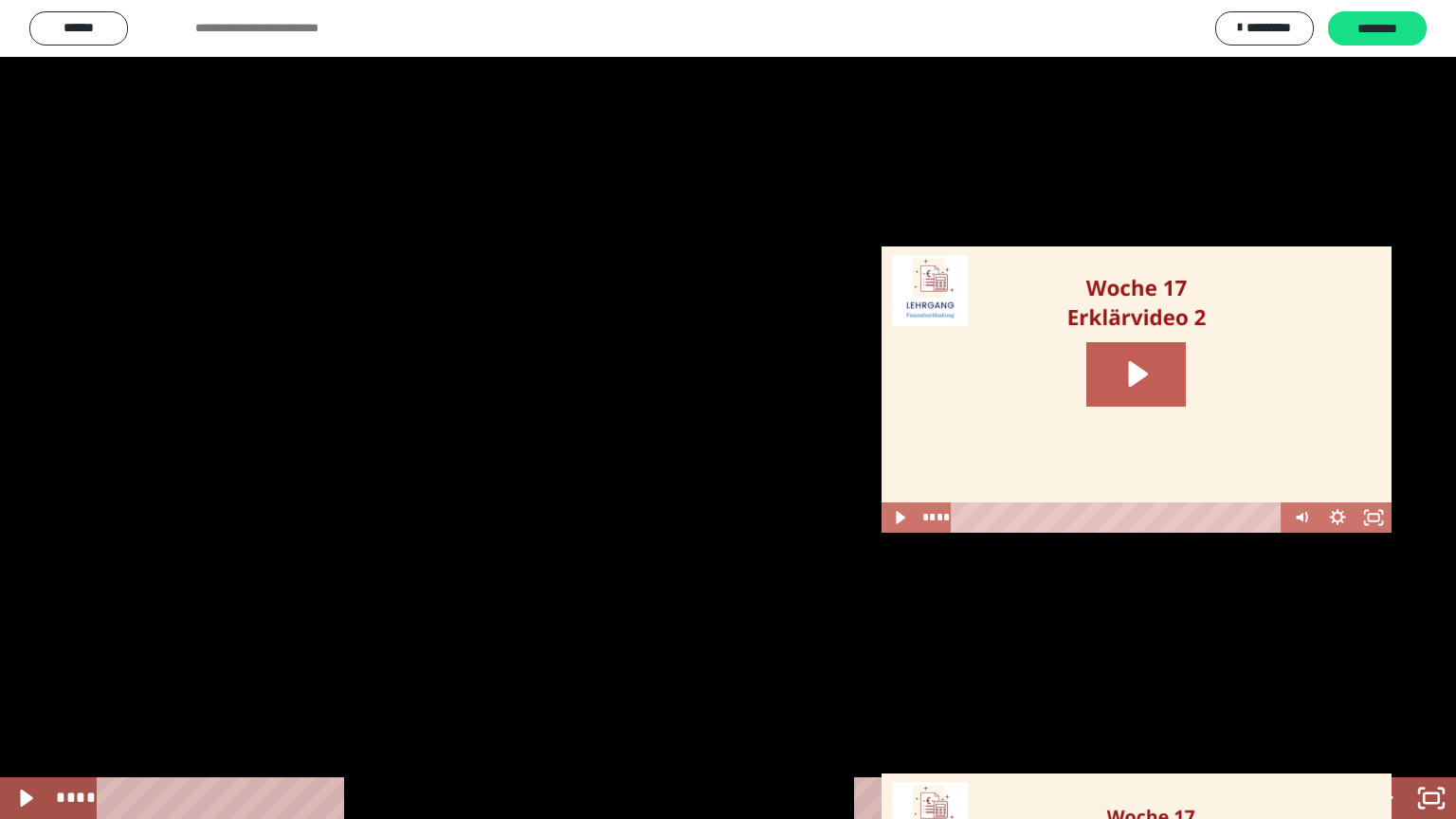 click at bounding box center (728, 410) 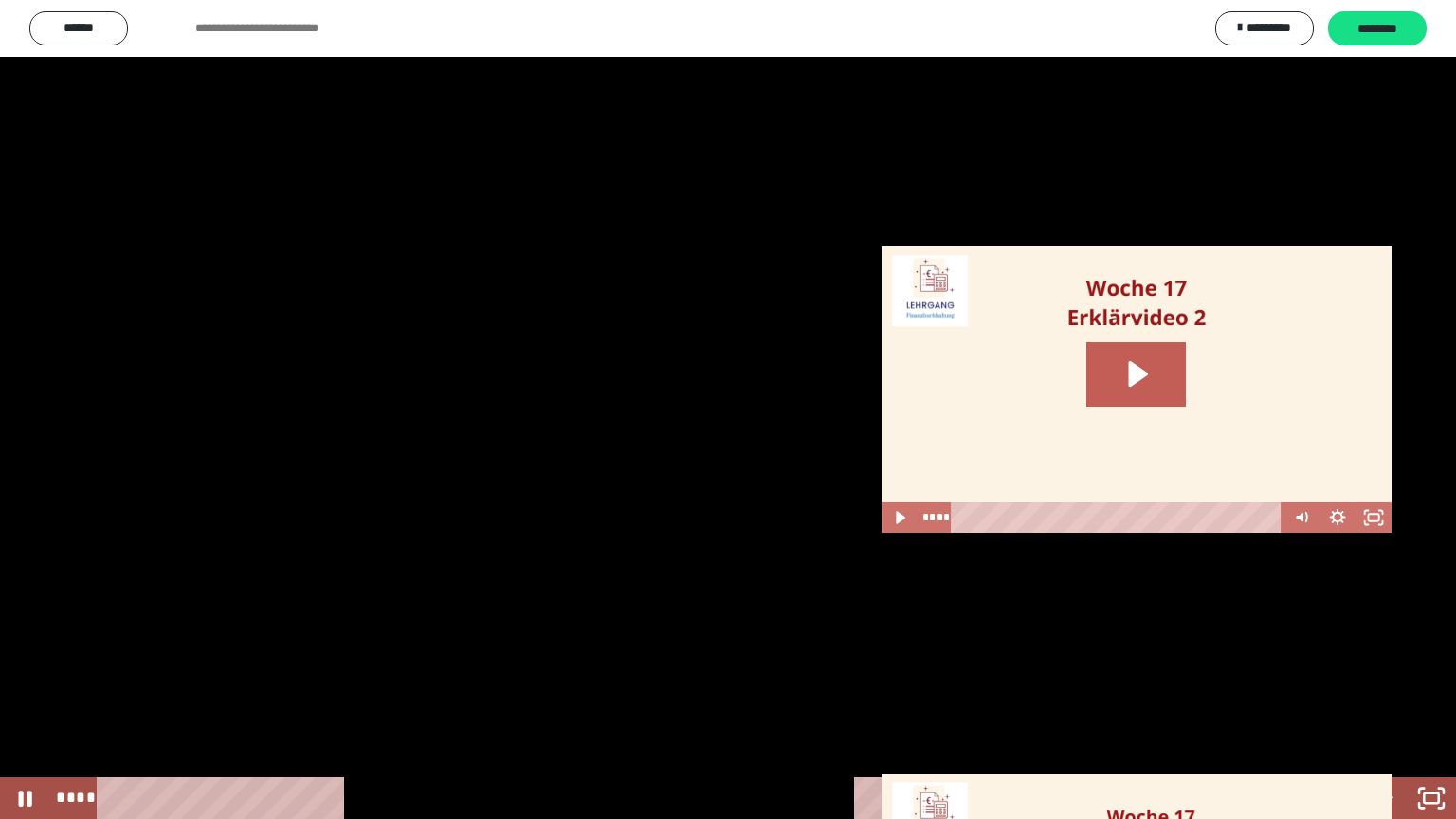 click at bounding box center [728, 410] 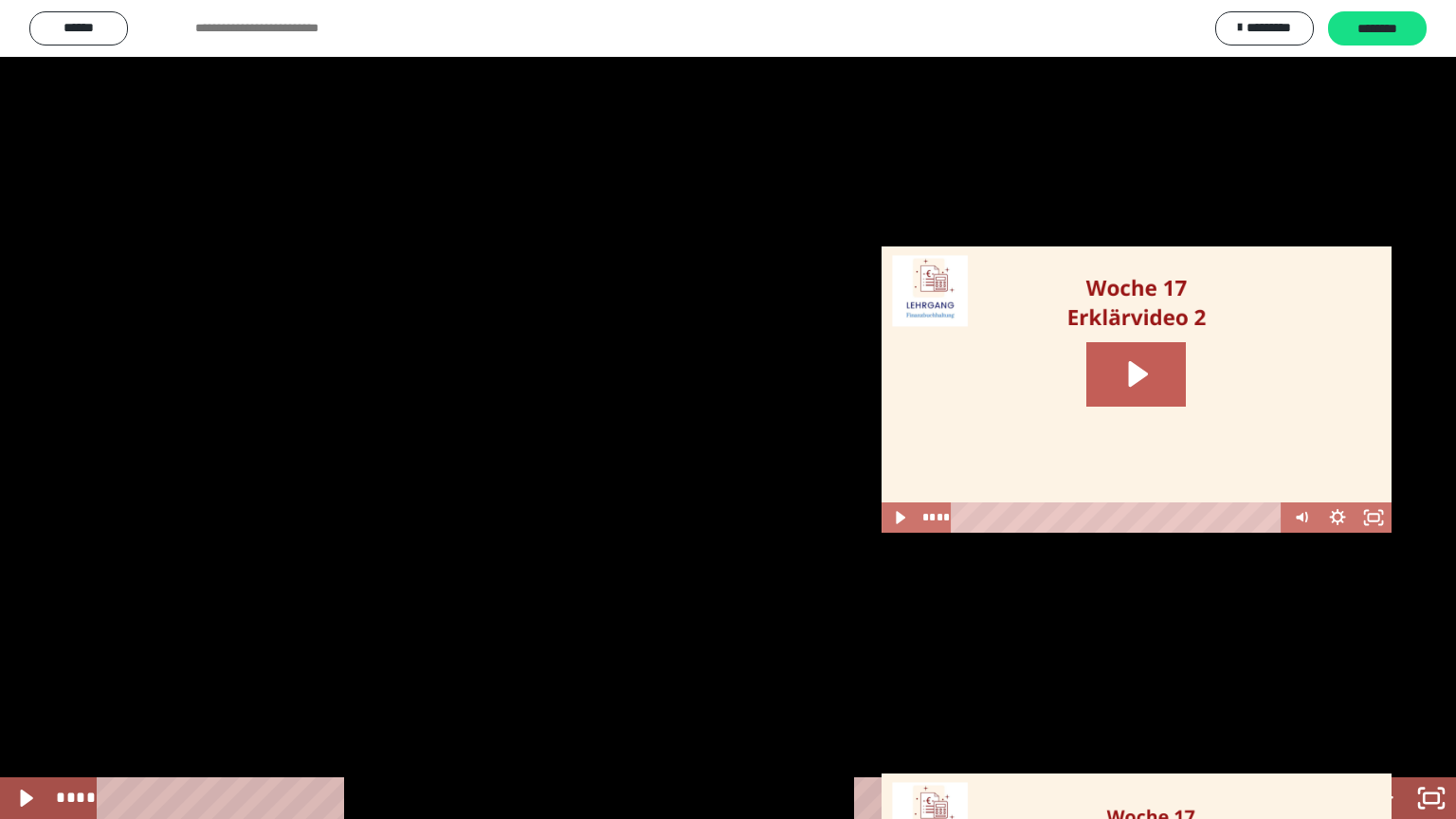 click at bounding box center [728, 410] 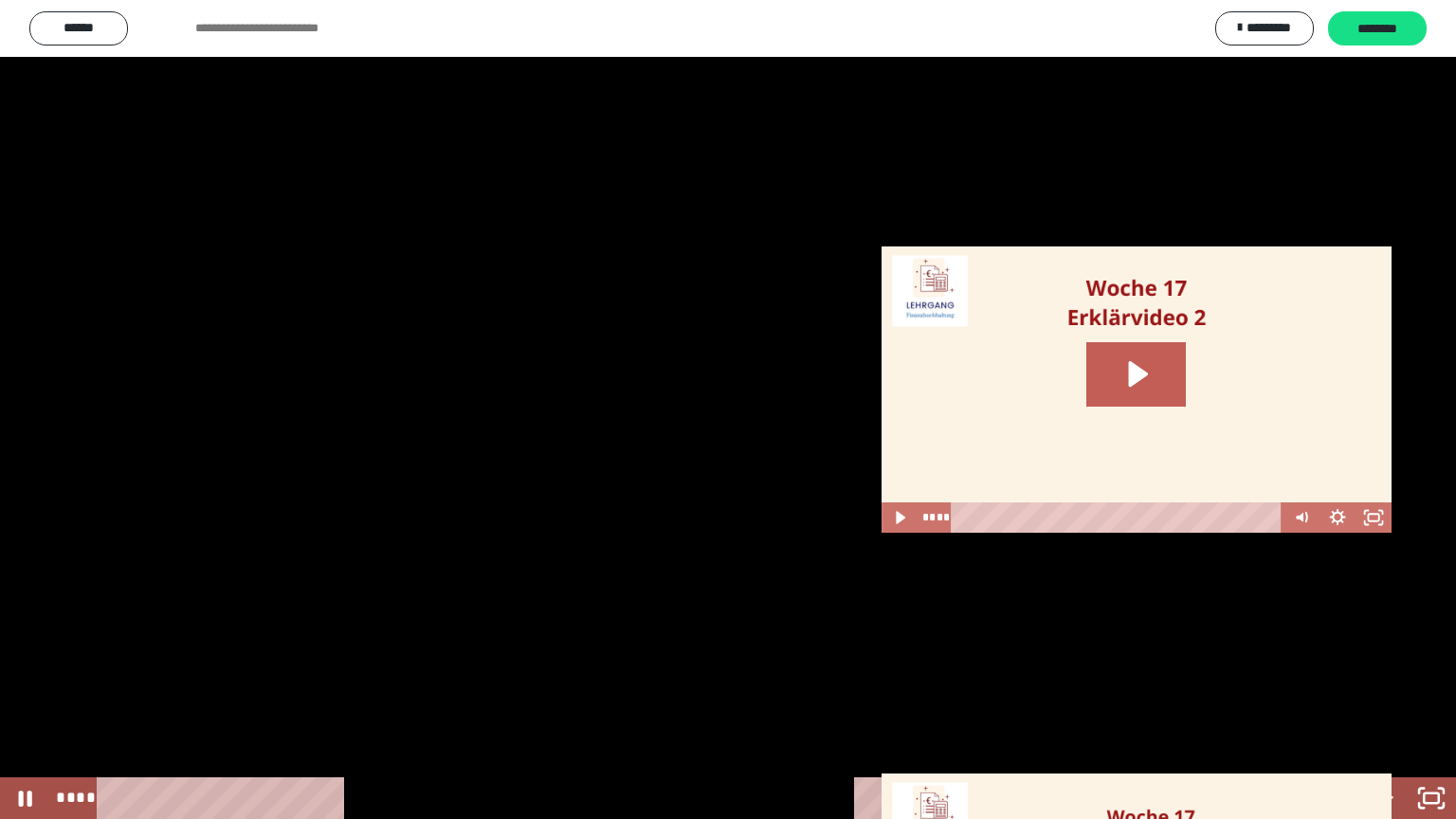 click at bounding box center [728, 410] 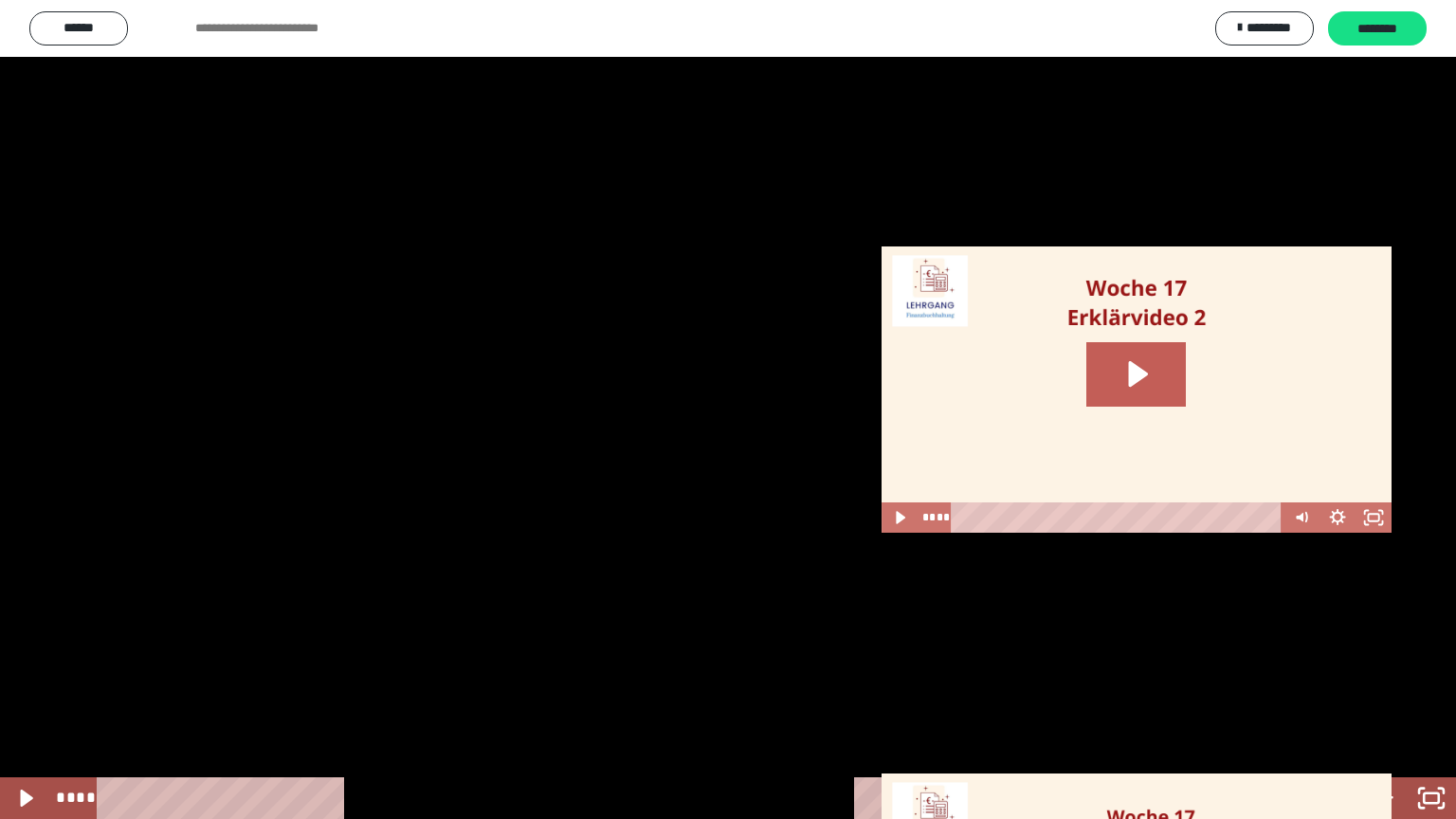 click at bounding box center (728, 410) 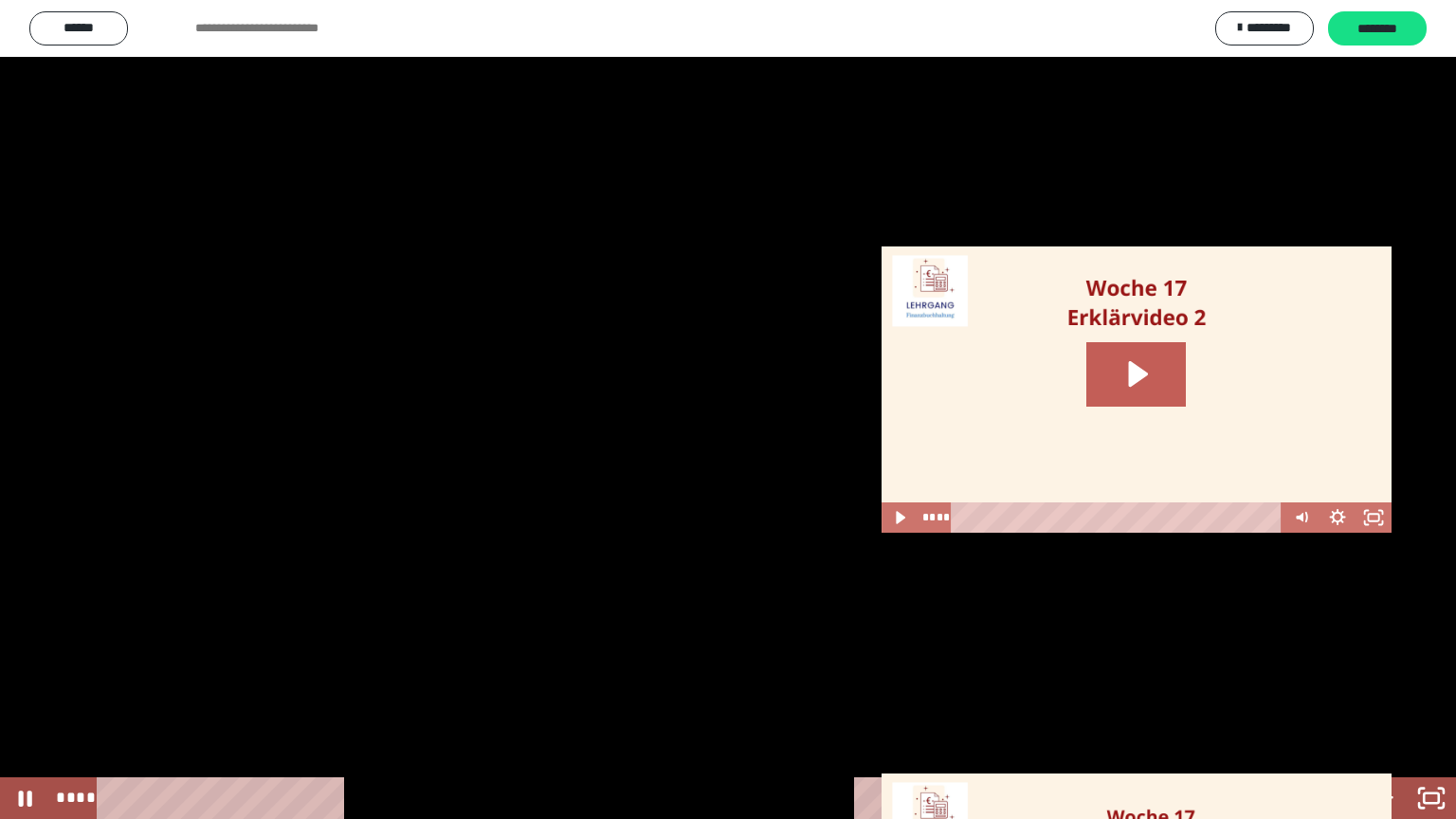 click at bounding box center (728, 410) 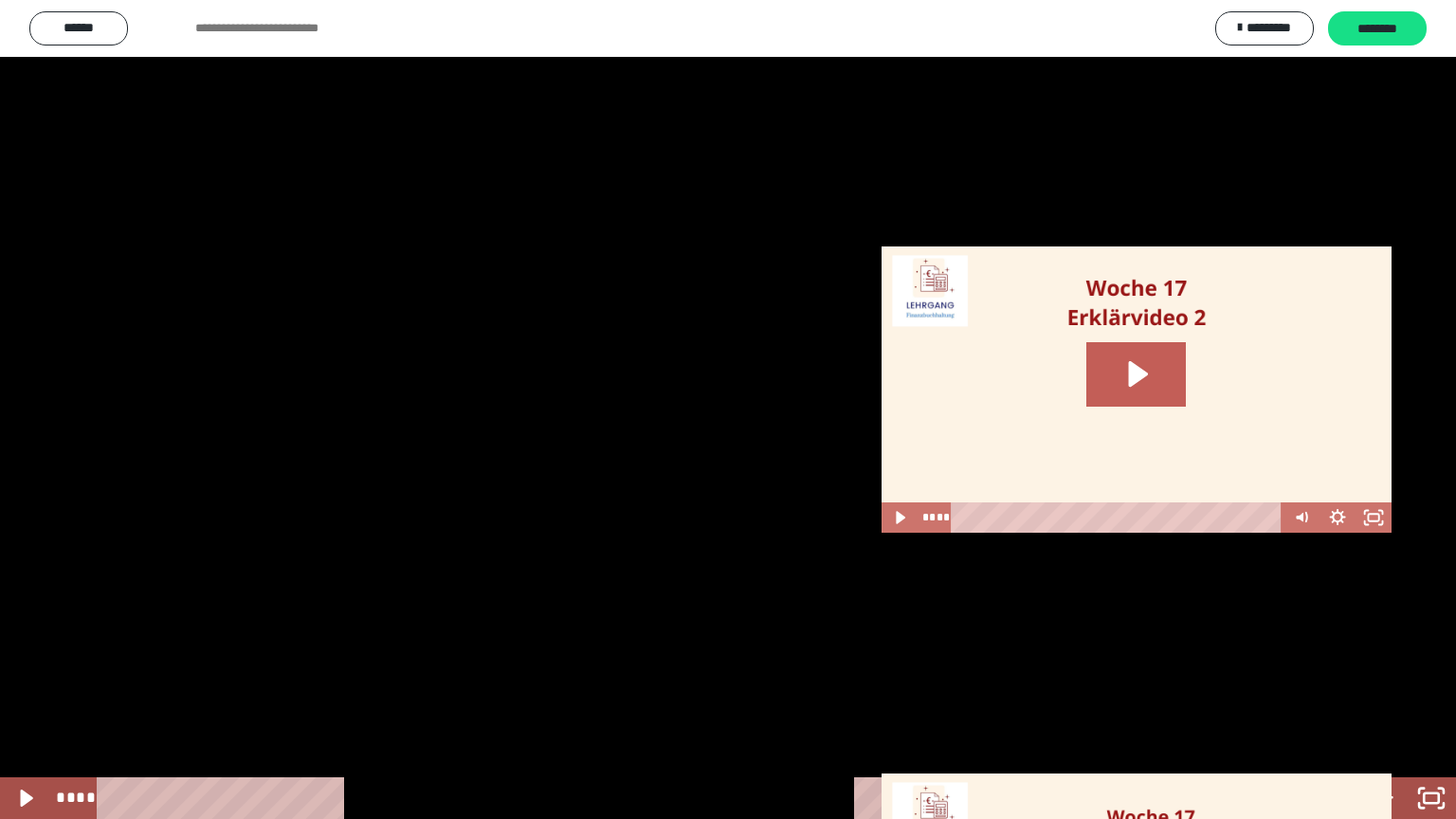 click at bounding box center (728, 410) 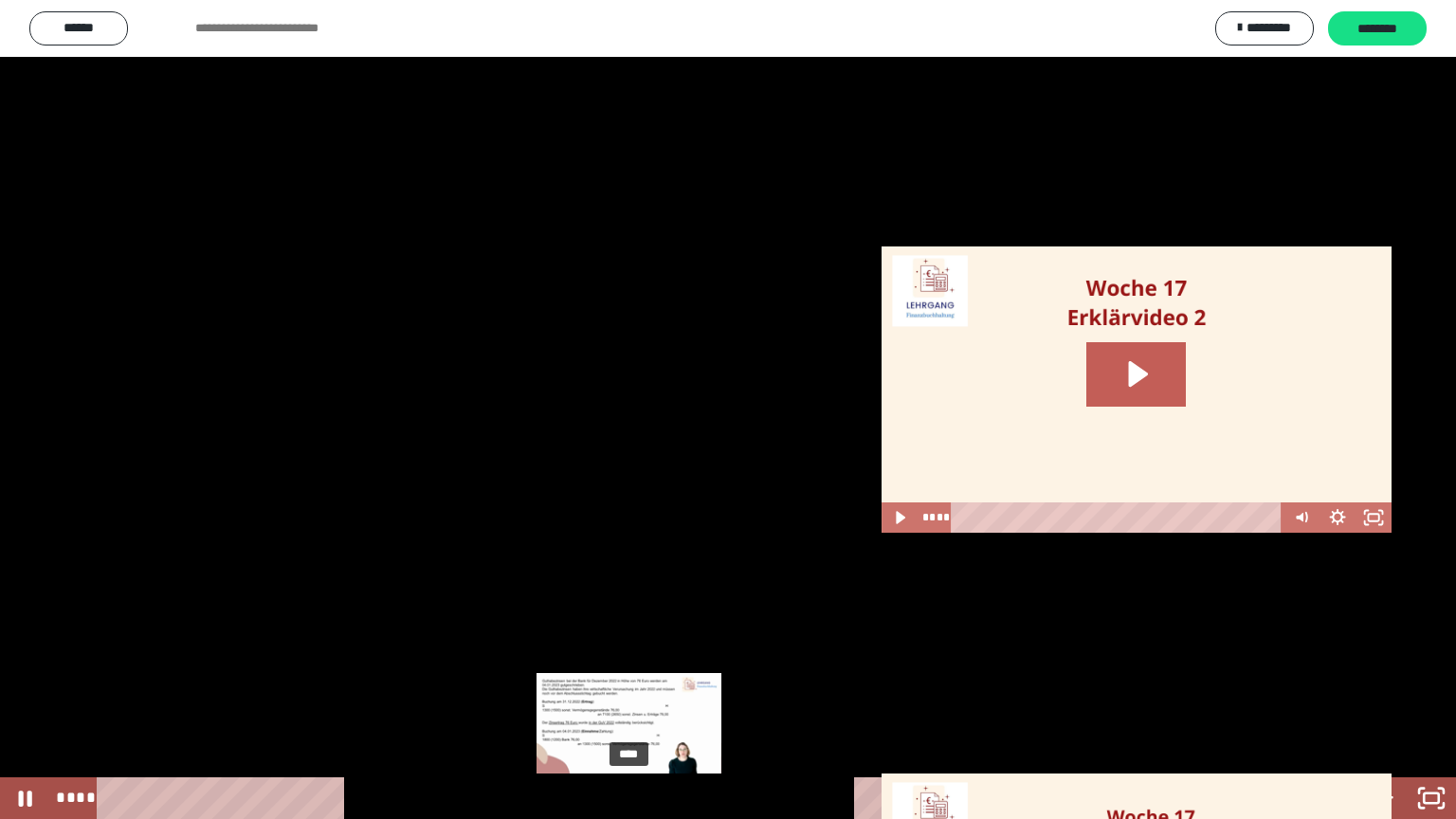 click on "****" at bounding box center (705, 798) 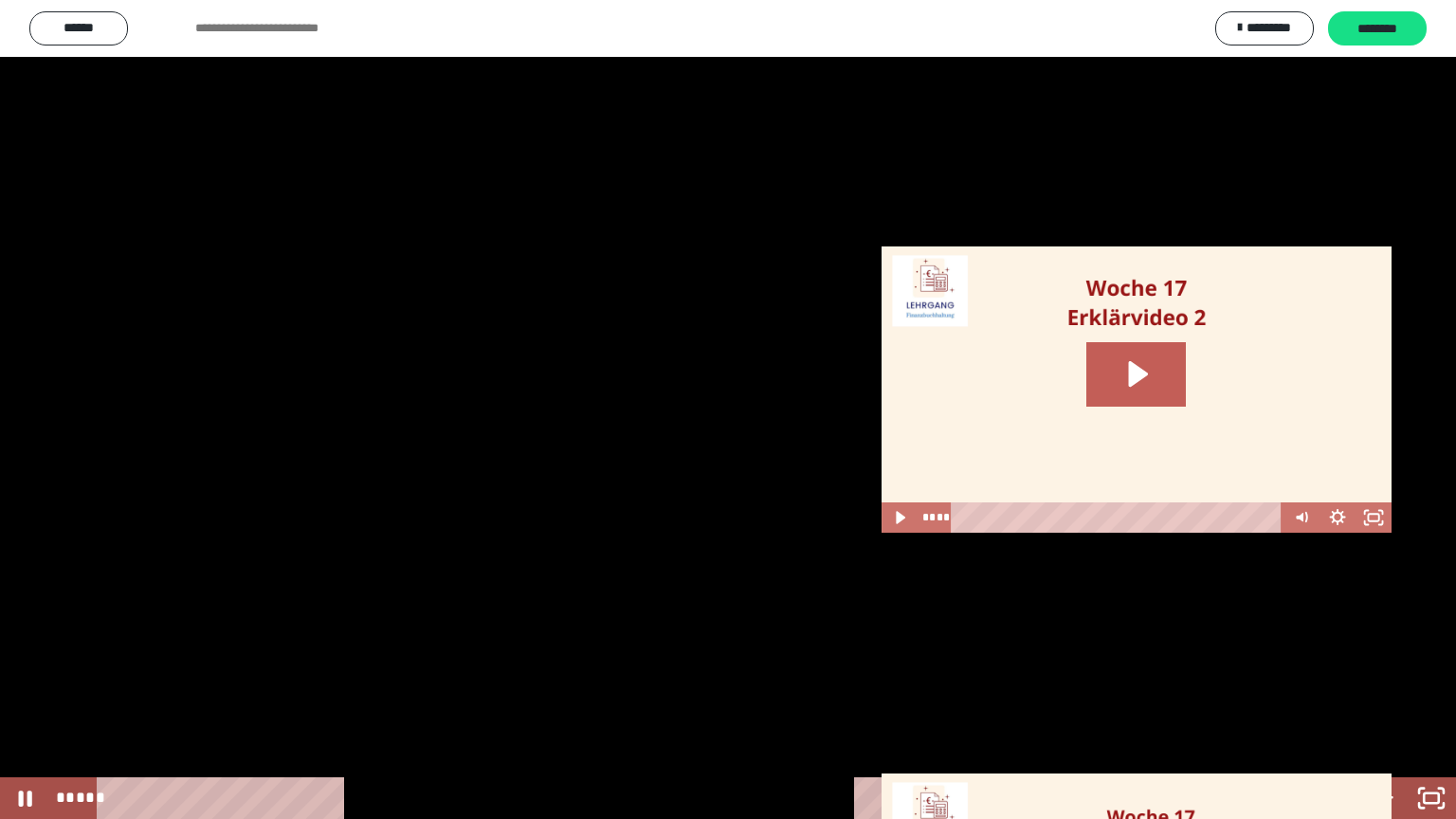 click at bounding box center (728, 410) 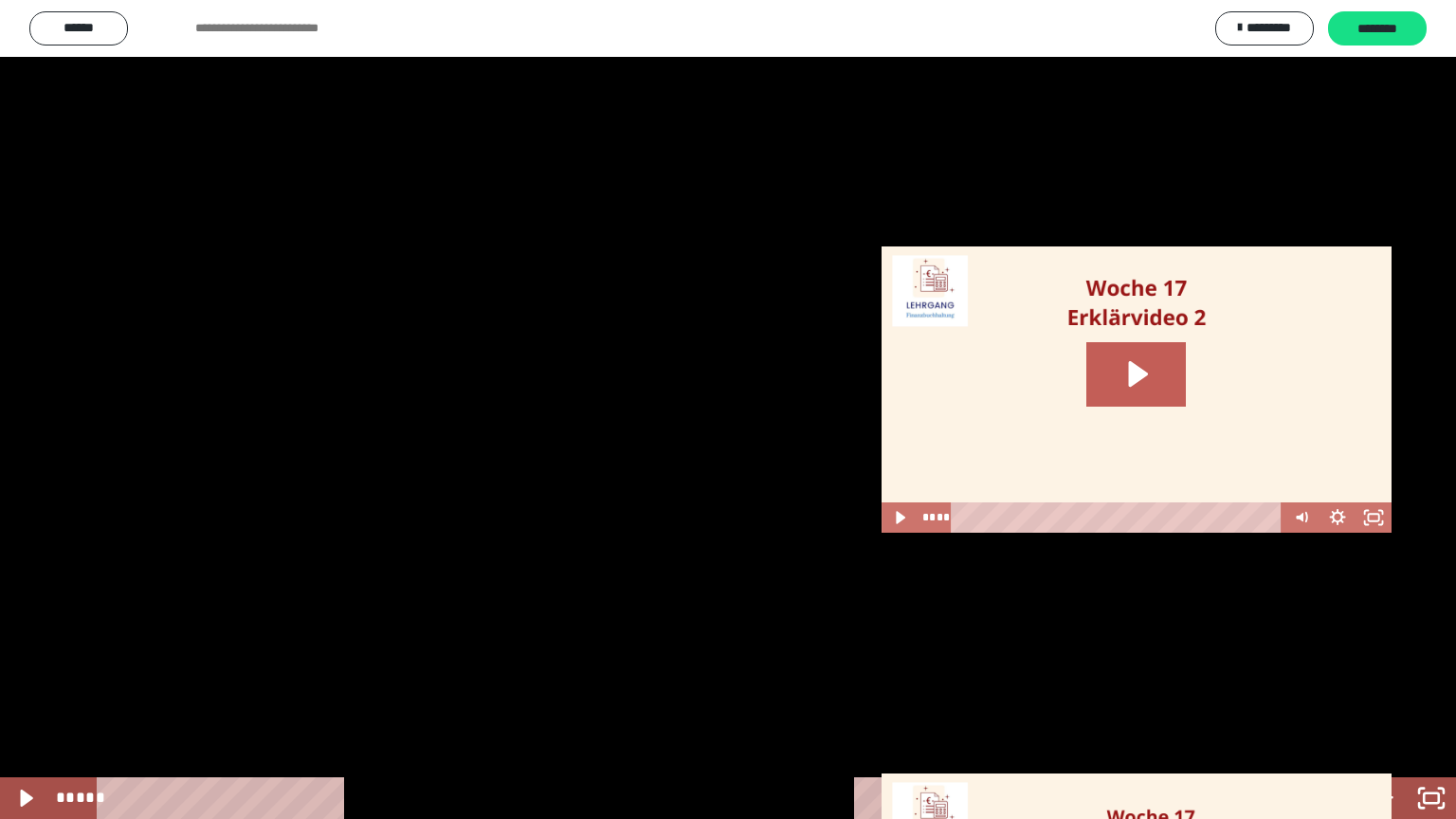 click at bounding box center (728, 410) 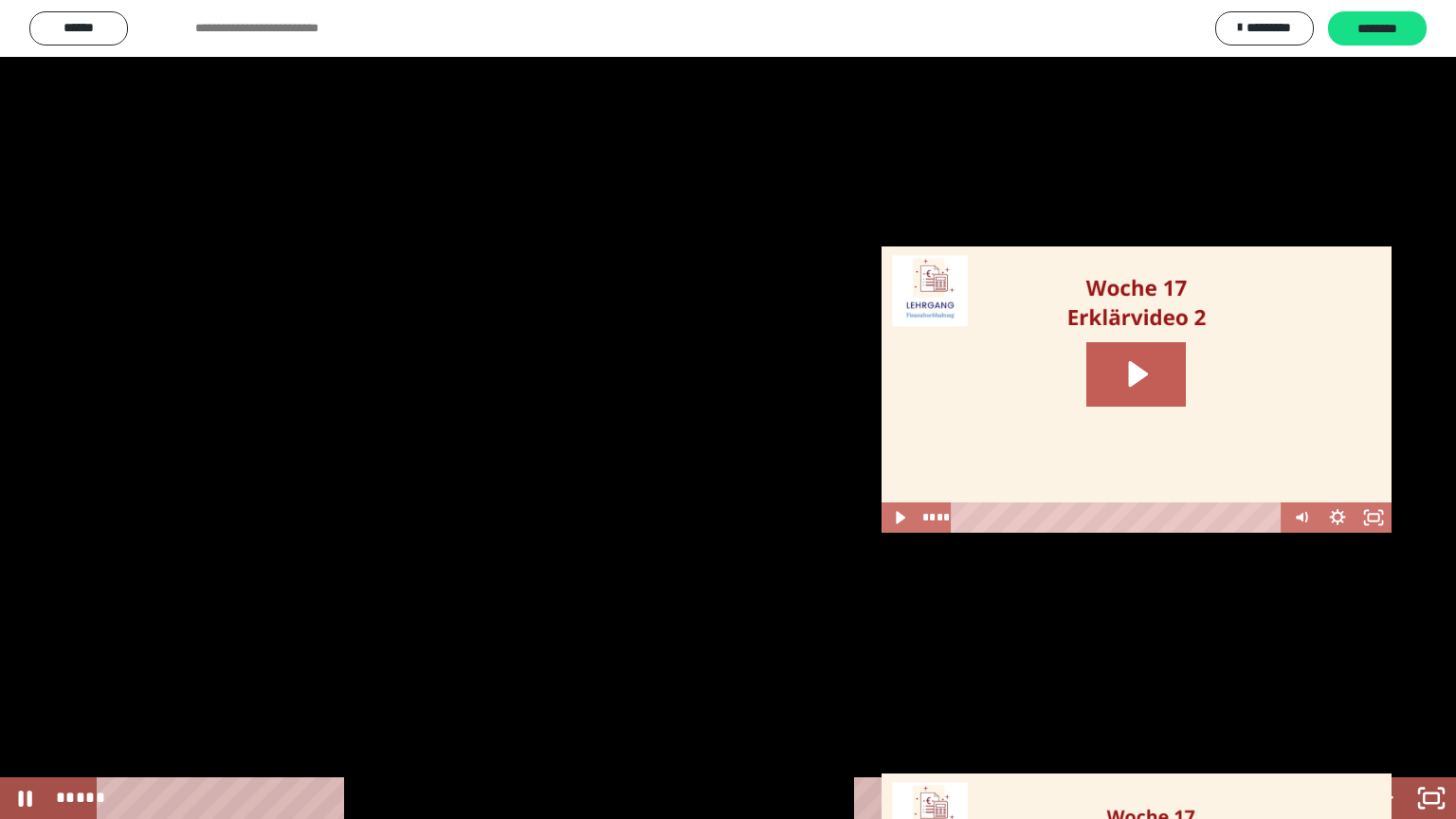 click at bounding box center [728, 410] 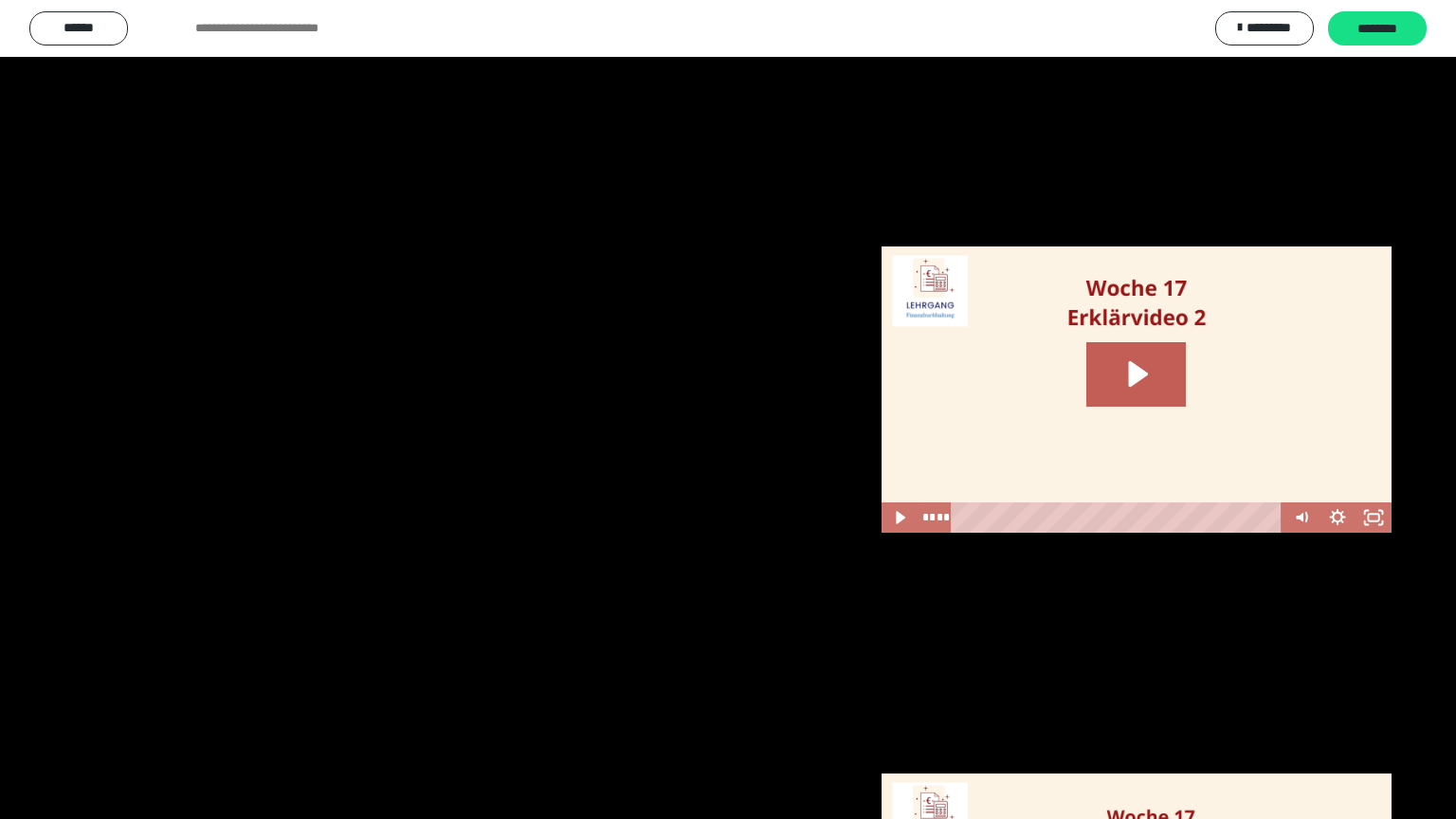 click at bounding box center (728, 410) 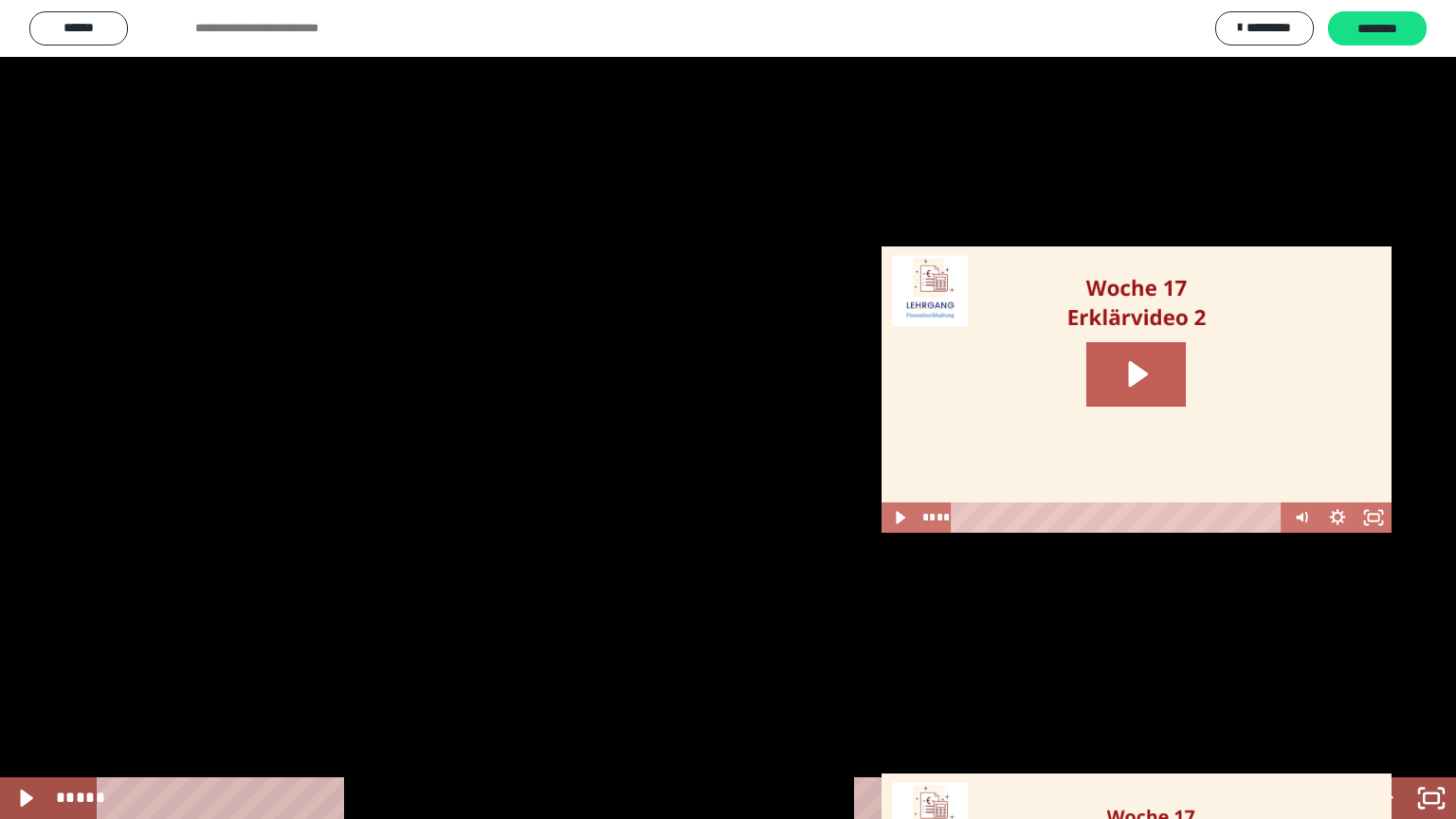 click at bounding box center [728, 410] 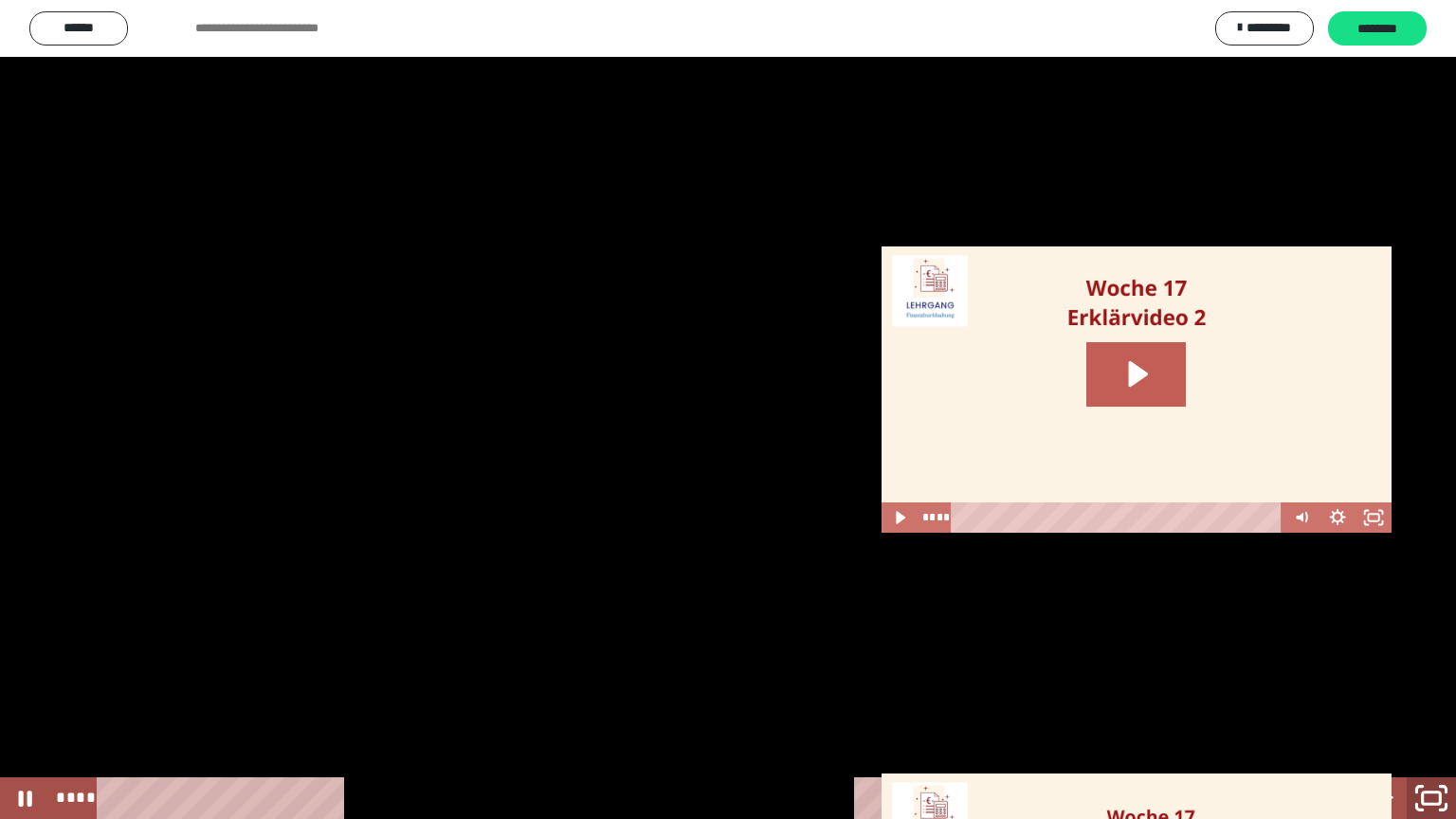 click 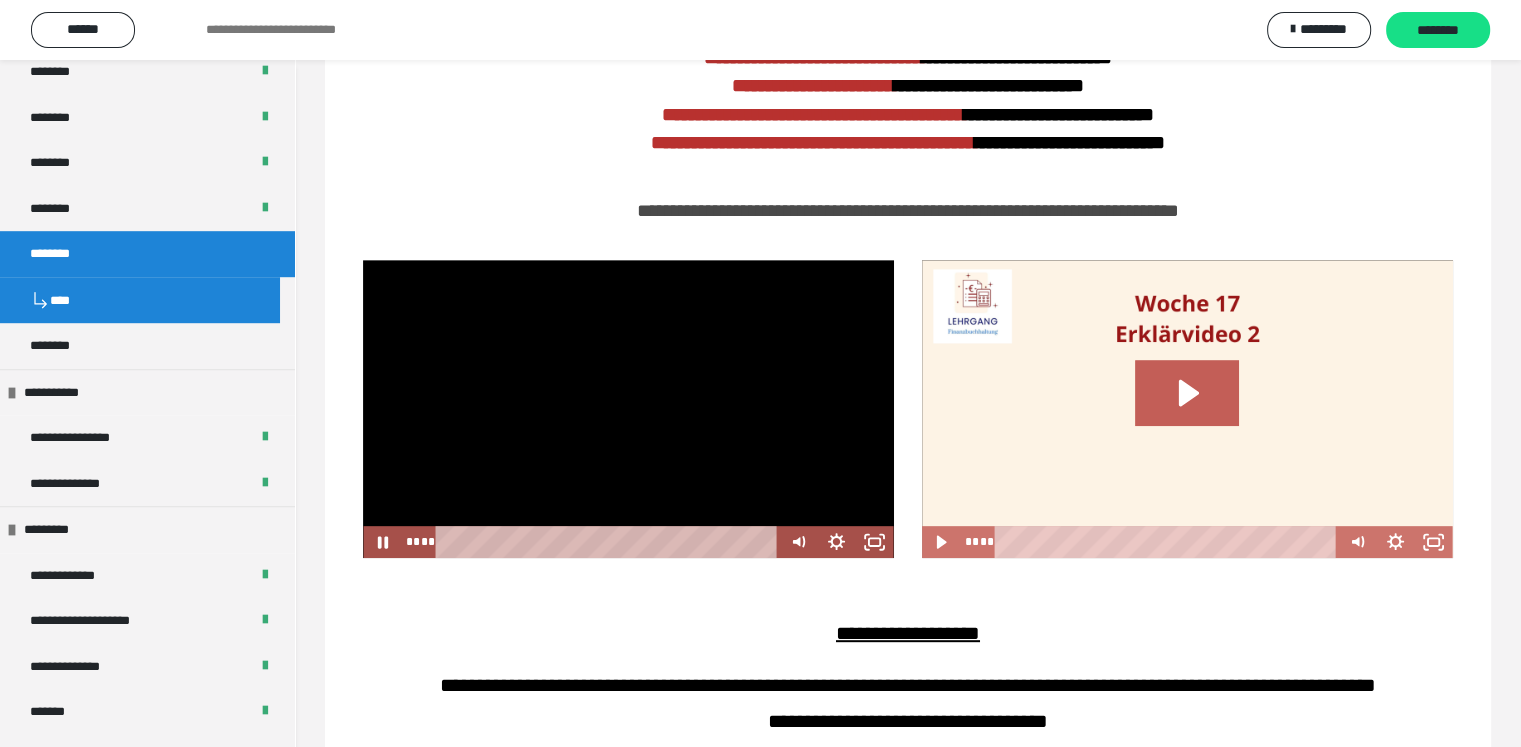 click at bounding box center (628, 409) 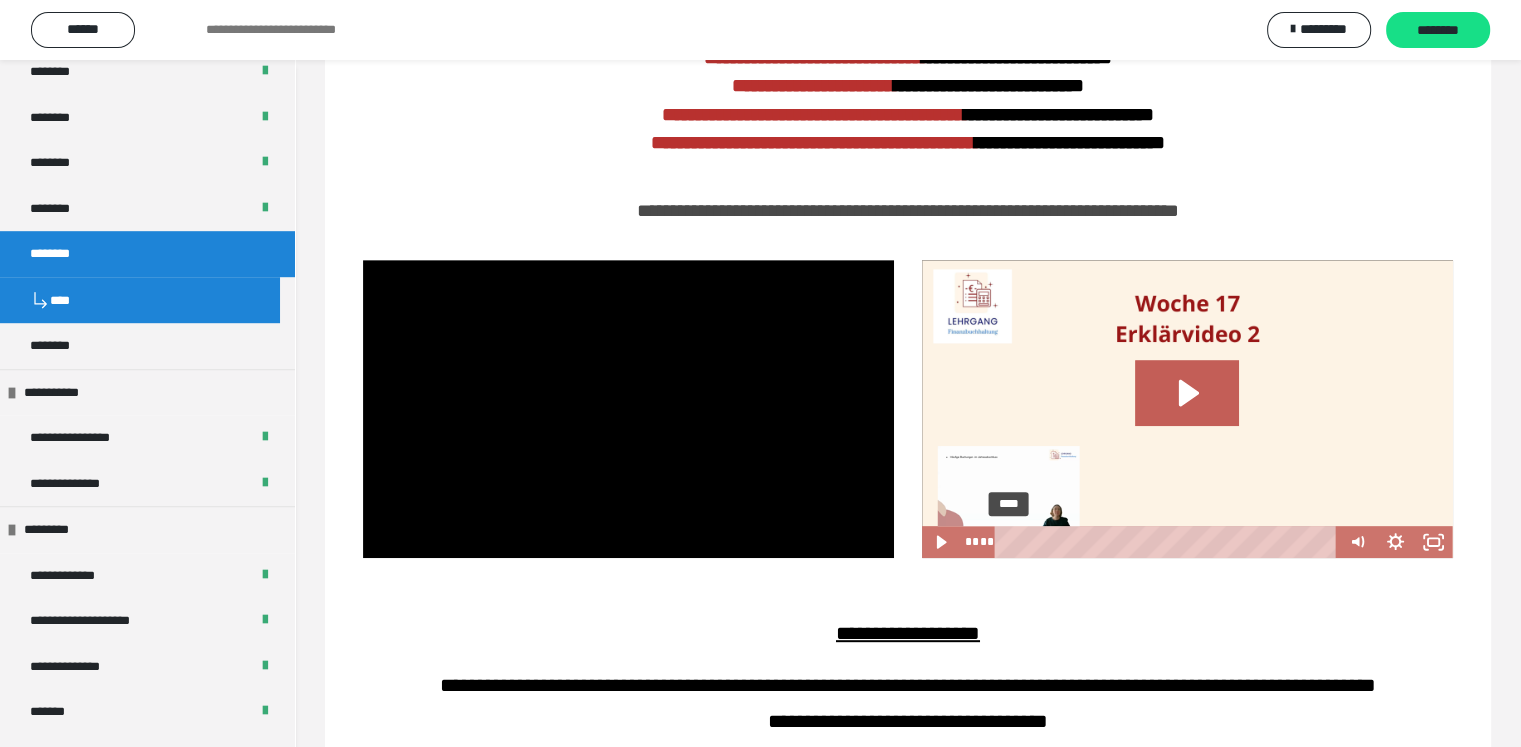 click on "****" at bounding box center [1169, 542] 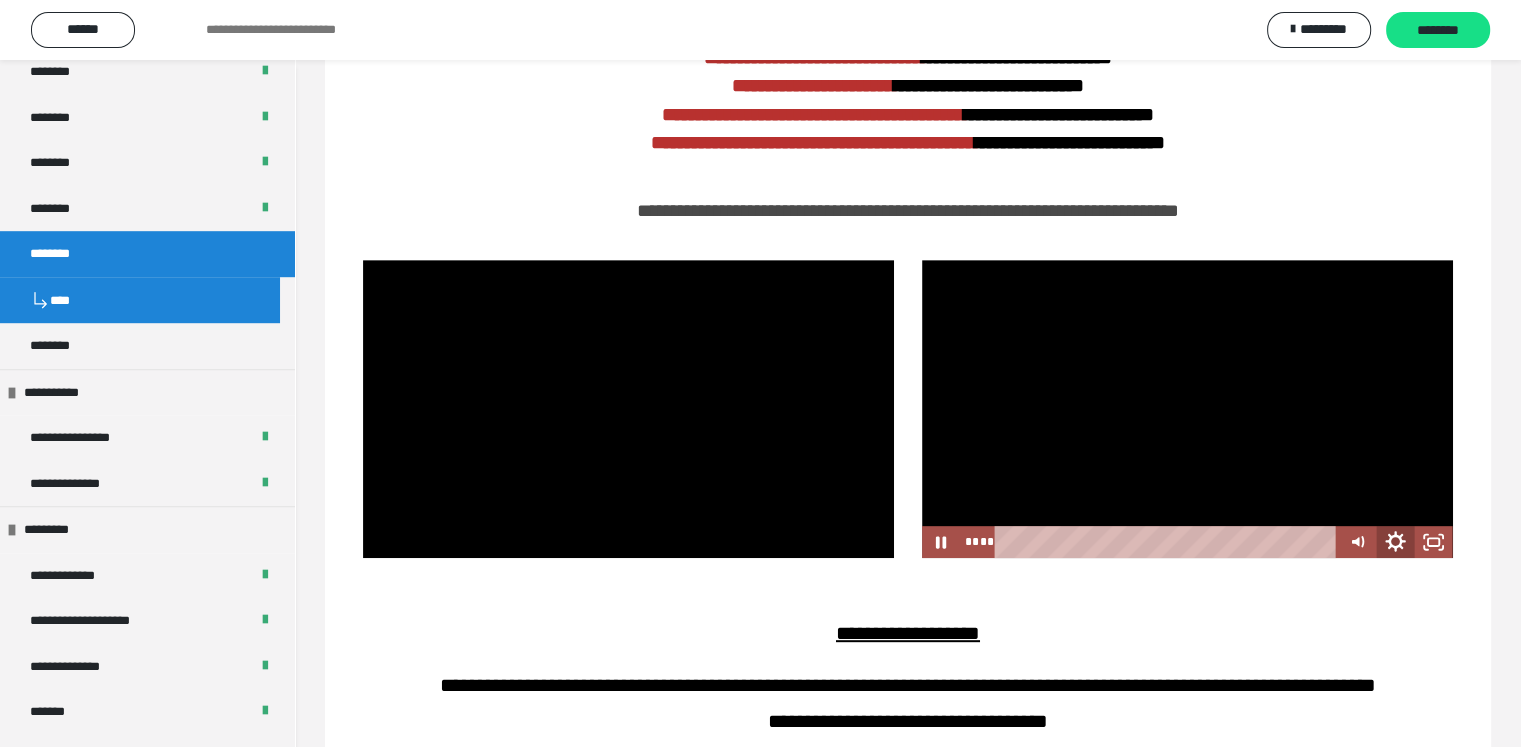 click 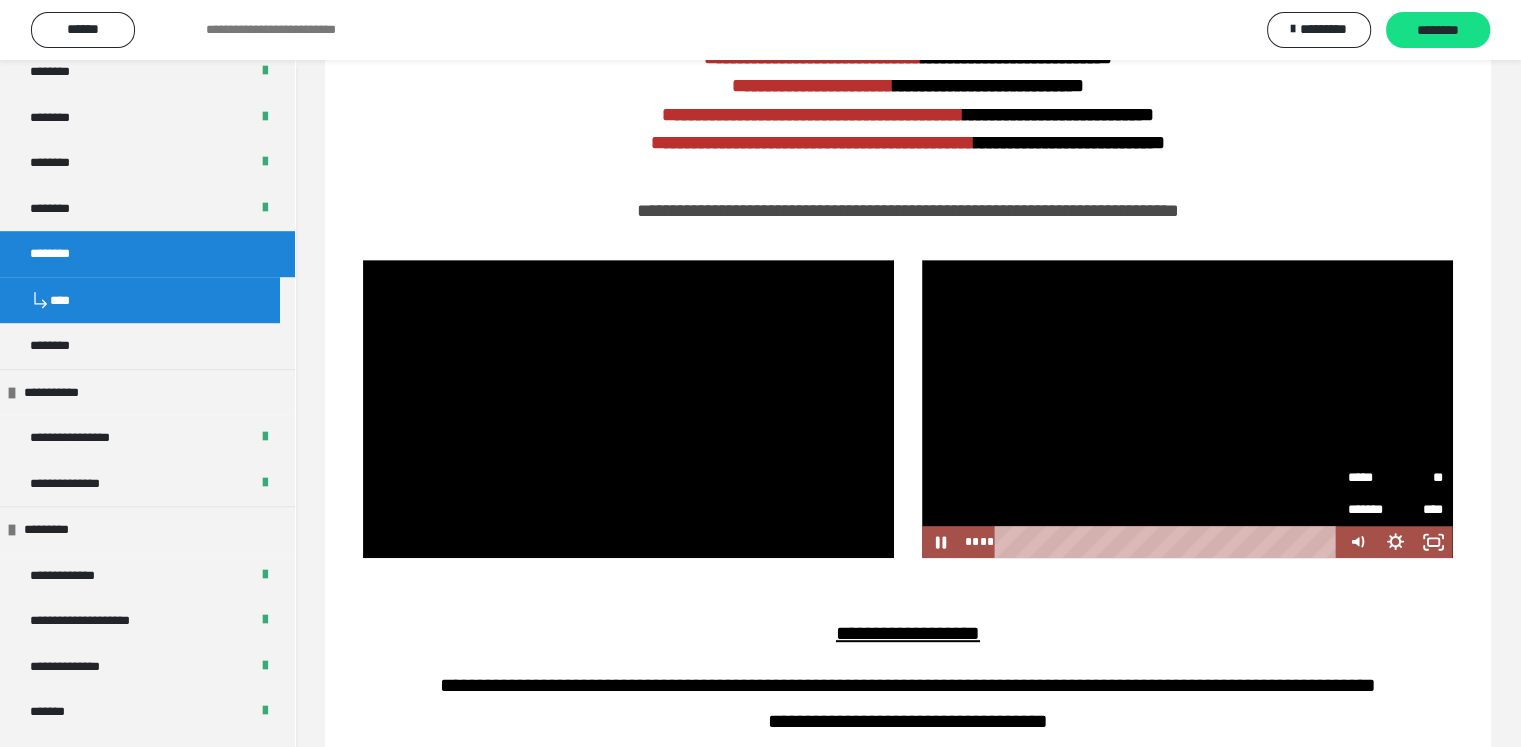 click on "*****" at bounding box center [1372, 478] 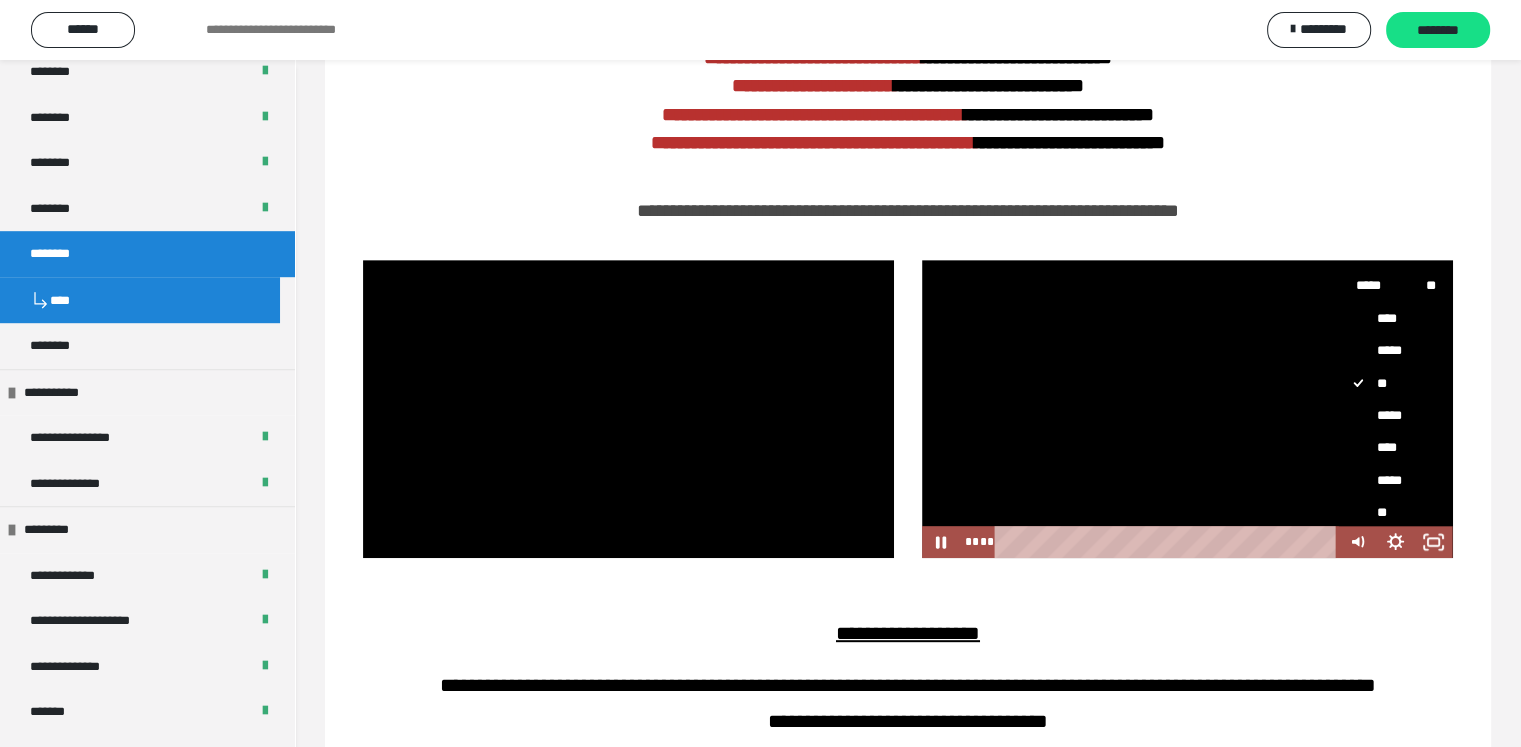 click on "****" at bounding box center [1388, 447] 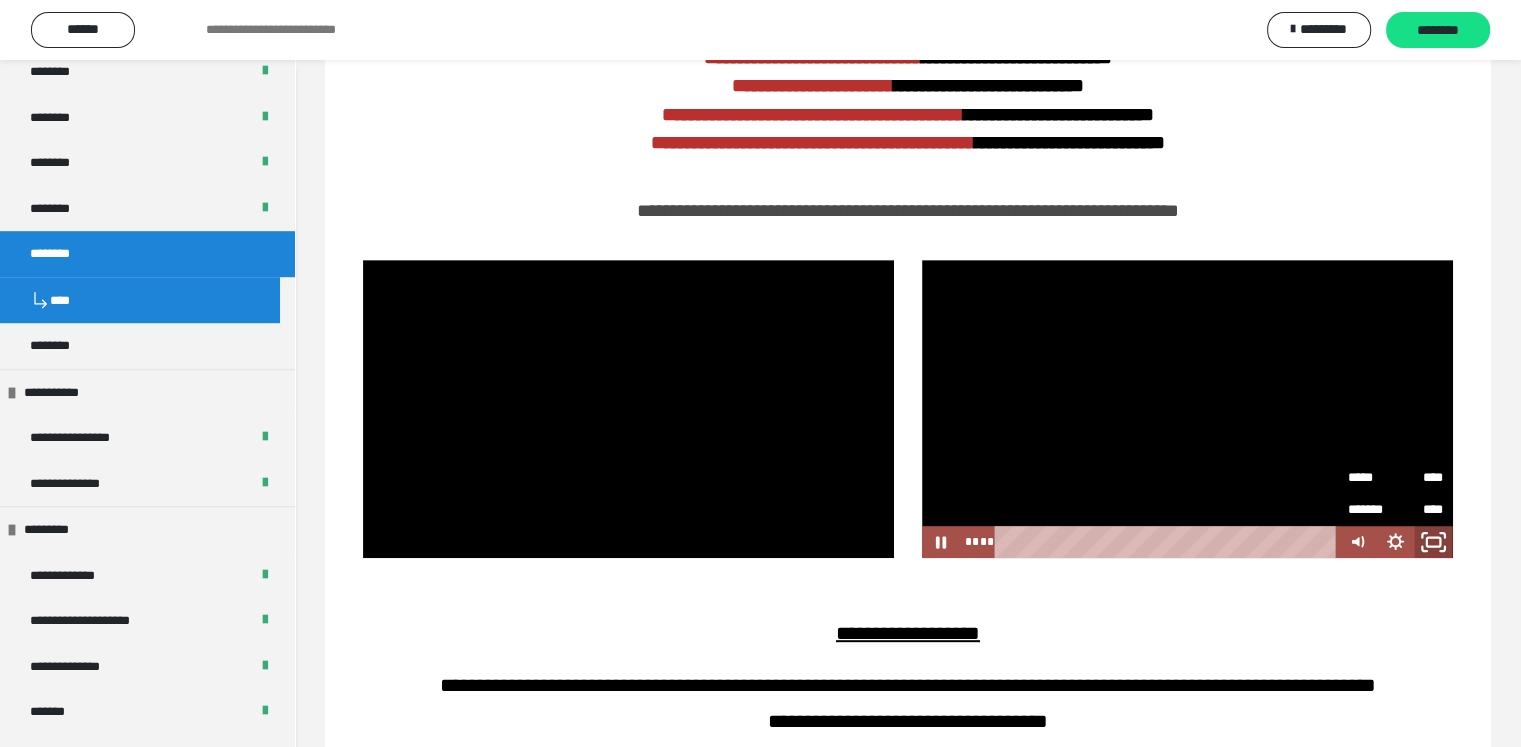 click 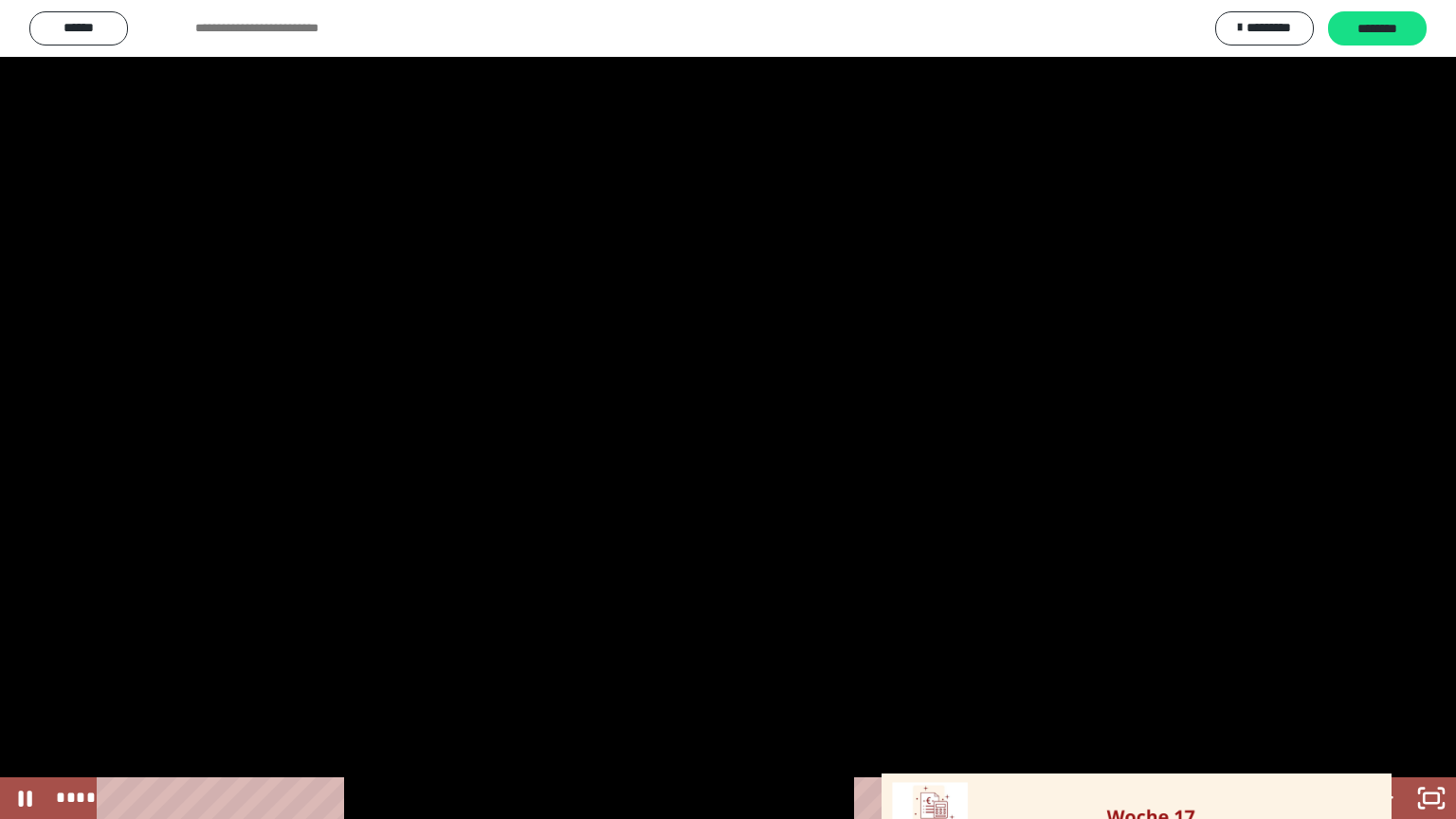 click at bounding box center (728, 410) 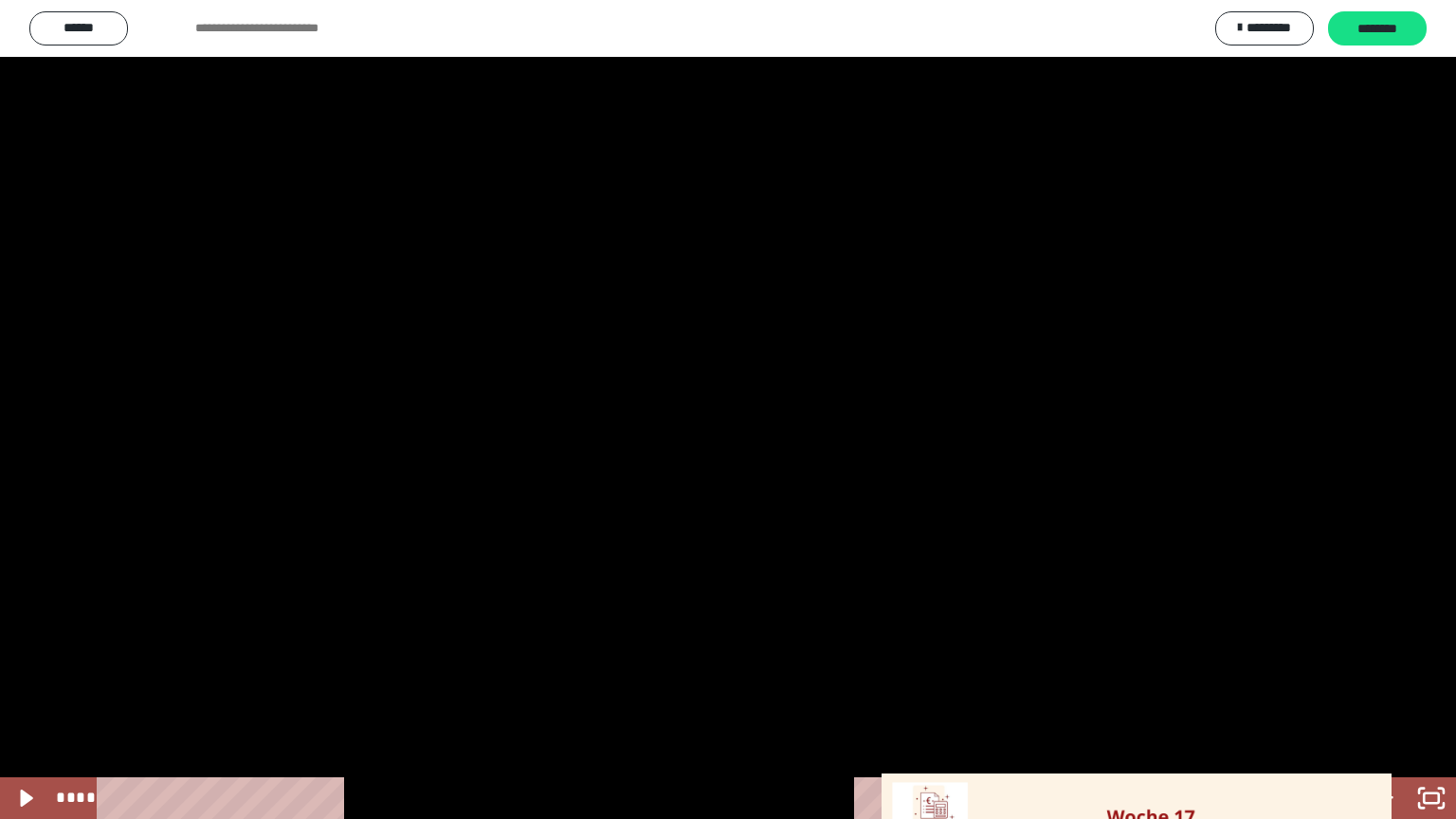 click at bounding box center [728, 410] 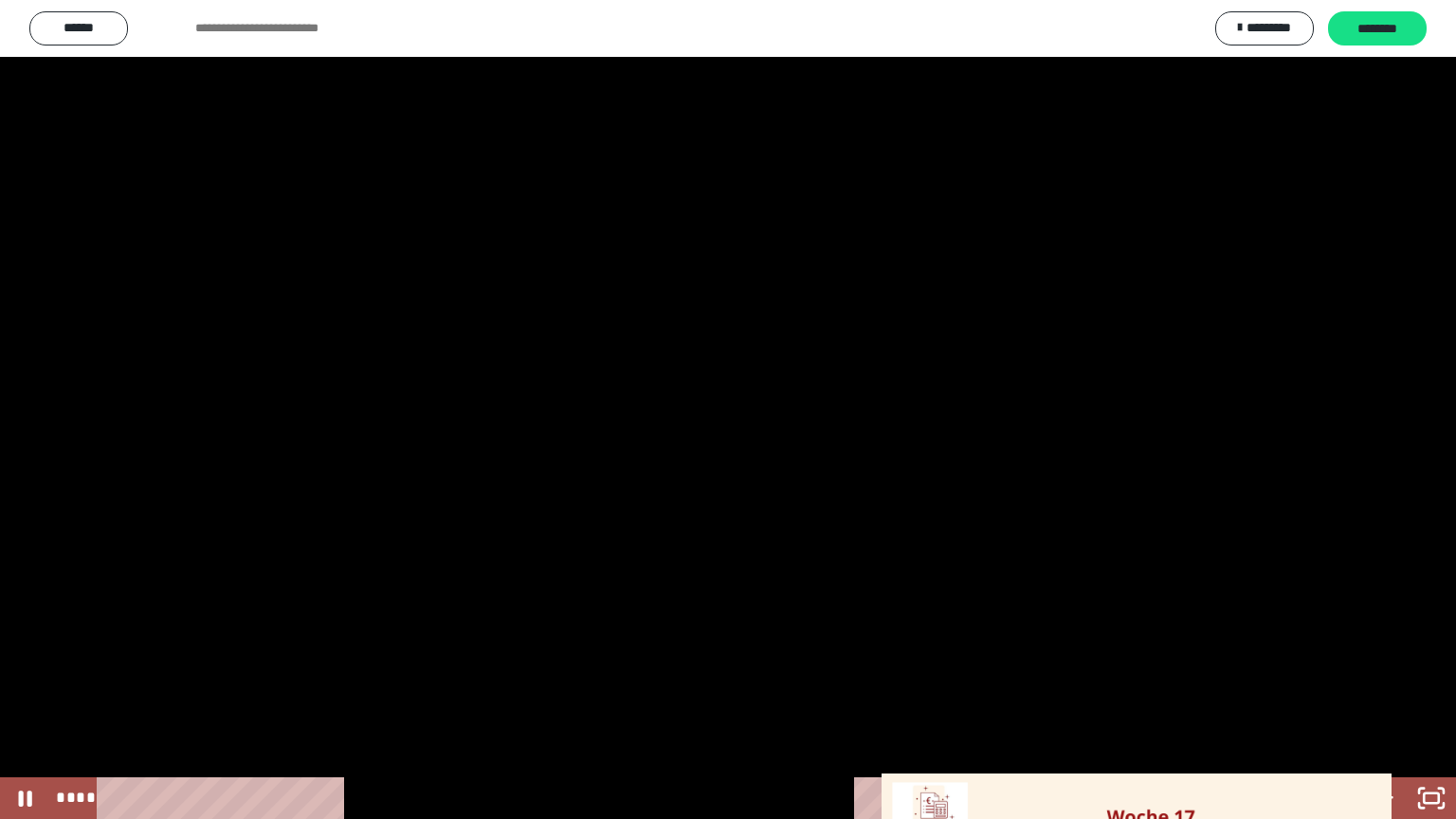 click at bounding box center (728, 410) 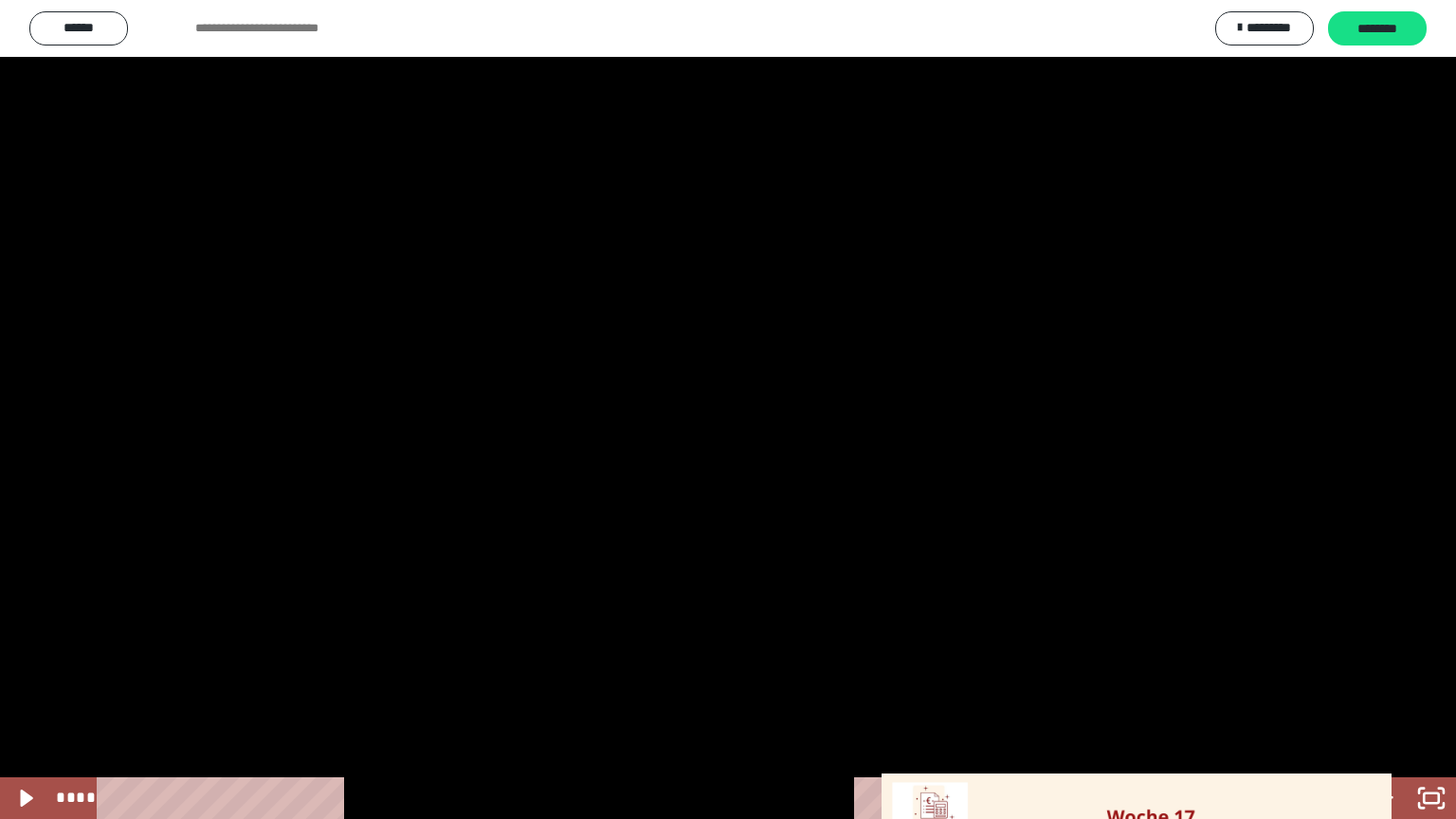 click at bounding box center (728, 410) 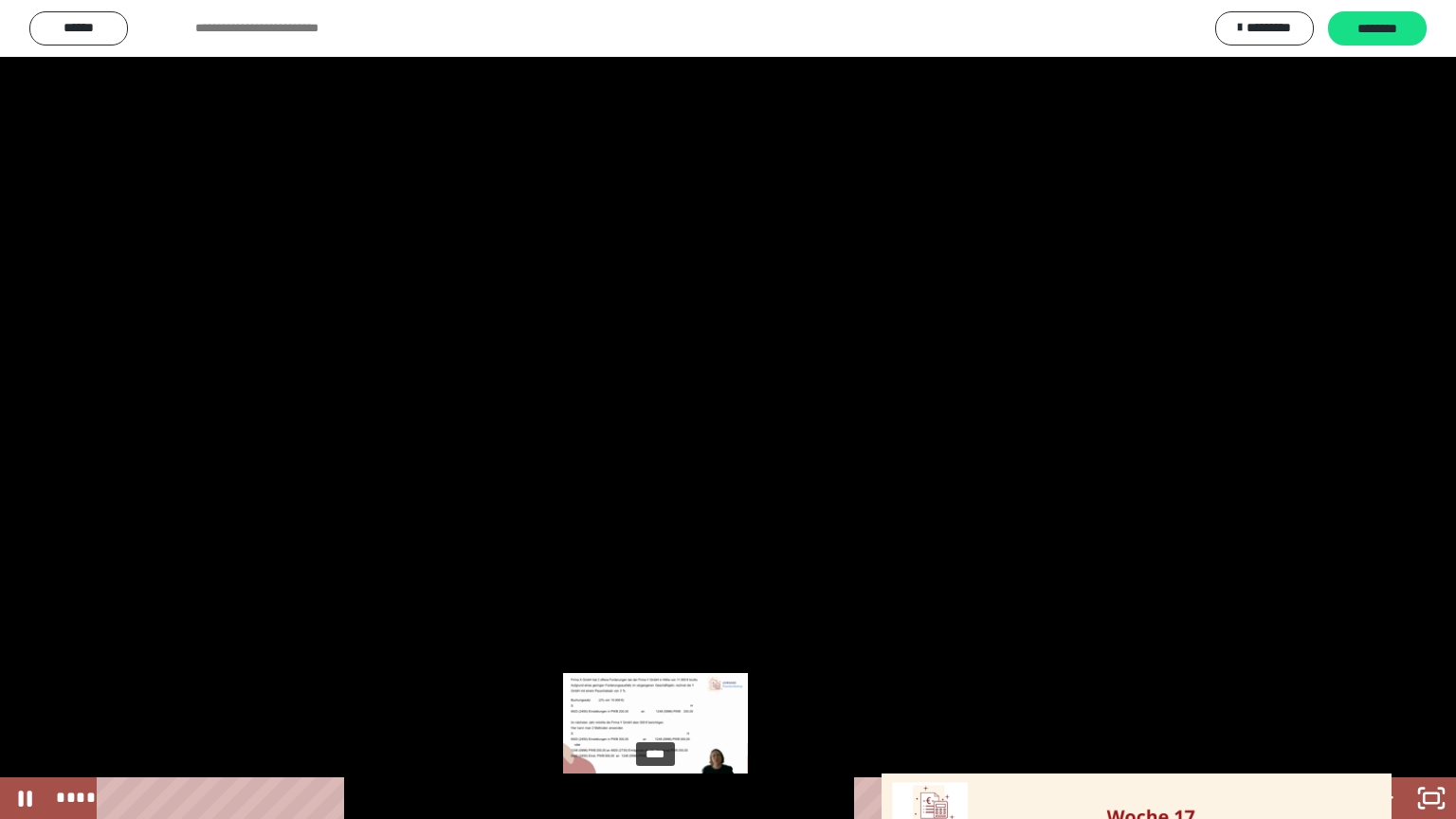 click on "****" at bounding box center (705, 798) 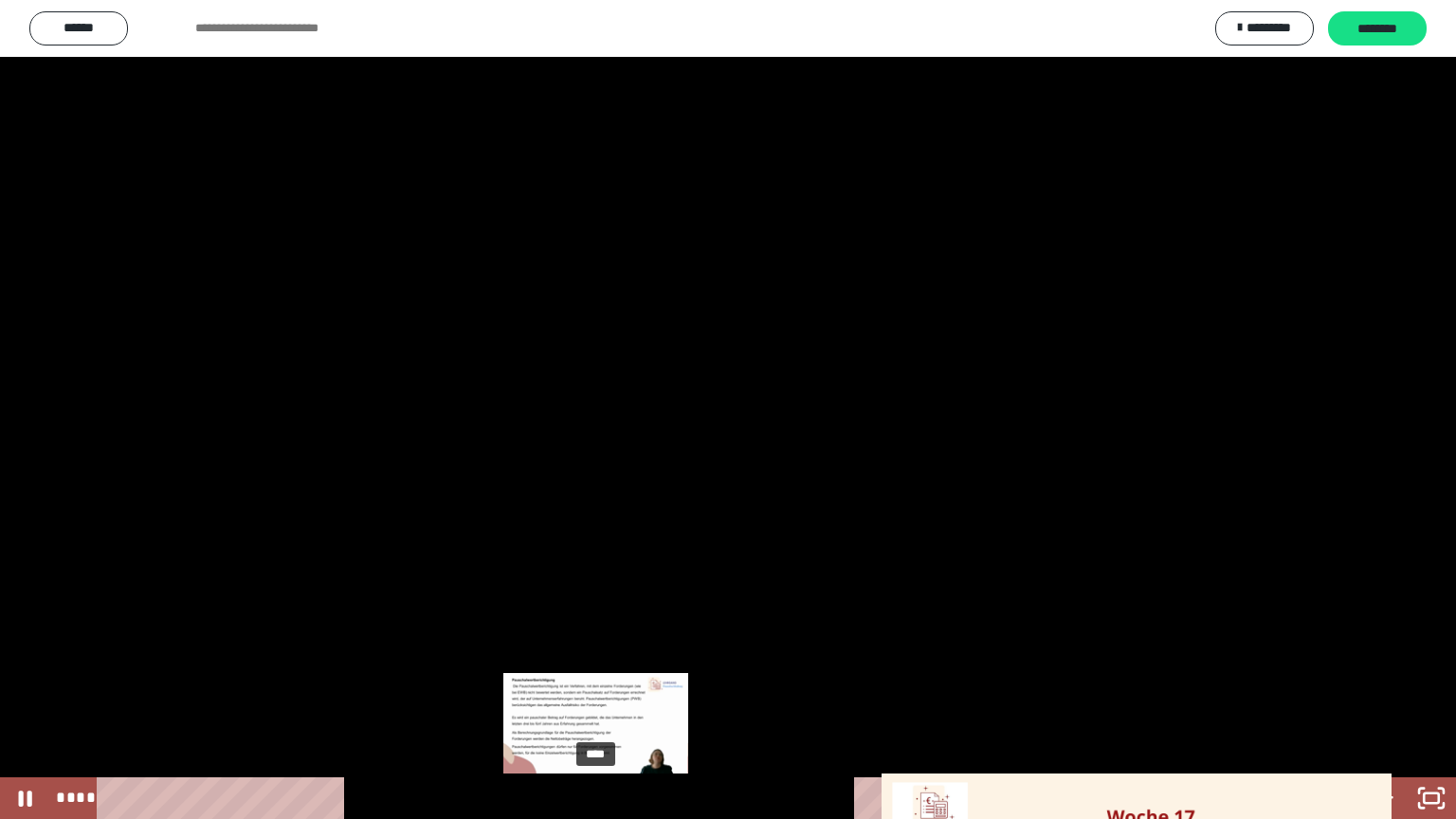 click on "****" at bounding box center [705, 798] 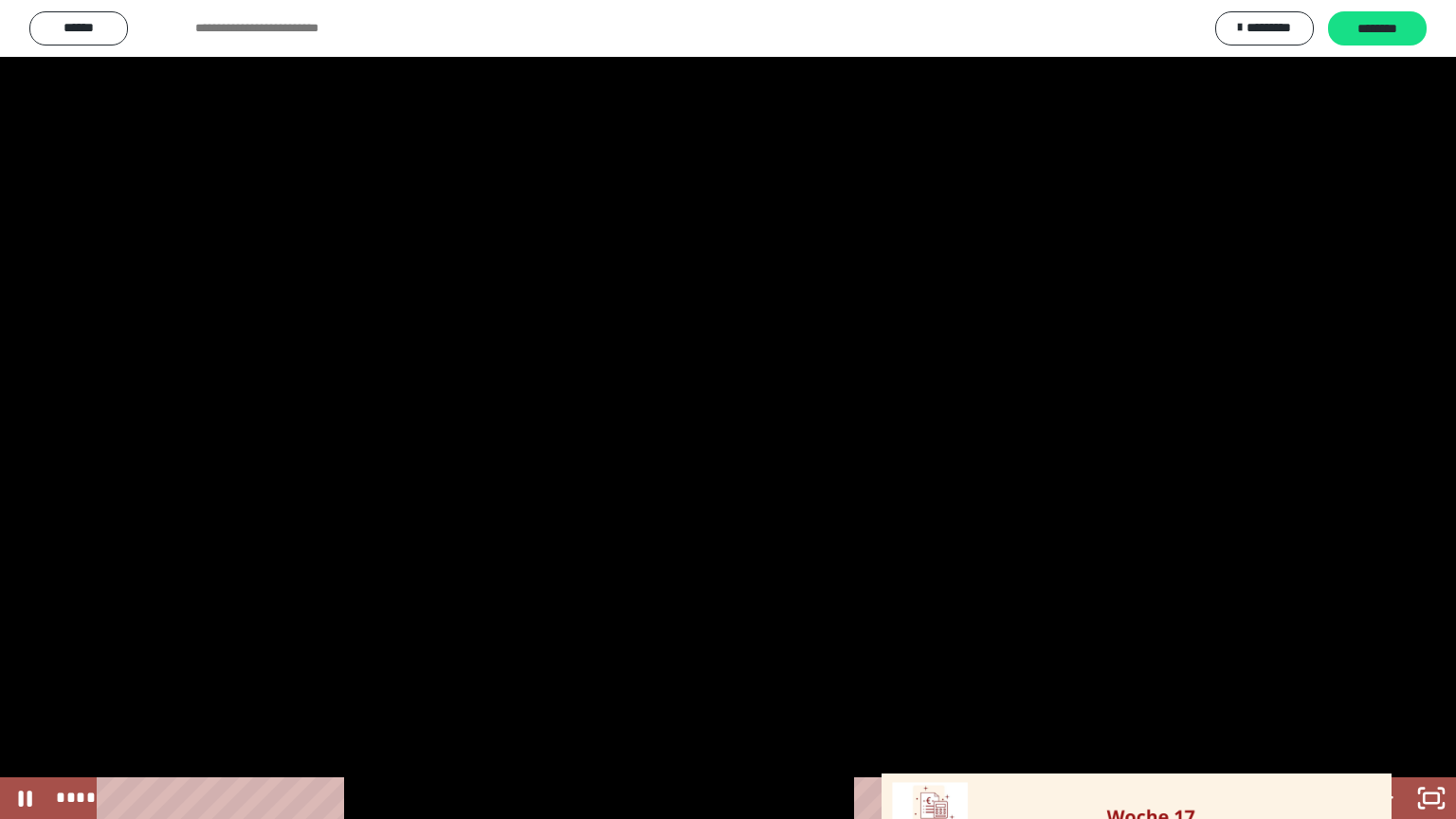 click at bounding box center [728, 410] 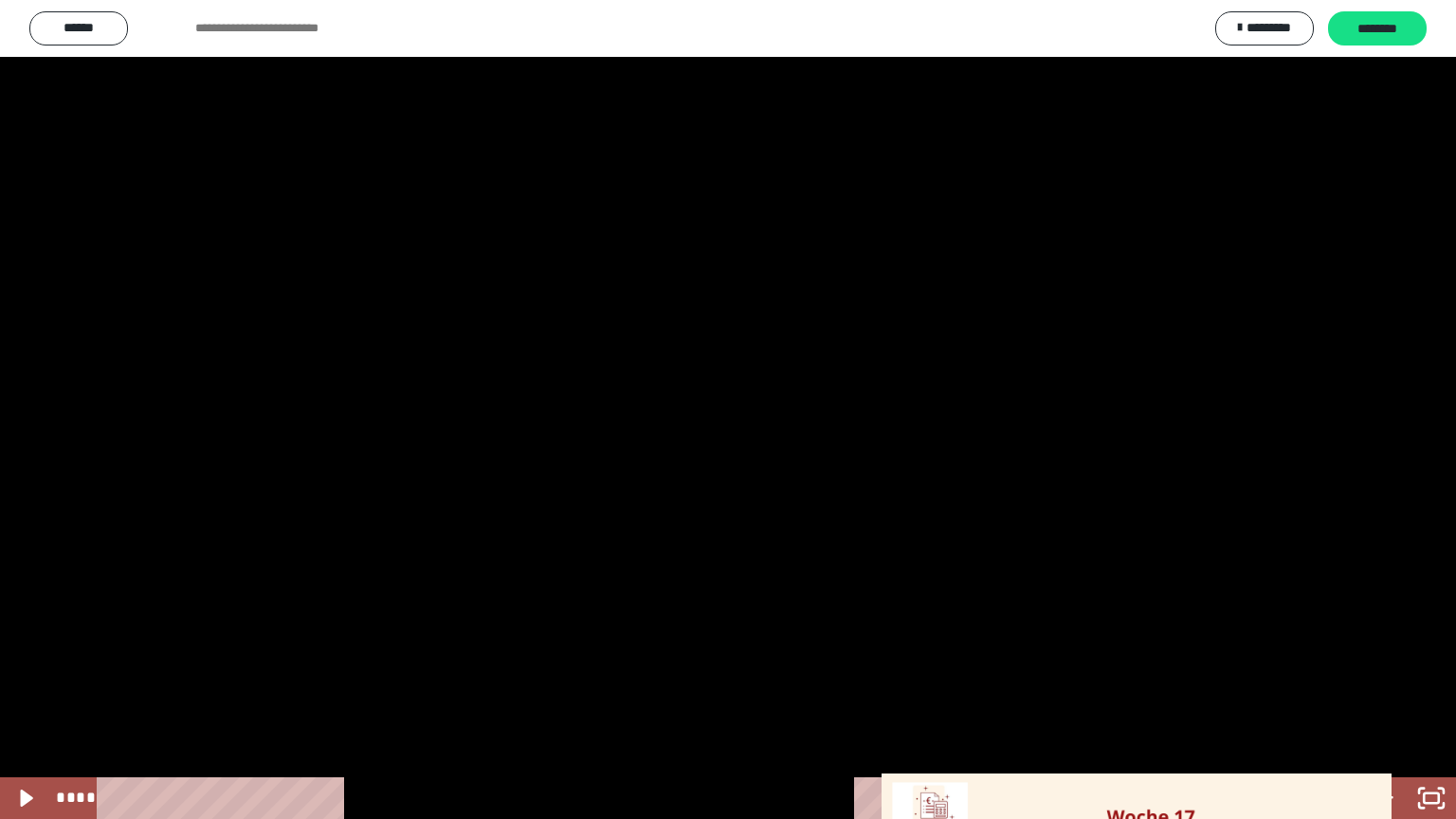 click at bounding box center (728, 410) 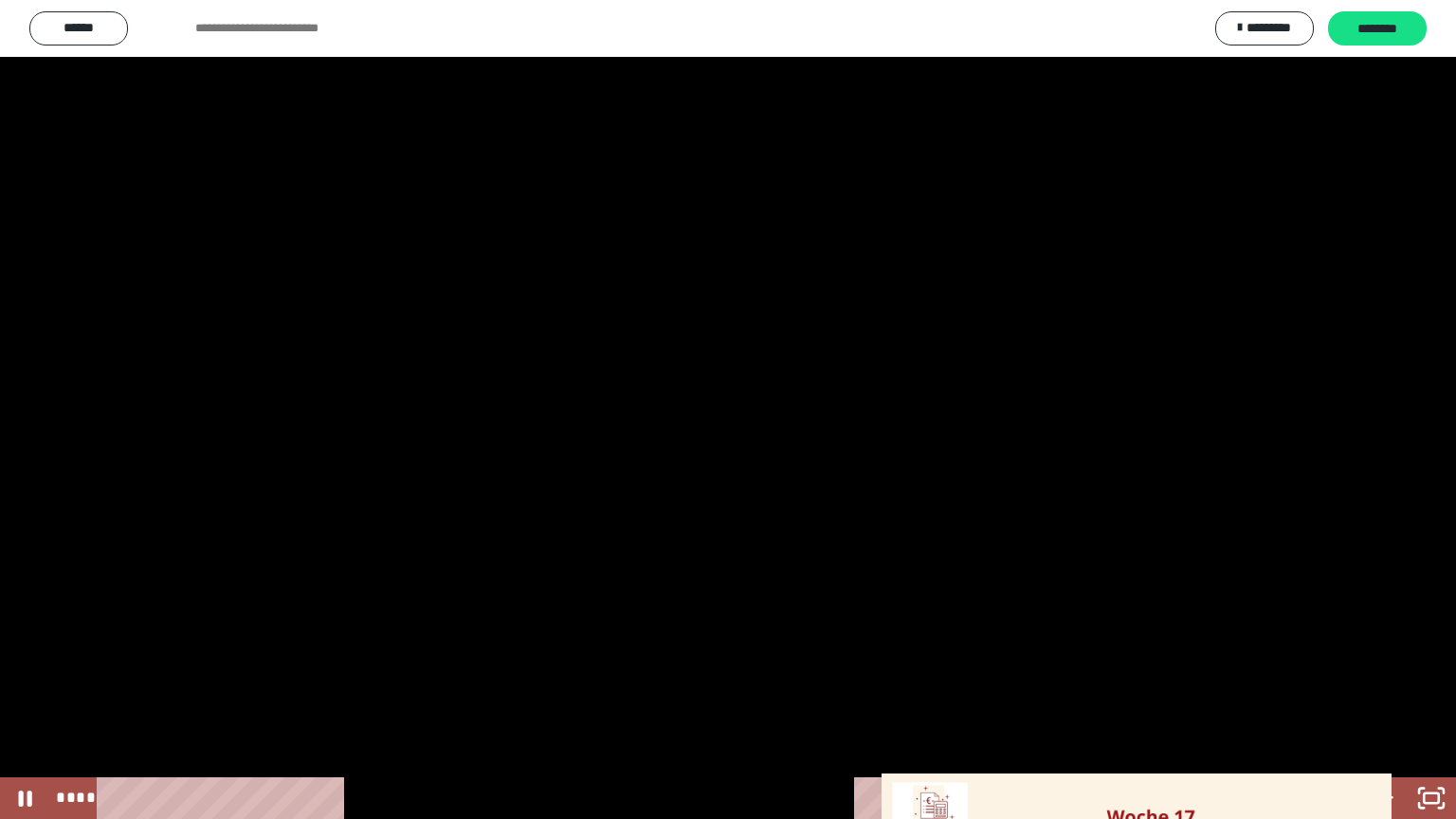 click at bounding box center [728, 410] 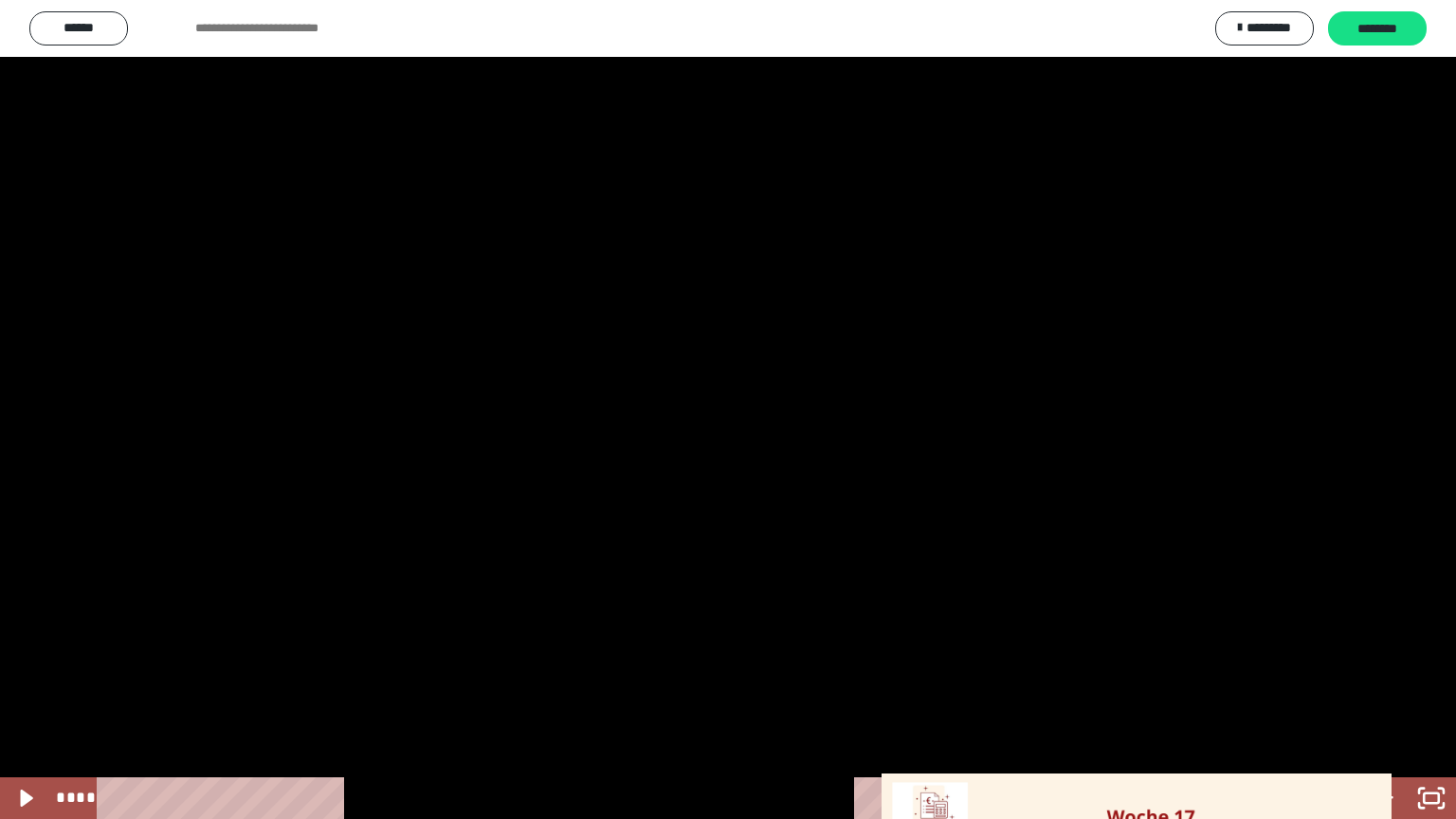 click at bounding box center [728, 410] 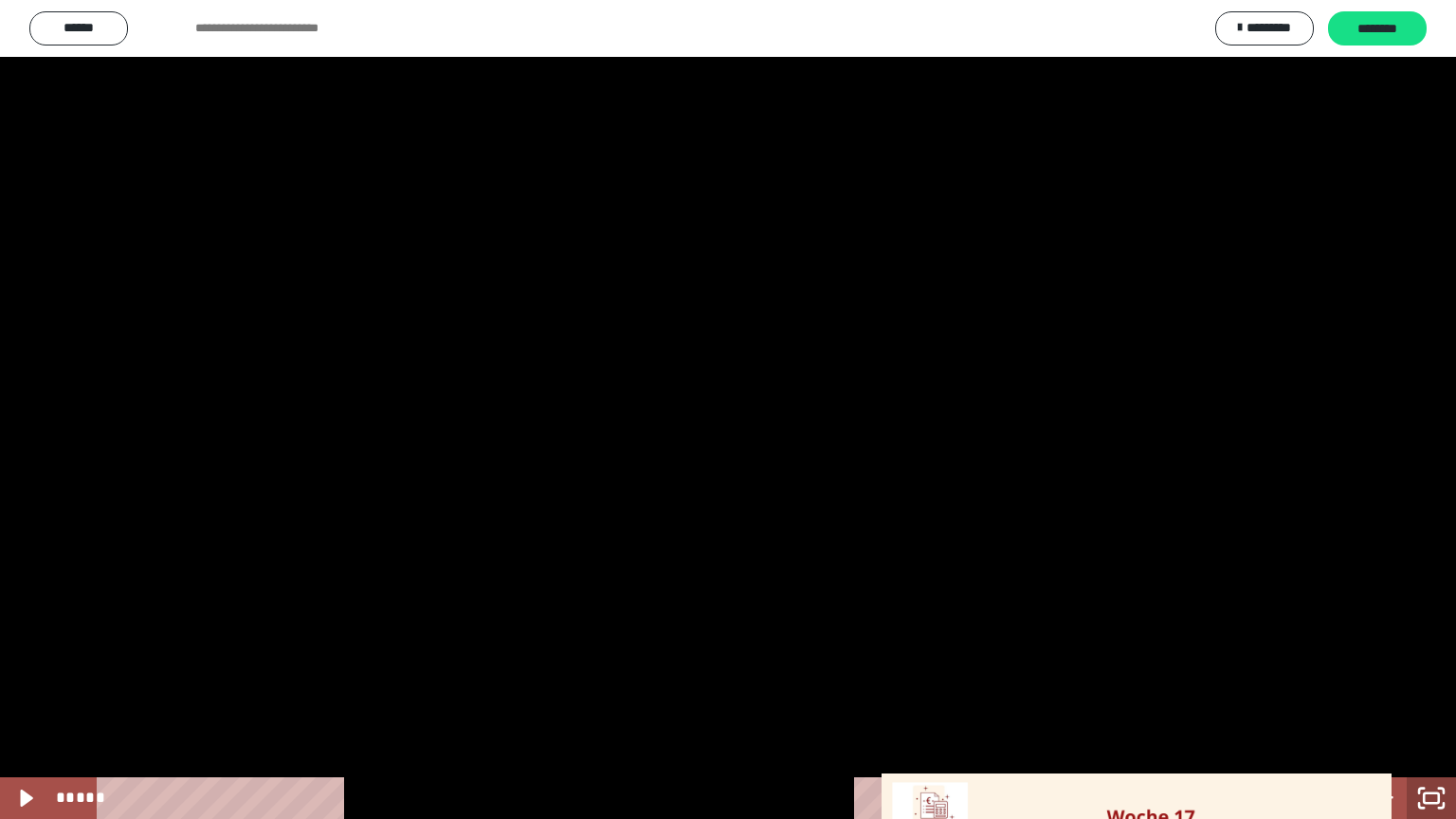 click 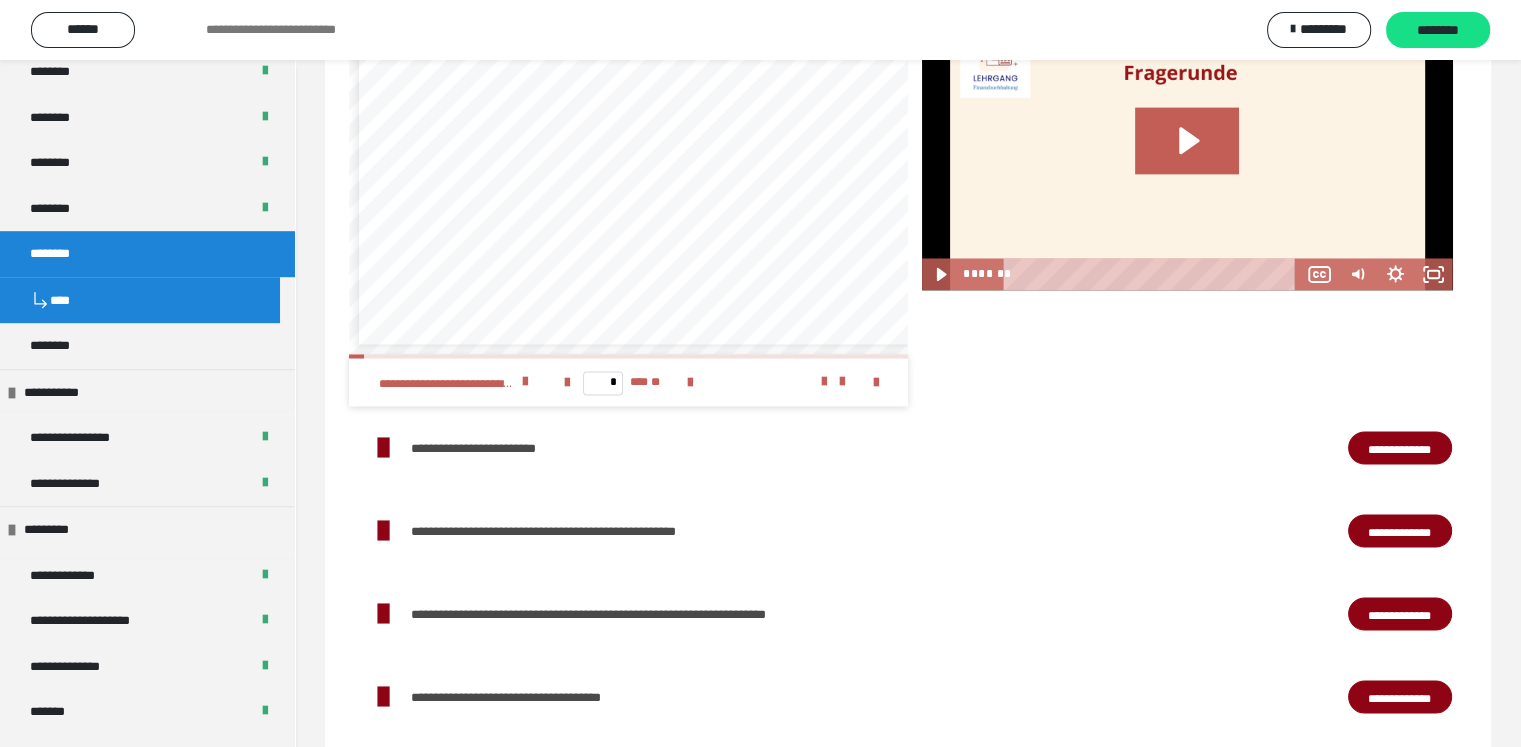 scroll, scrollTop: 3556, scrollLeft: 0, axis: vertical 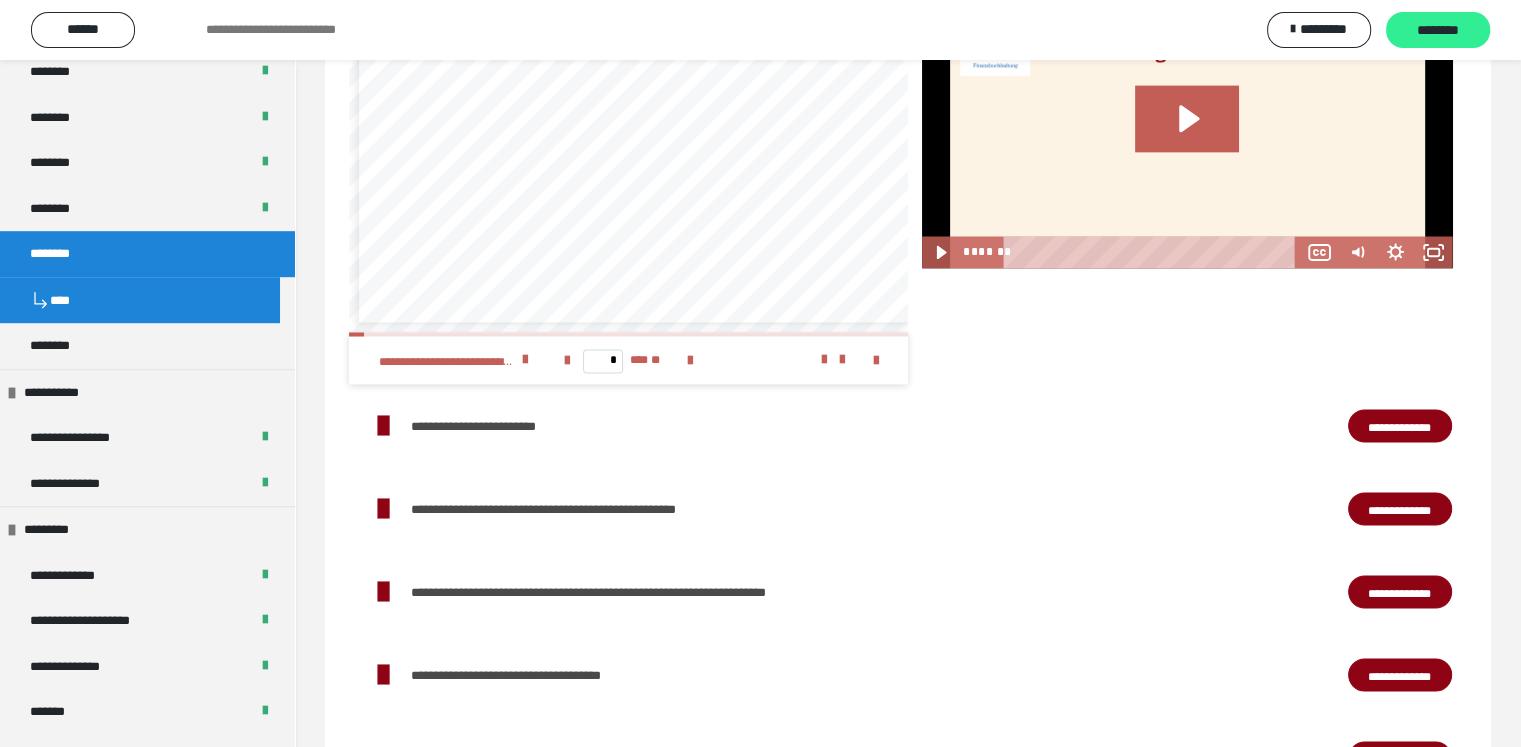click on "********" at bounding box center [1438, 31] 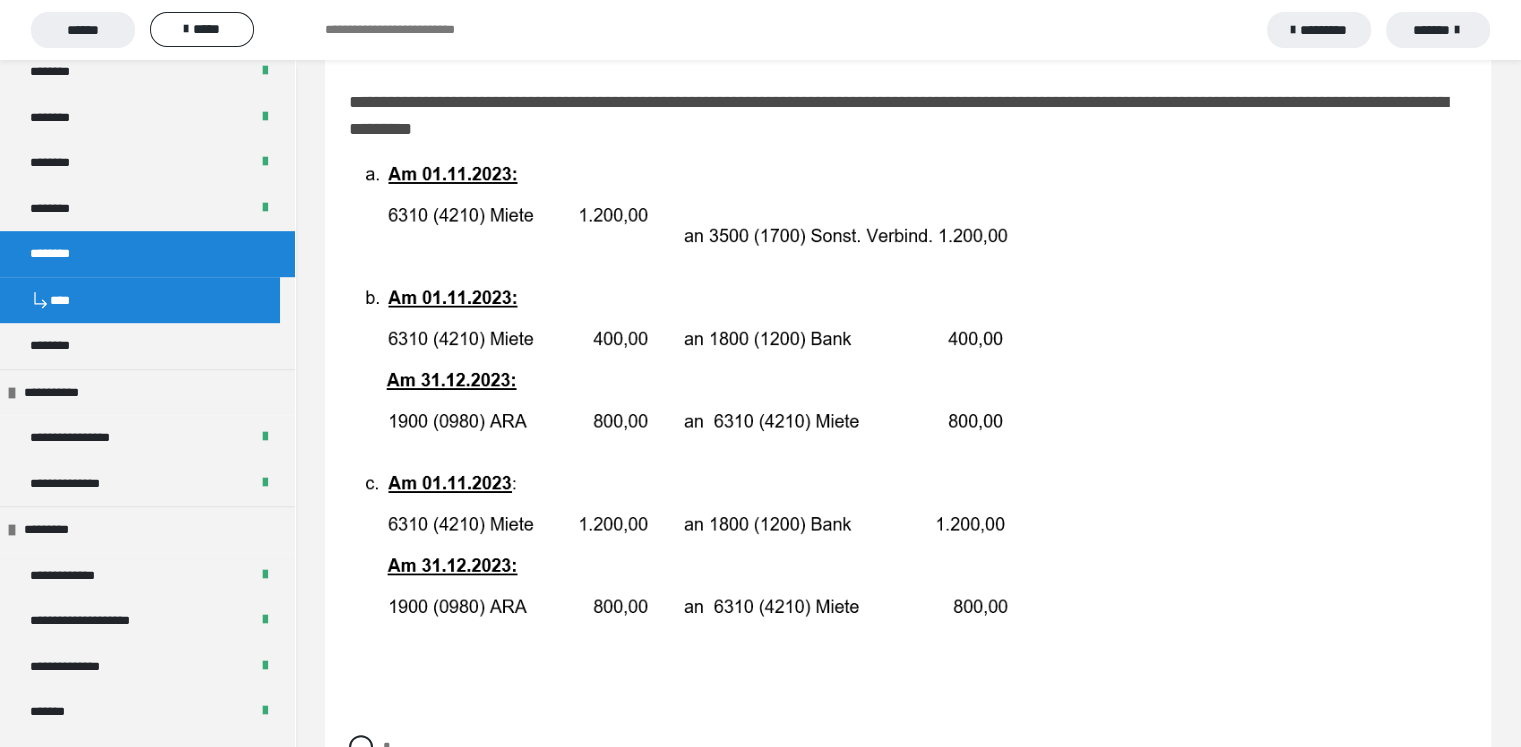 scroll, scrollTop: 294, scrollLeft: 0, axis: vertical 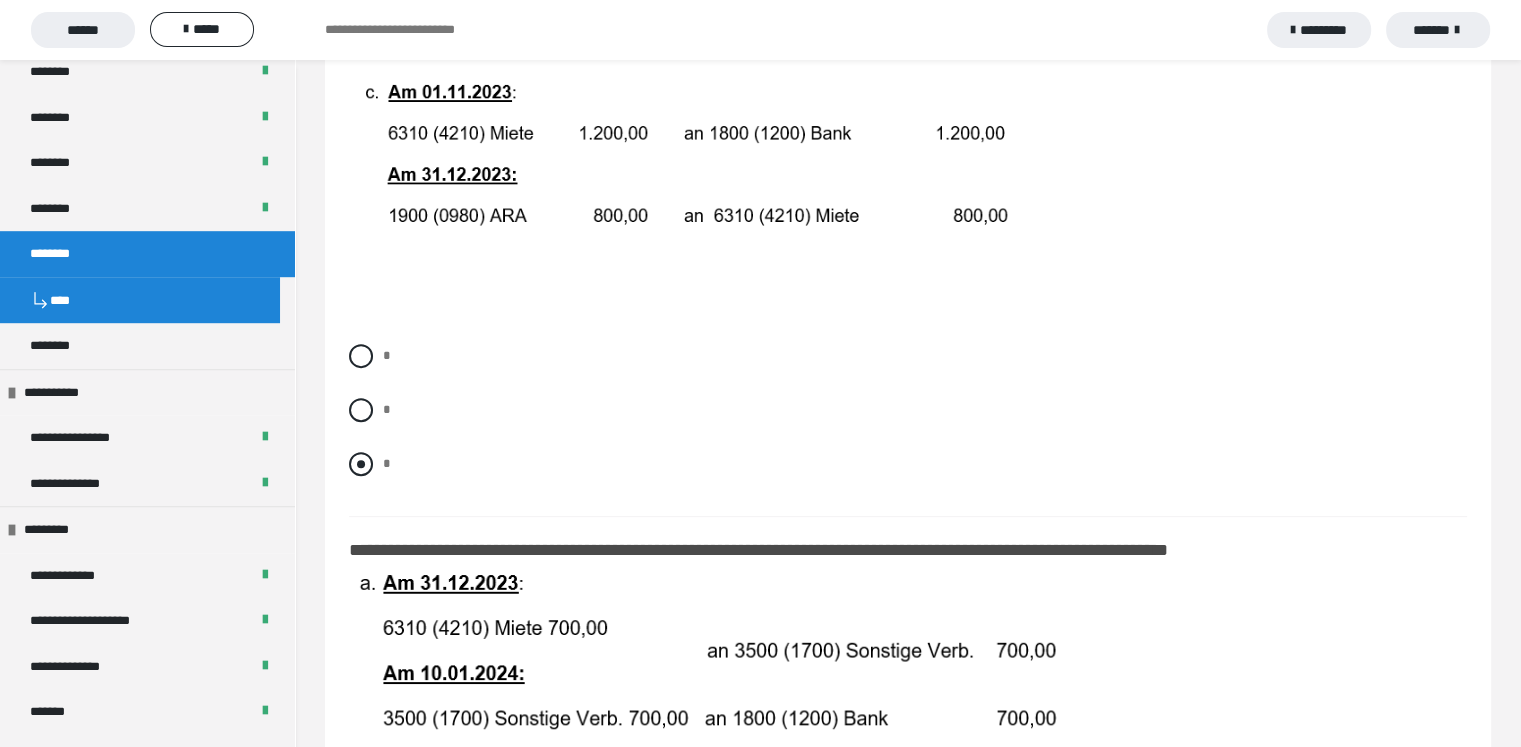 click at bounding box center [361, 464] 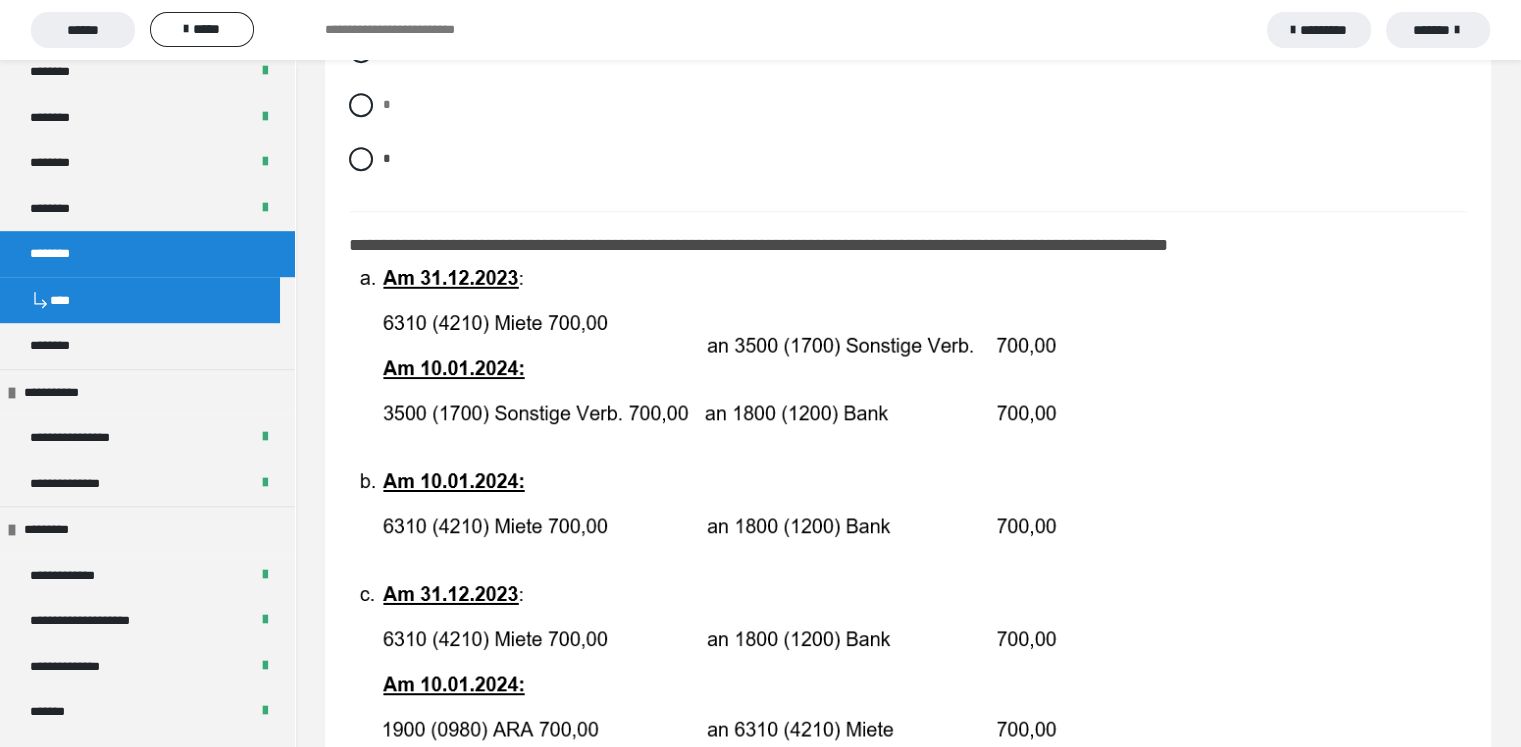 scroll, scrollTop: 1005, scrollLeft: 0, axis: vertical 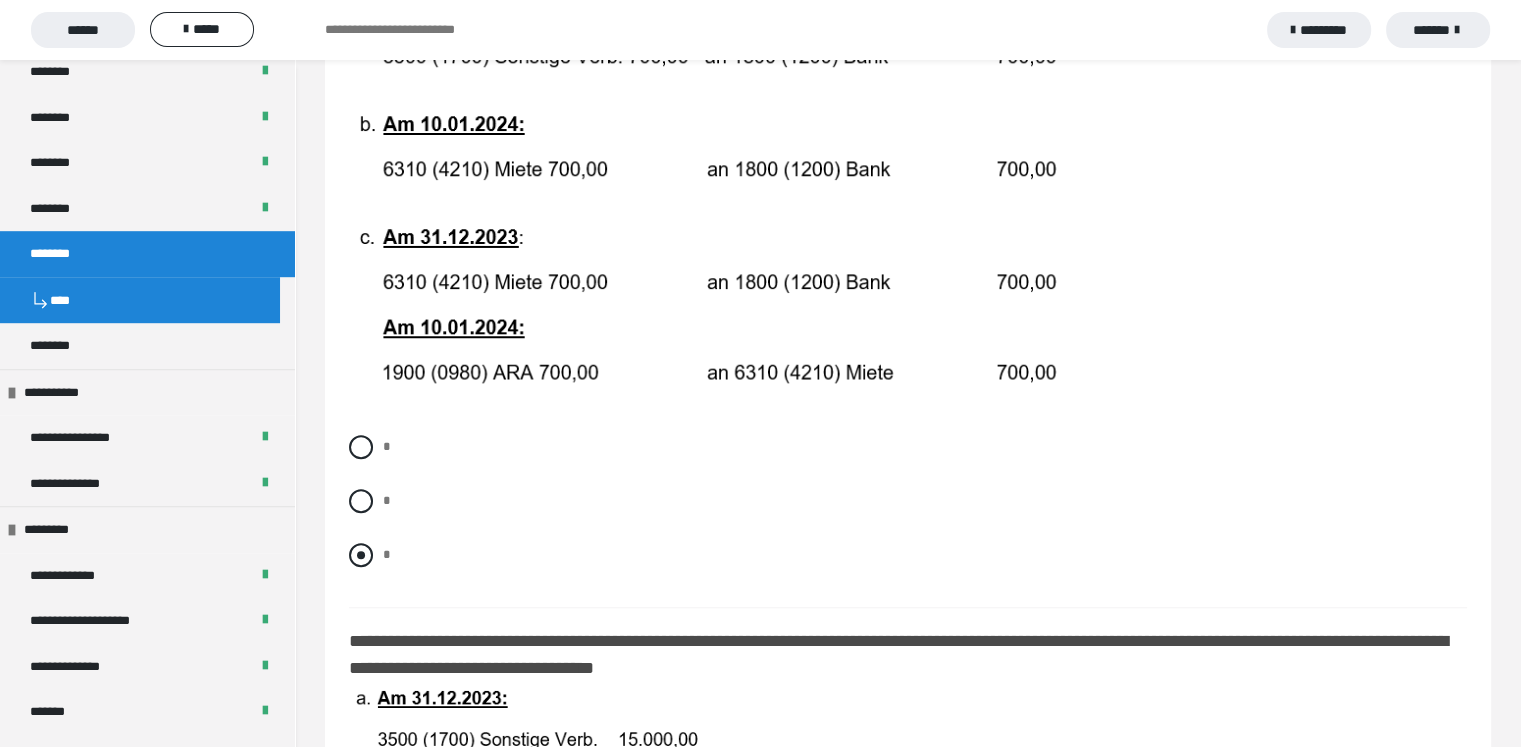 click at bounding box center (361, 555) 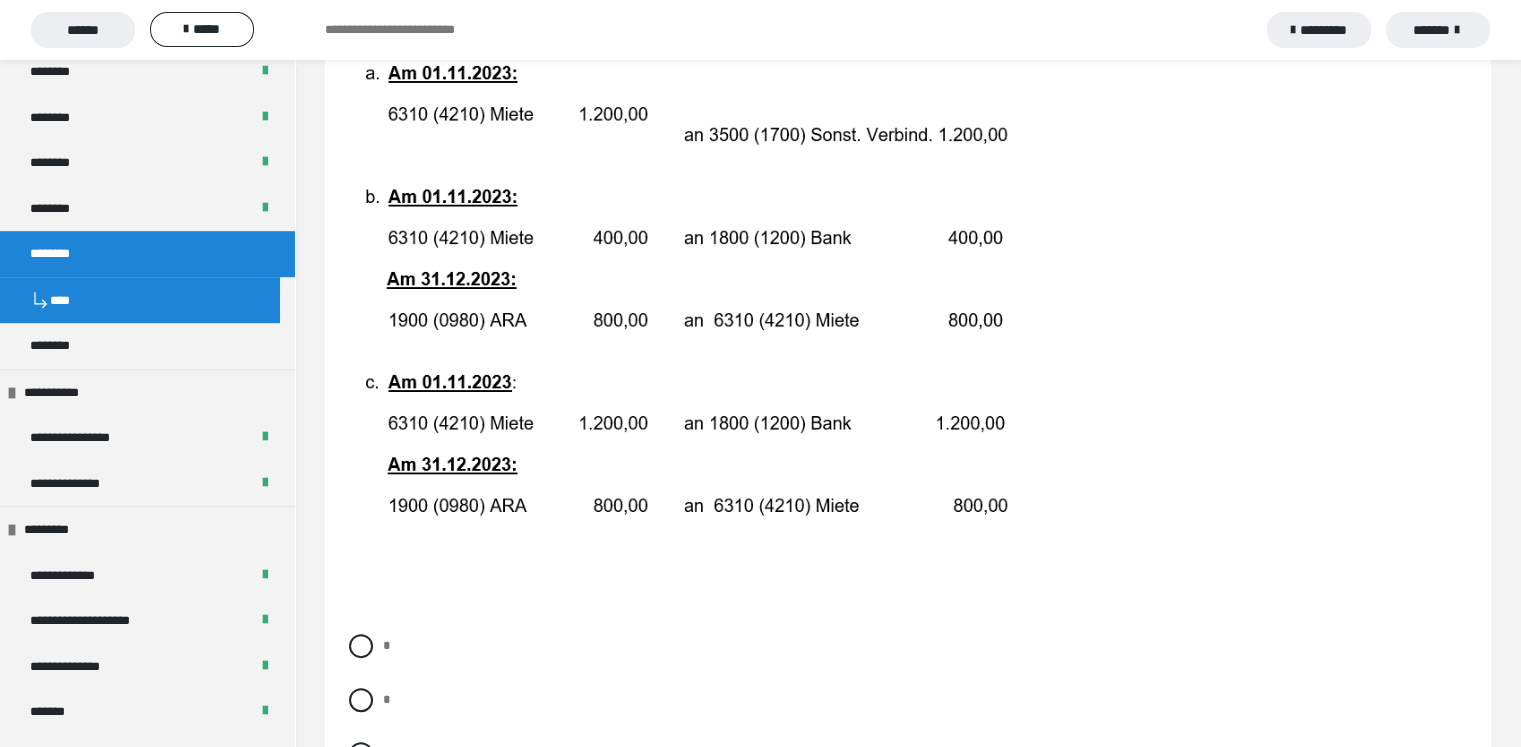 scroll, scrollTop: 276, scrollLeft: 0, axis: vertical 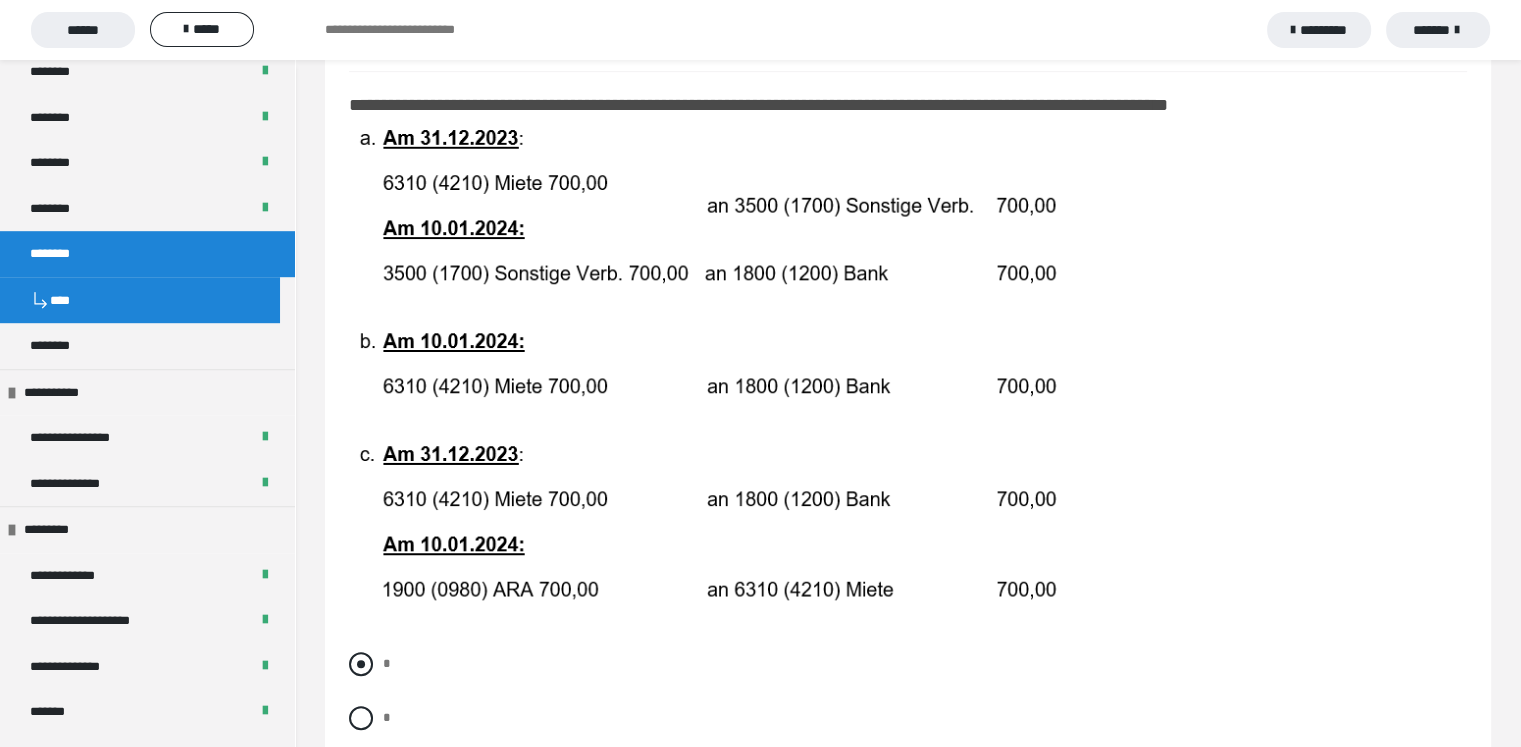 click at bounding box center (361, 664) 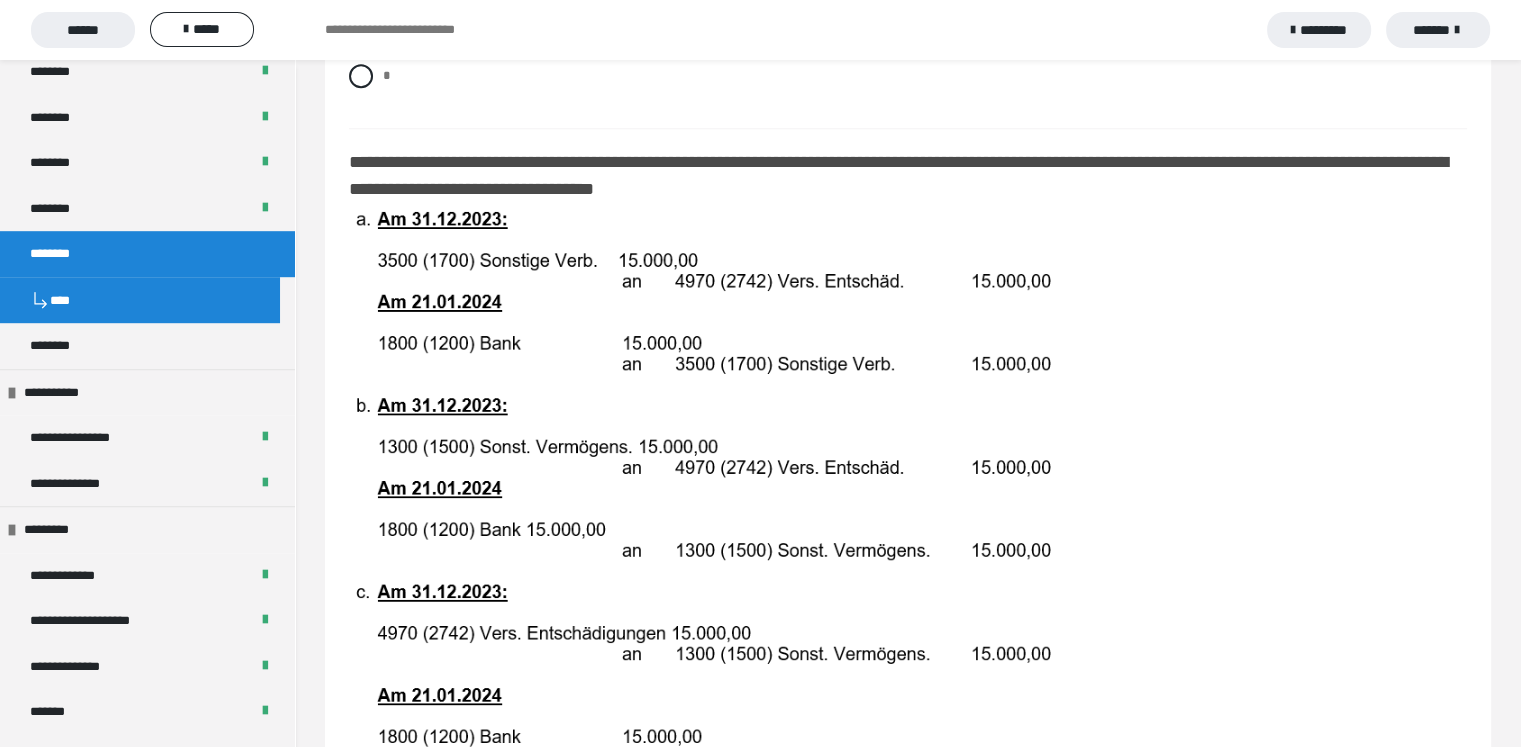 scroll, scrollTop: 1836, scrollLeft: 0, axis: vertical 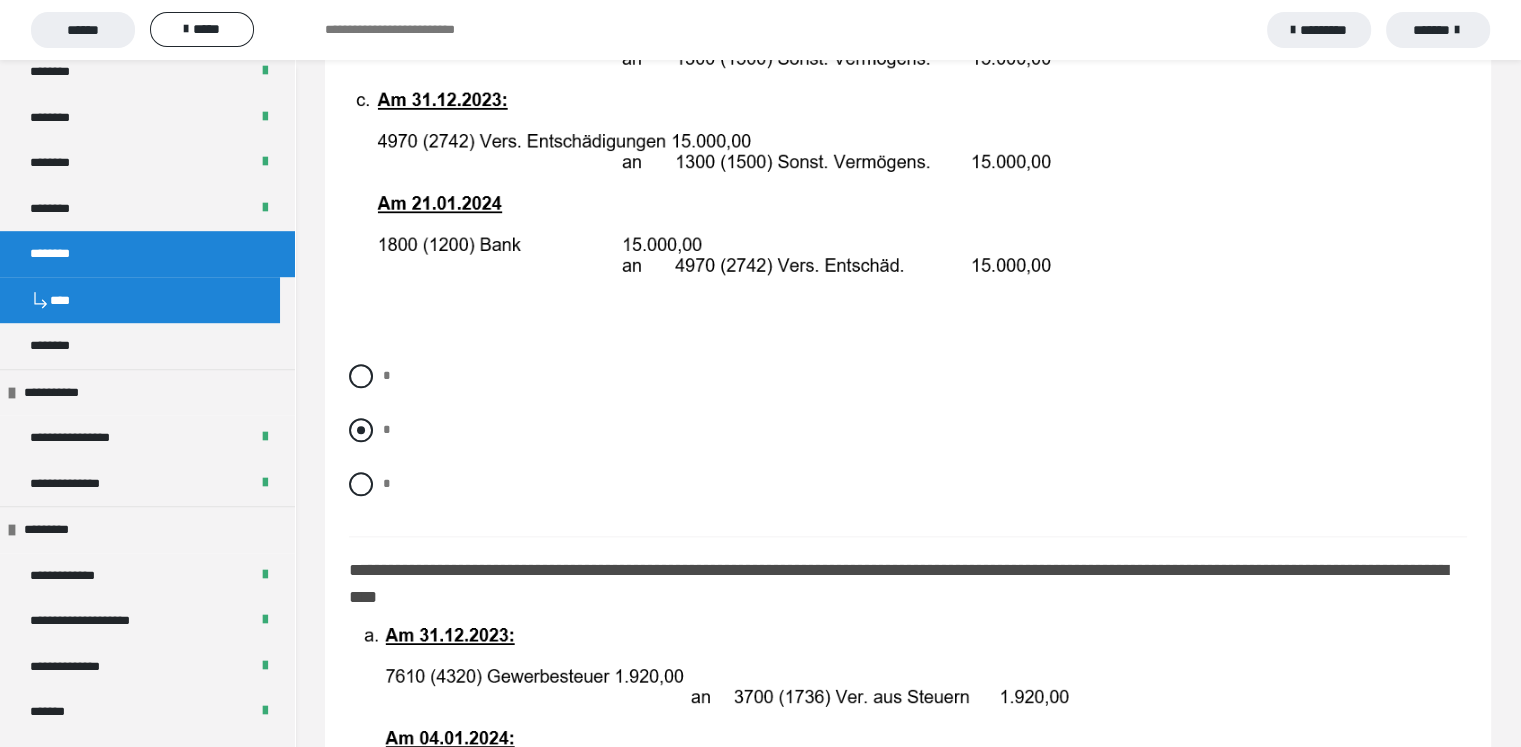 click on "*" at bounding box center (908, 430) 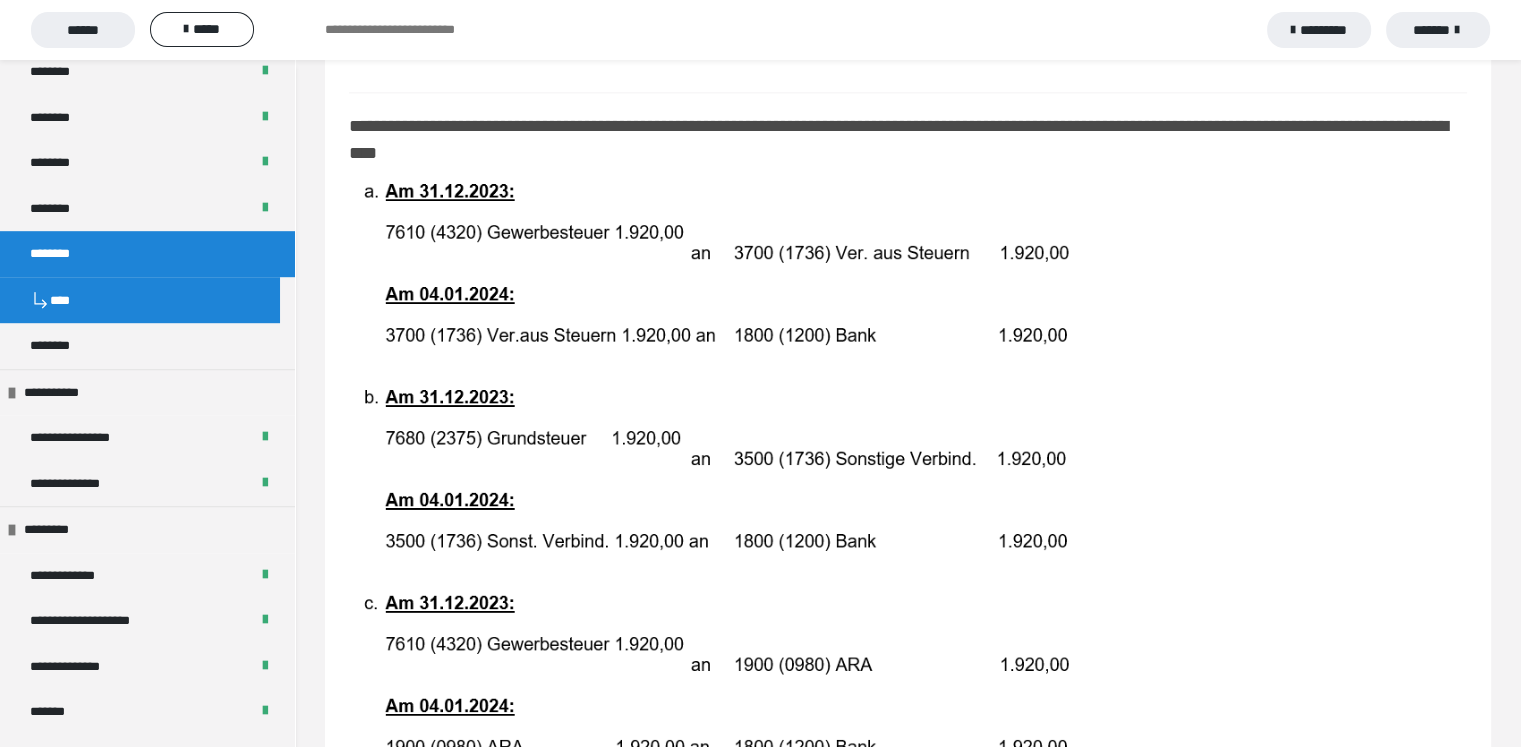 scroll, scrollTop: 2768, scrollLeft: 0, axis: vertical 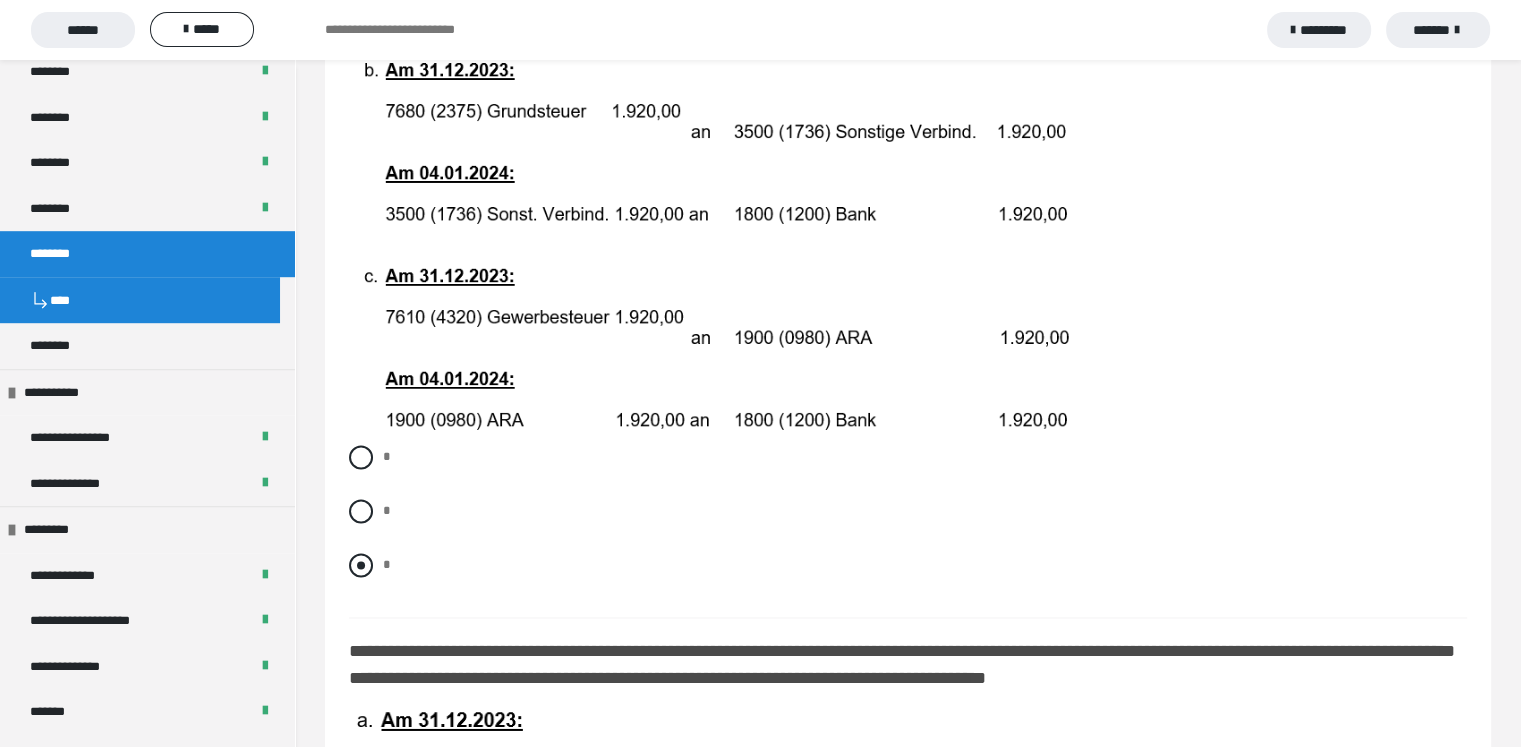 click at bounding box center (361, 565) 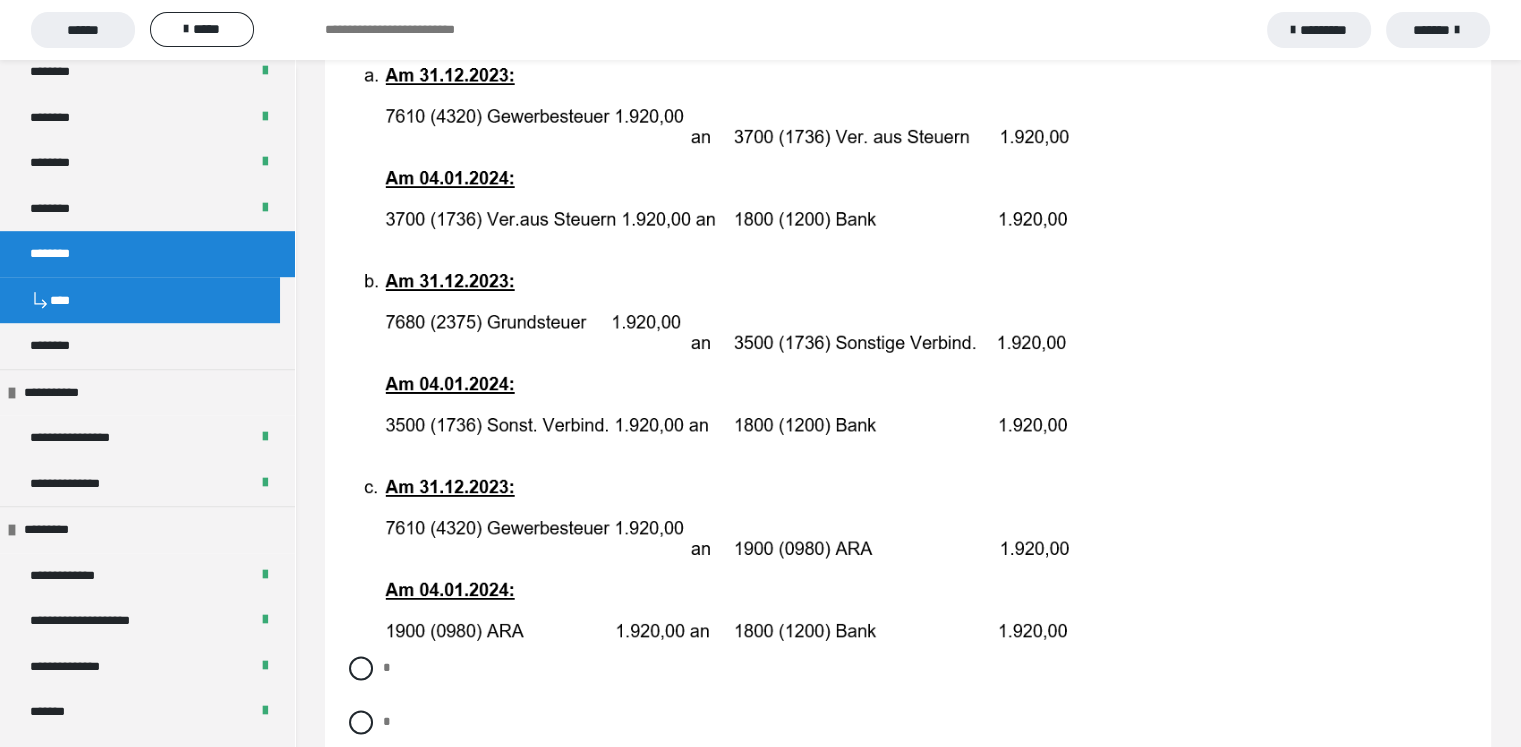 scroll, scrollTop: 2883, scrollLeft: 0, axis: vertical 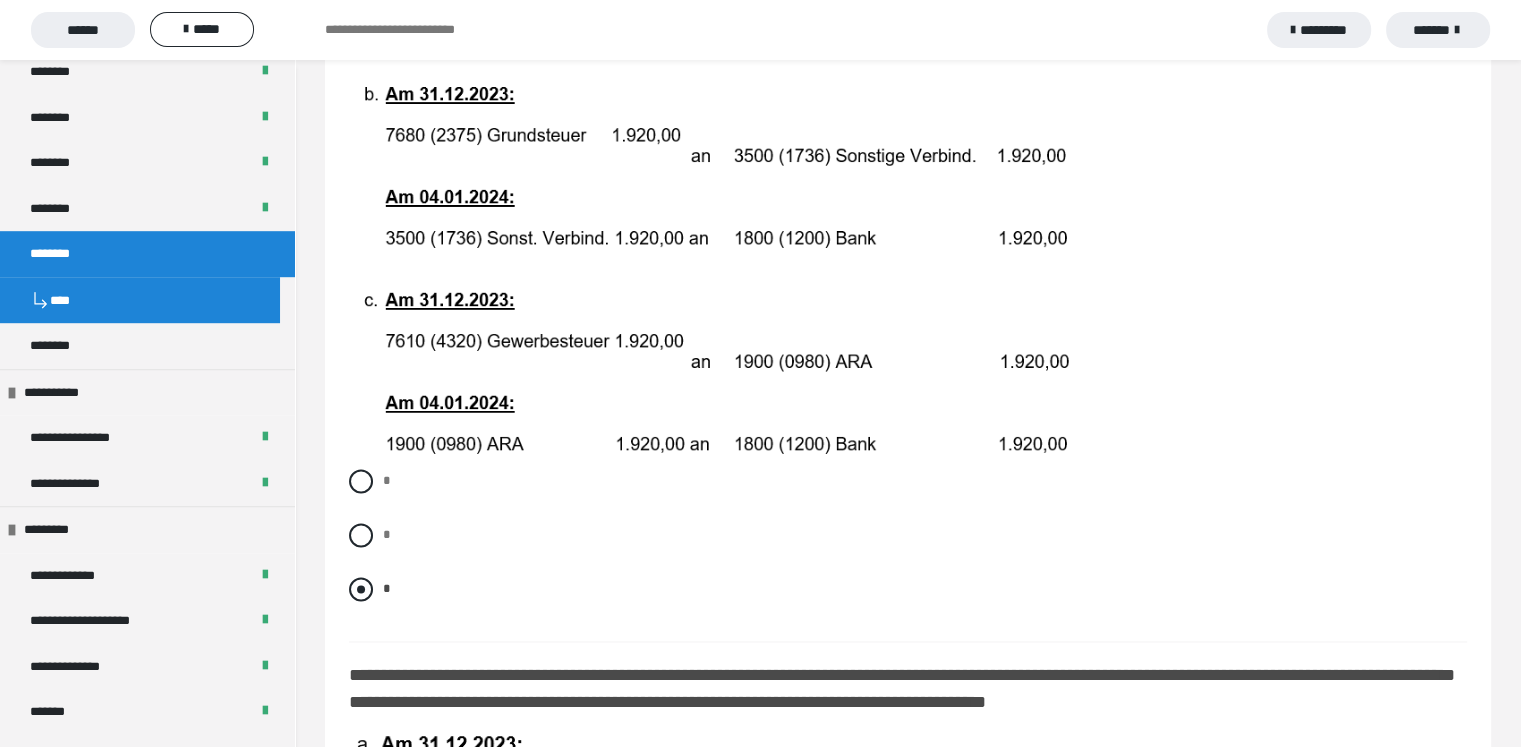 click at bounding box center [361, 589] 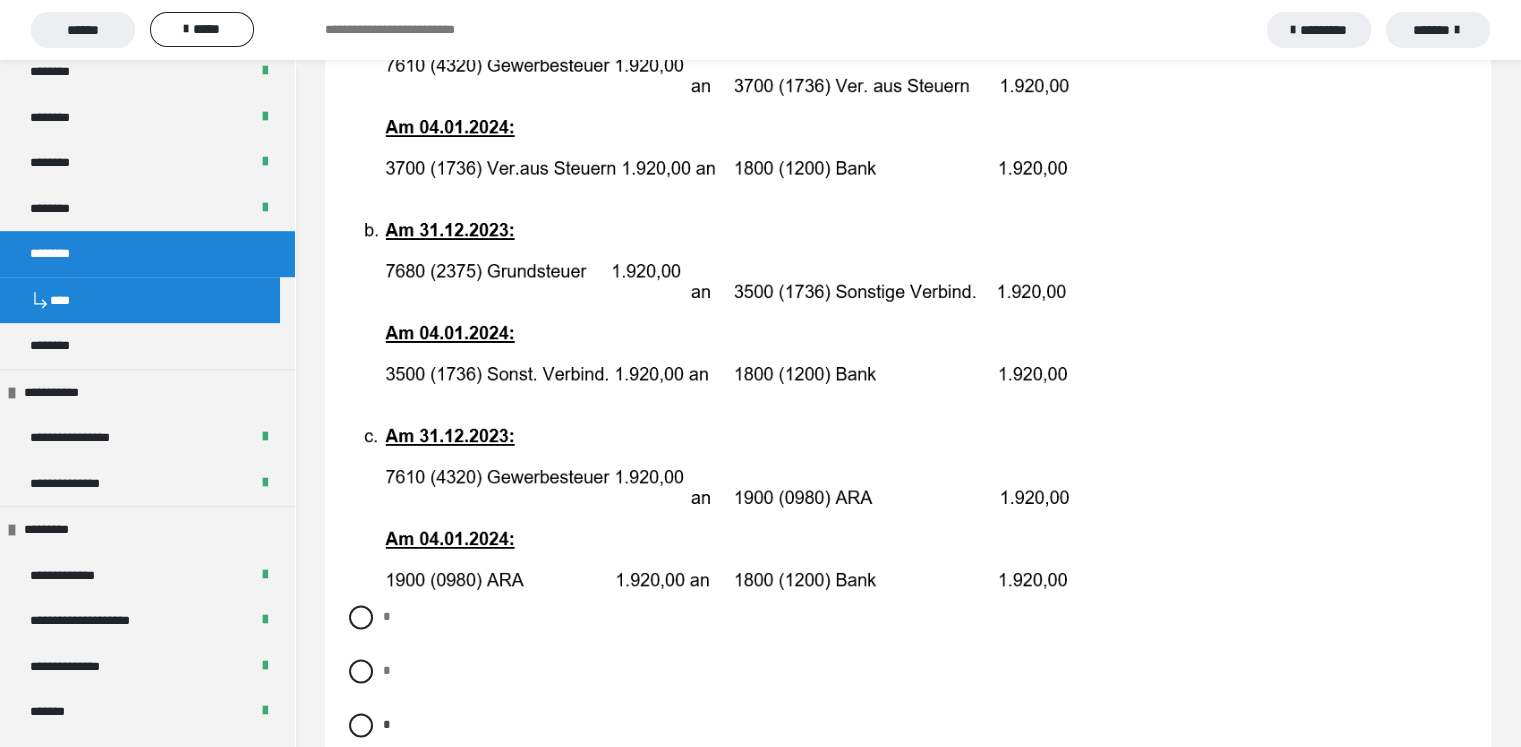 scroll, scrollTop: 2918, scrollLeft: 0, axis: vertical 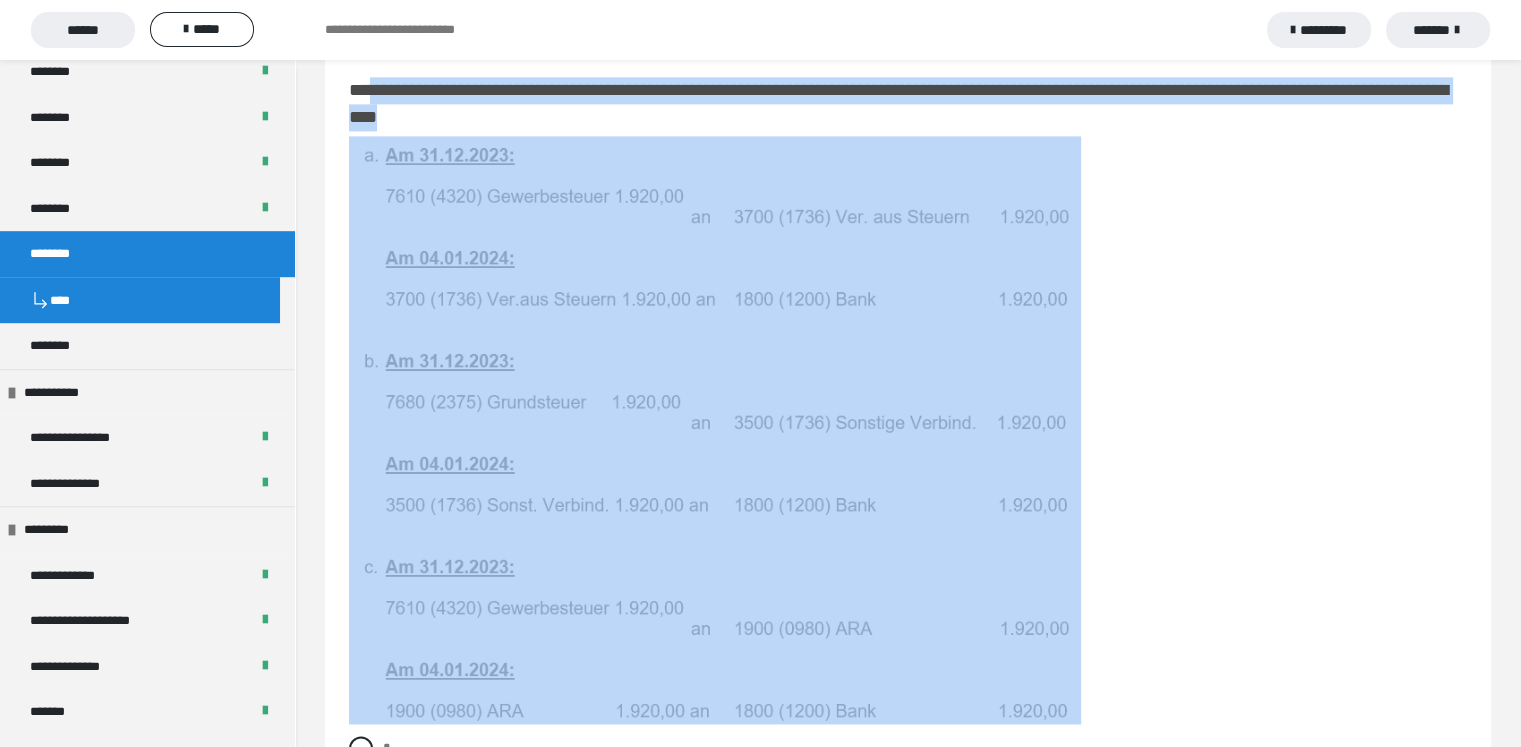 drag, startPoint x: 375, startPoint y: 89, endPoint x: 884, endPoint y: 558, distance: 692.1286 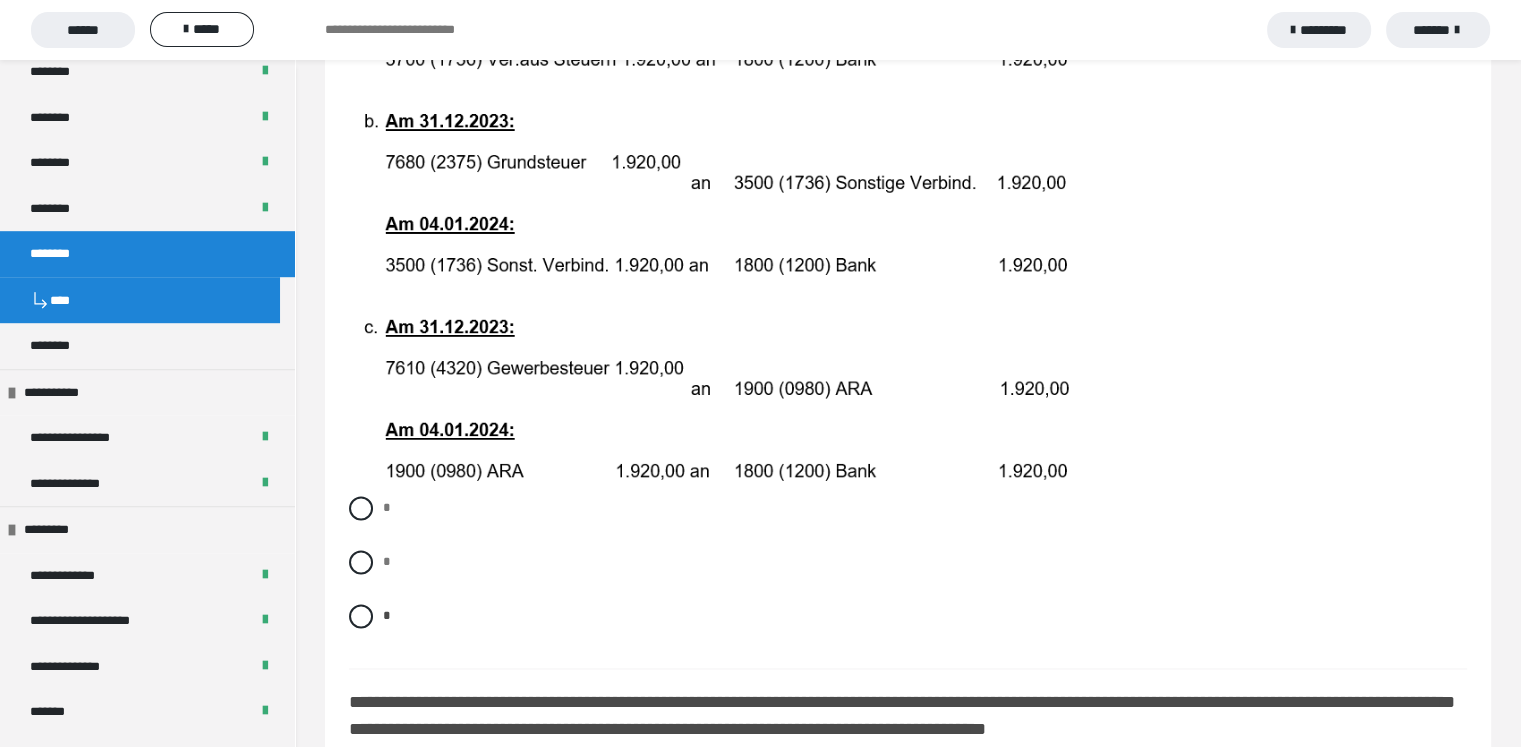 scroll, scrollTop: 3026, scrollLeft: 0, axis: vertical 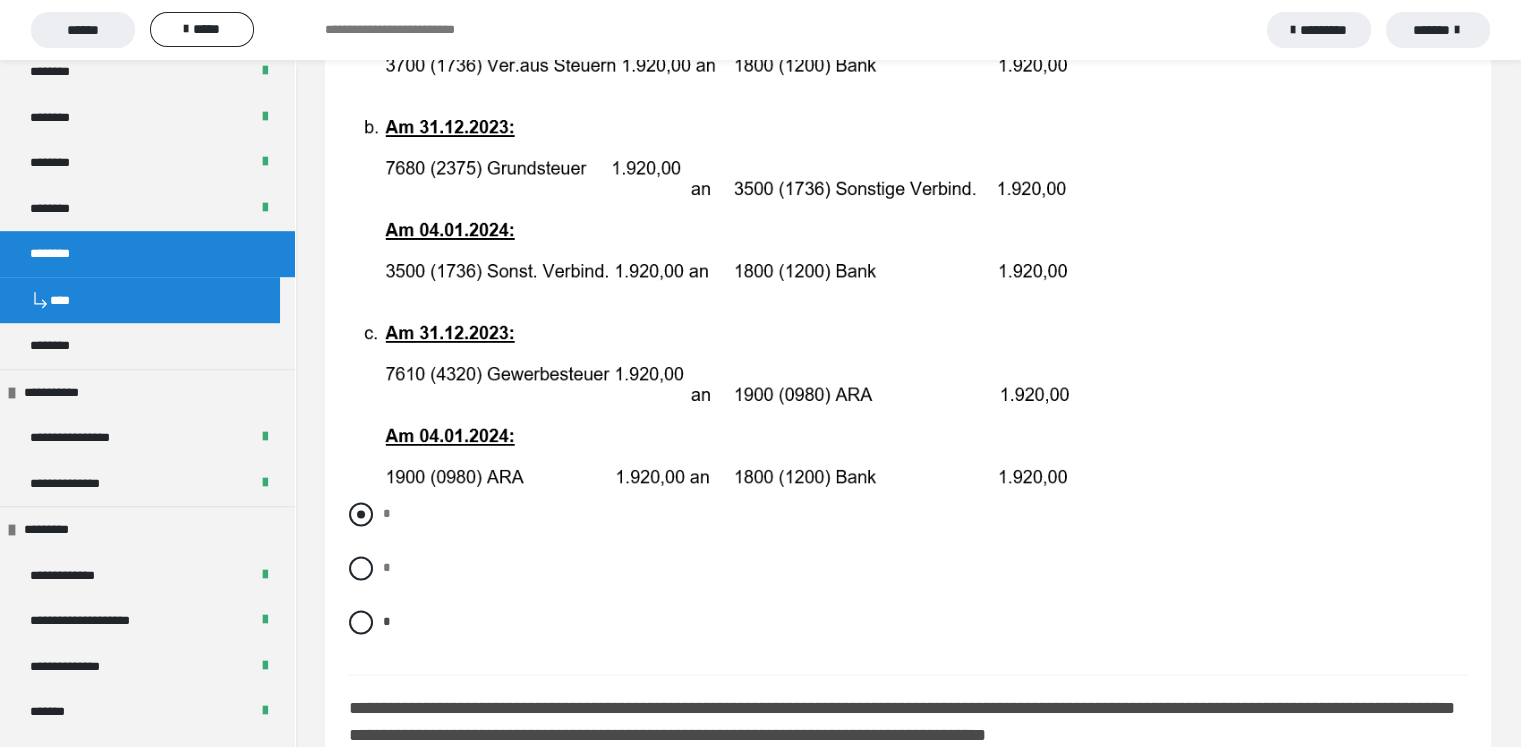 click on "*" at bounding box center [908, 514] 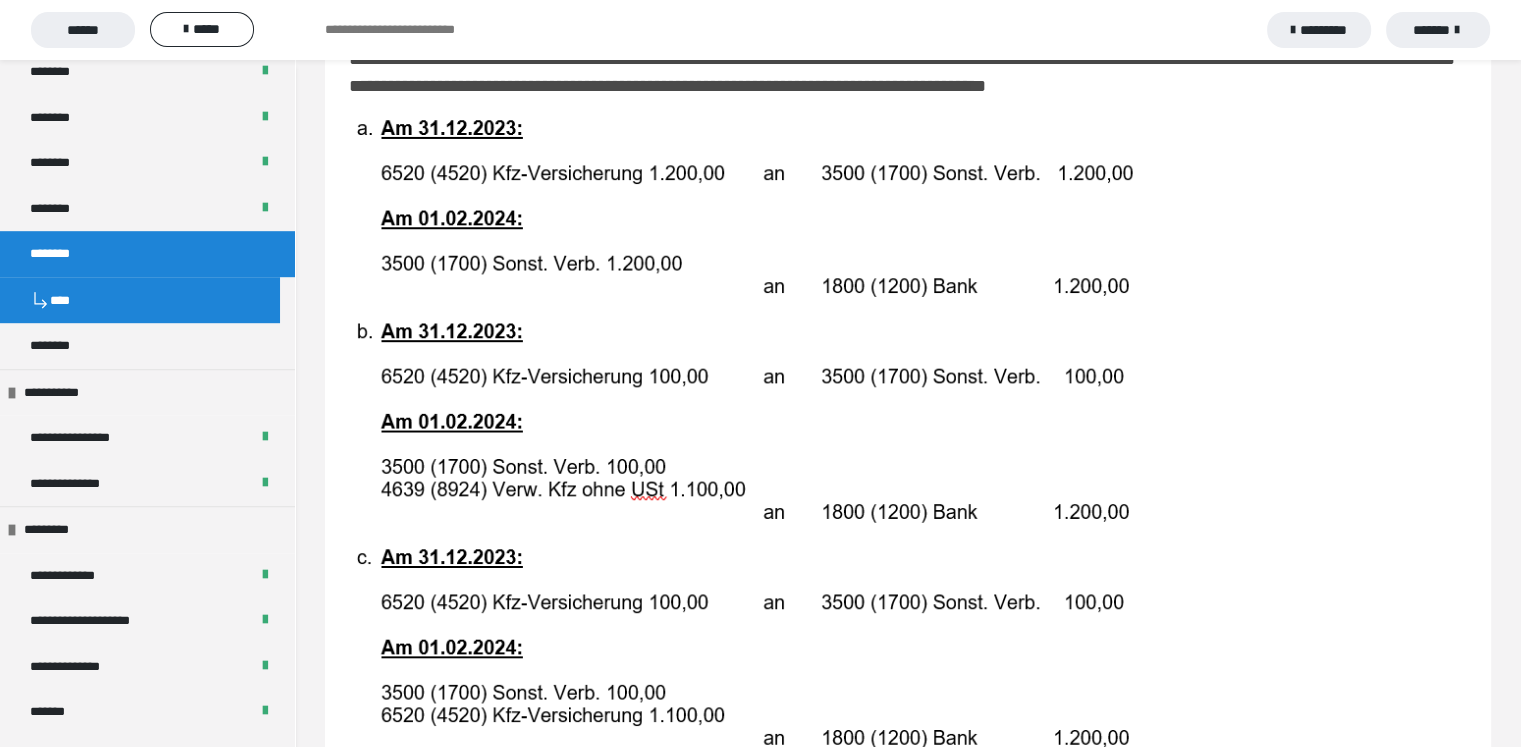 scroll, scrollTop: 3664, scrollLeft: 0, axis: vertical 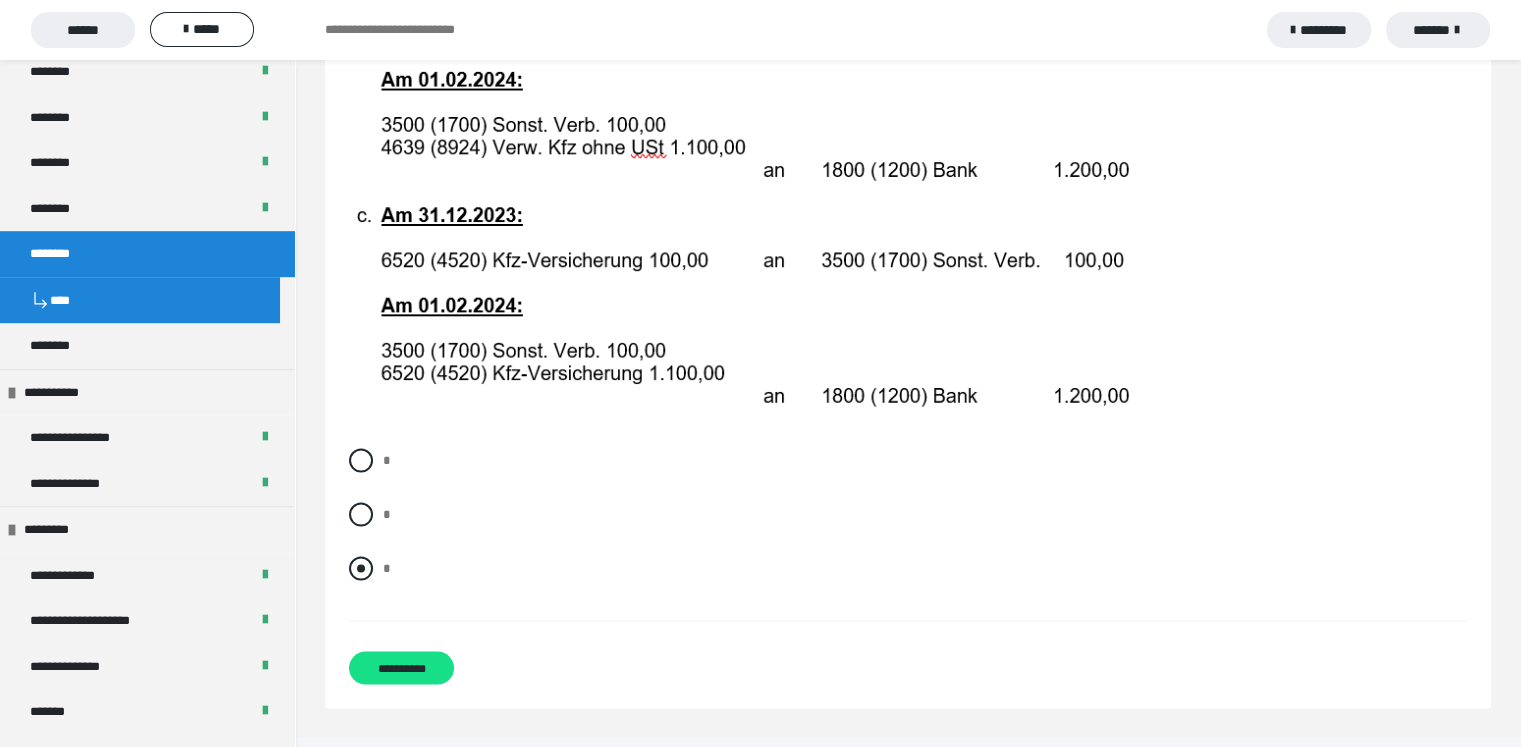 click at bounding box center [361, 569] 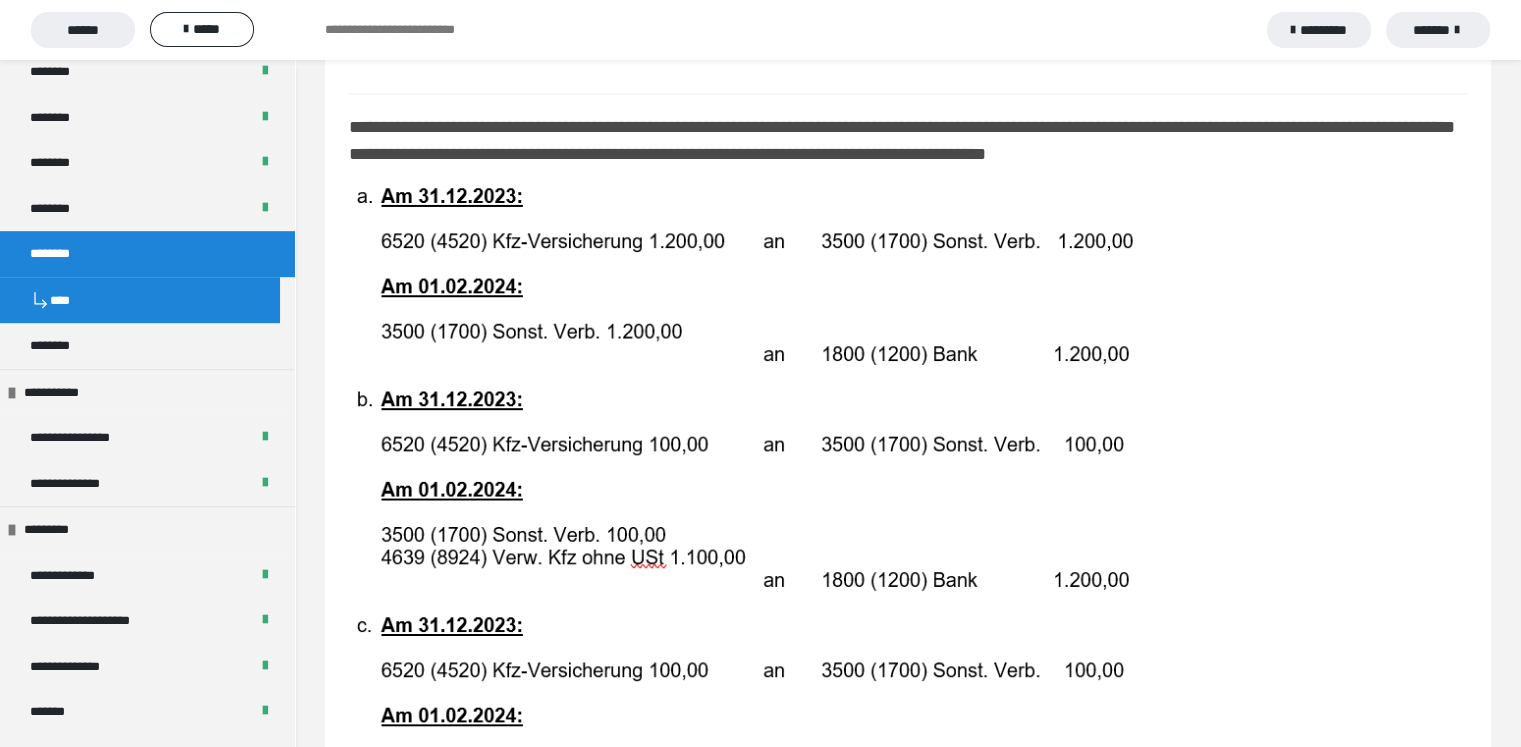 scroll, scrollTop: 4023, scrollLeft: 0, axis: vertical 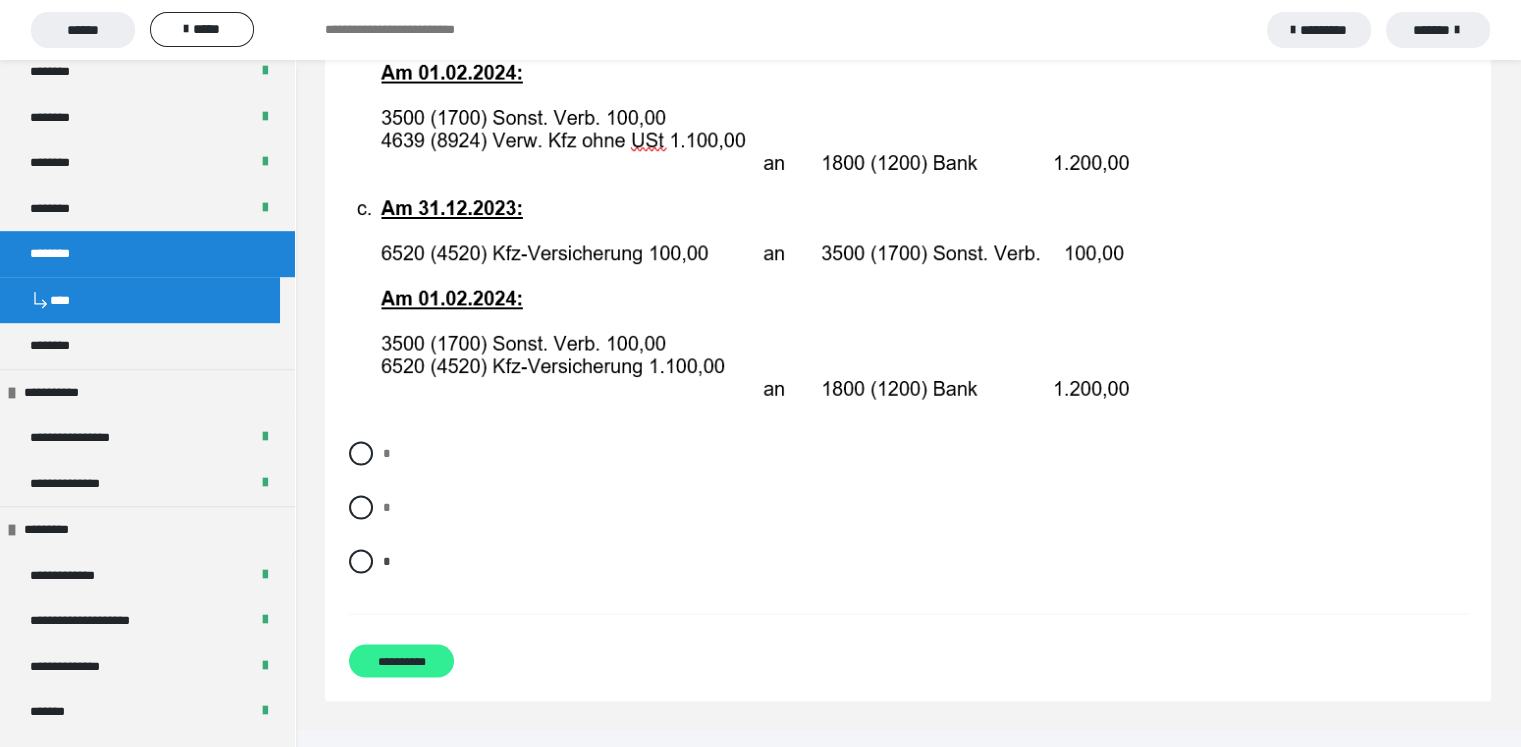 click on "**********" at bounding box center [401, 661] 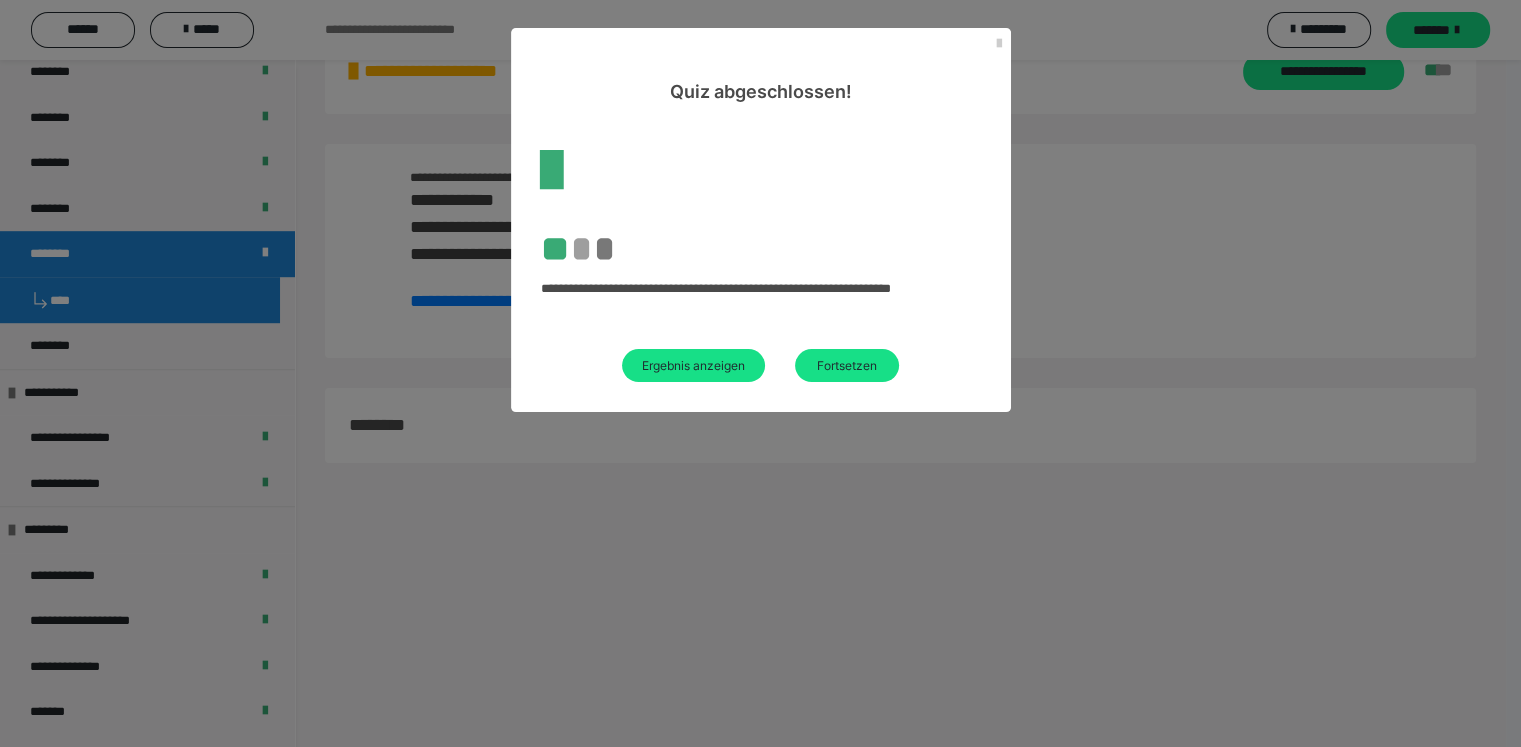 scroll, scrollTop: 3176, scrollLeft: 0, axis: vertical 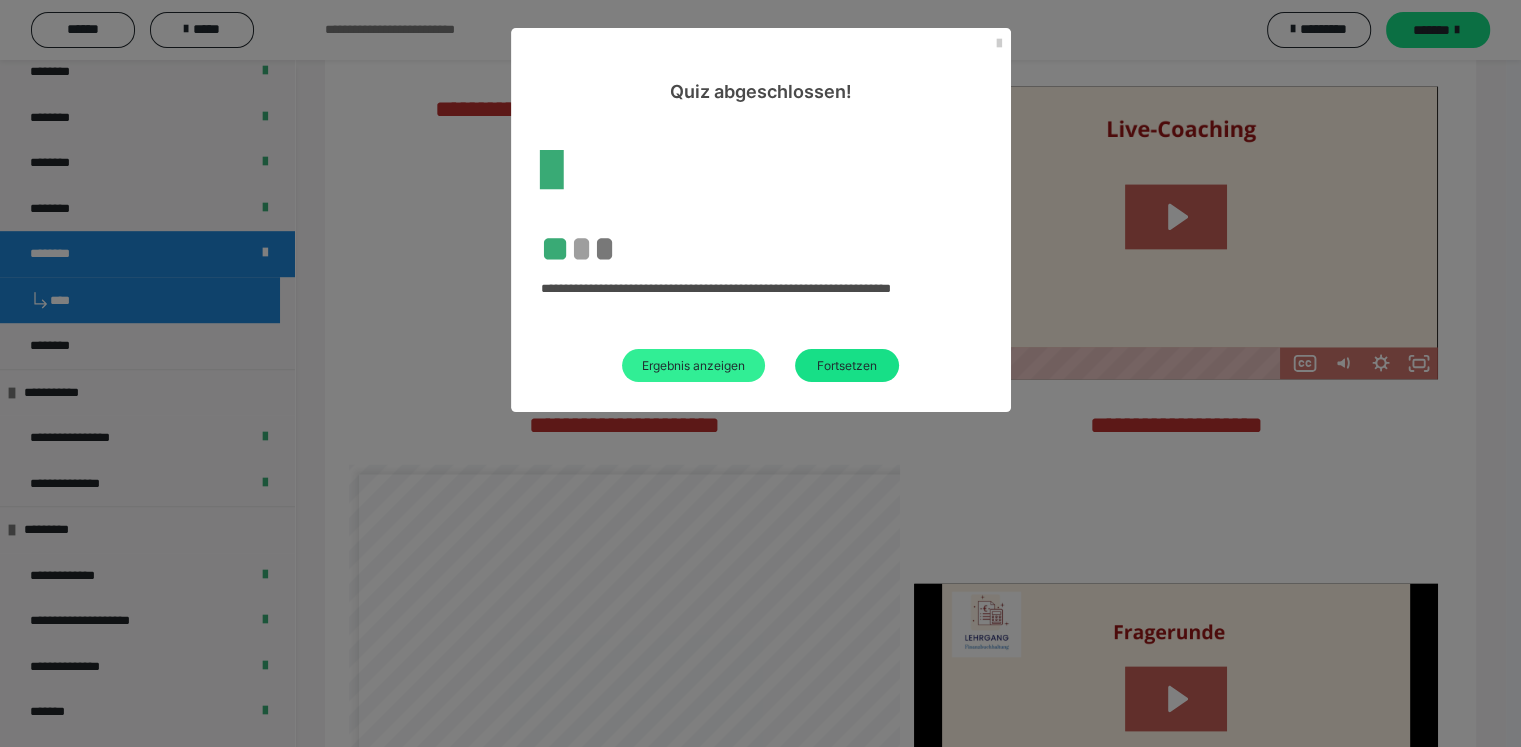 click on "Ergebnis anzeigen" at bounding box center [693, 365] 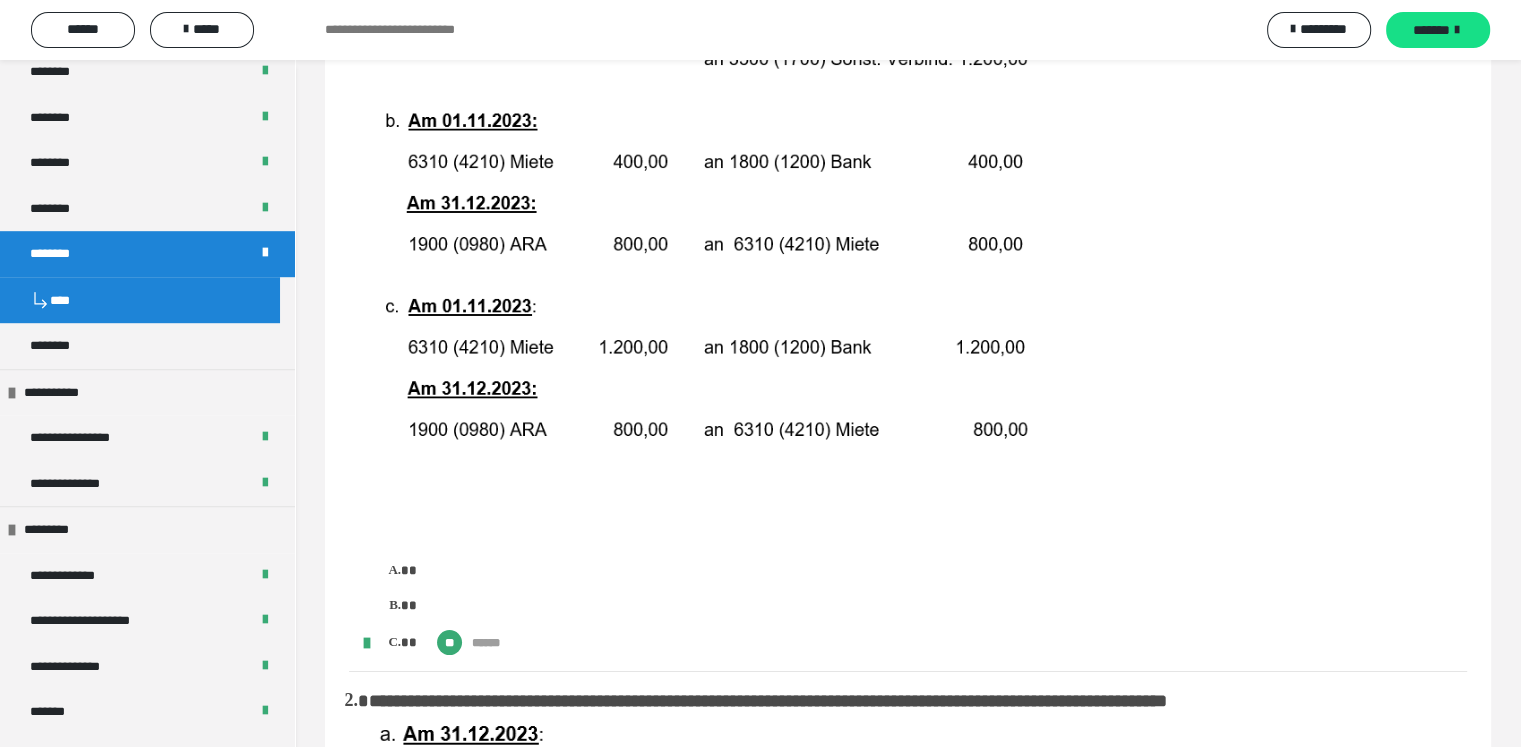scroll, scrollTop: 0, scrollLeft: 0, axis: both 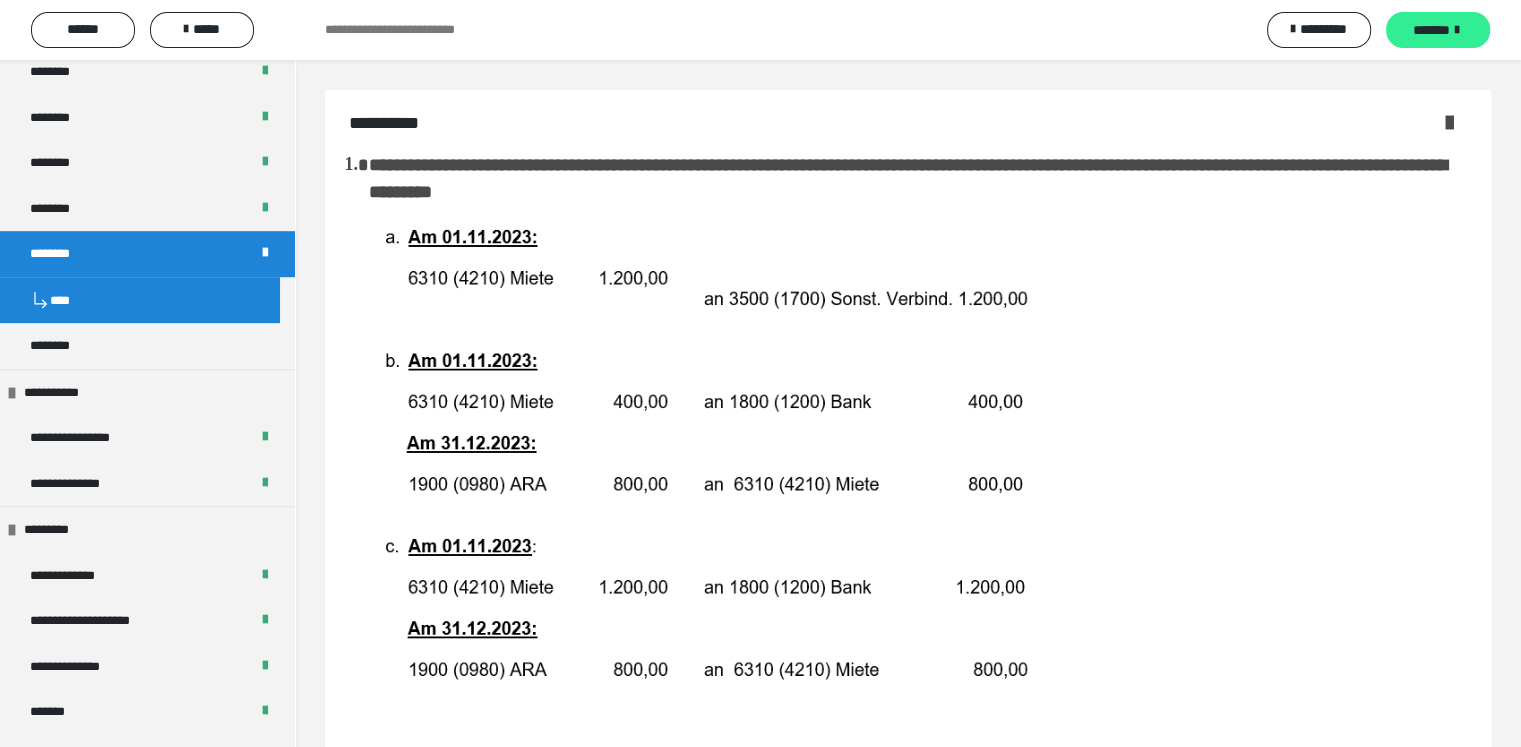 click on "*******" at bounding box center (1431, 30) 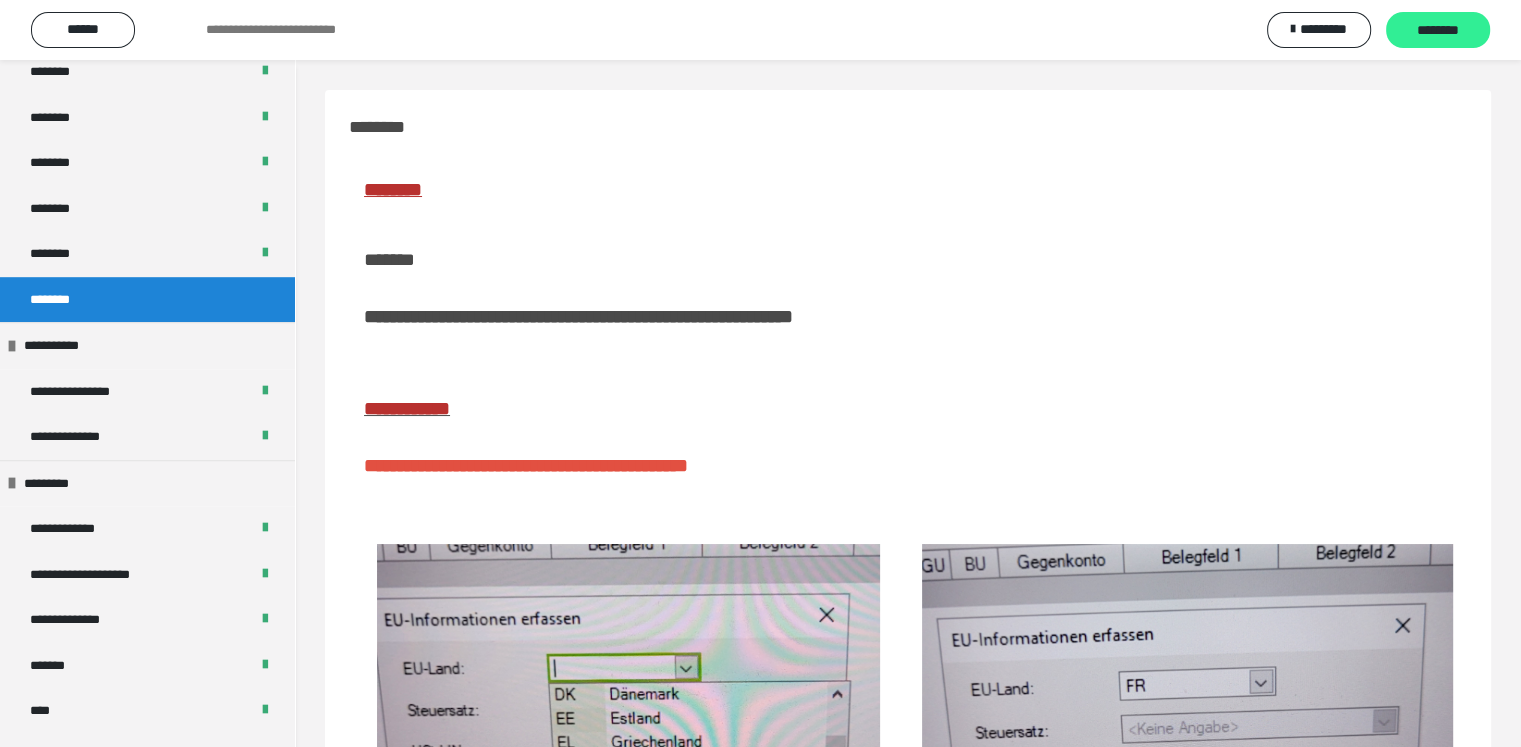 click on "********" at bounding box center [1438, 31] 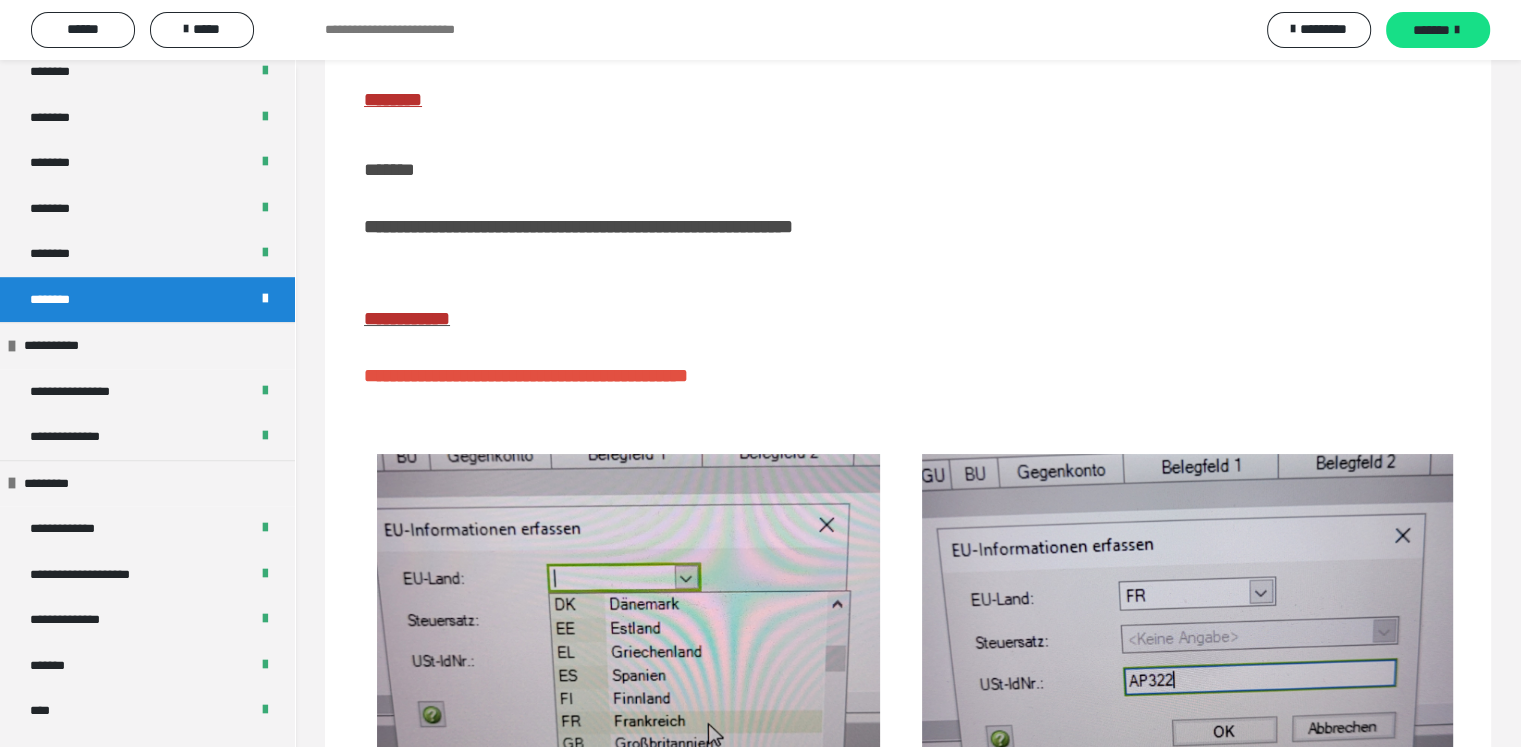 scroll, scrollTop: 293, scrollLeft: 0, axis: vertical 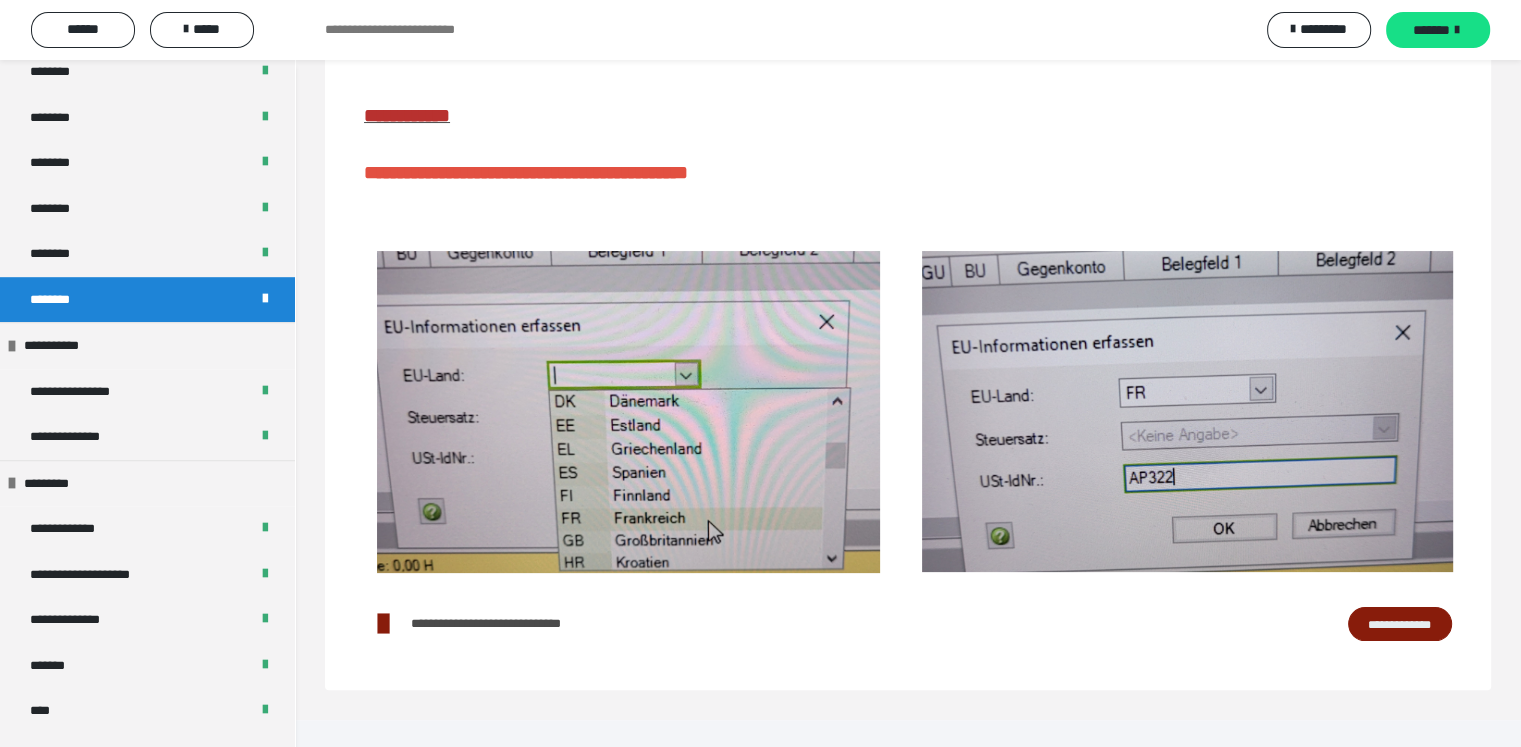 click on "**********" at bounding box center [1400, 624] 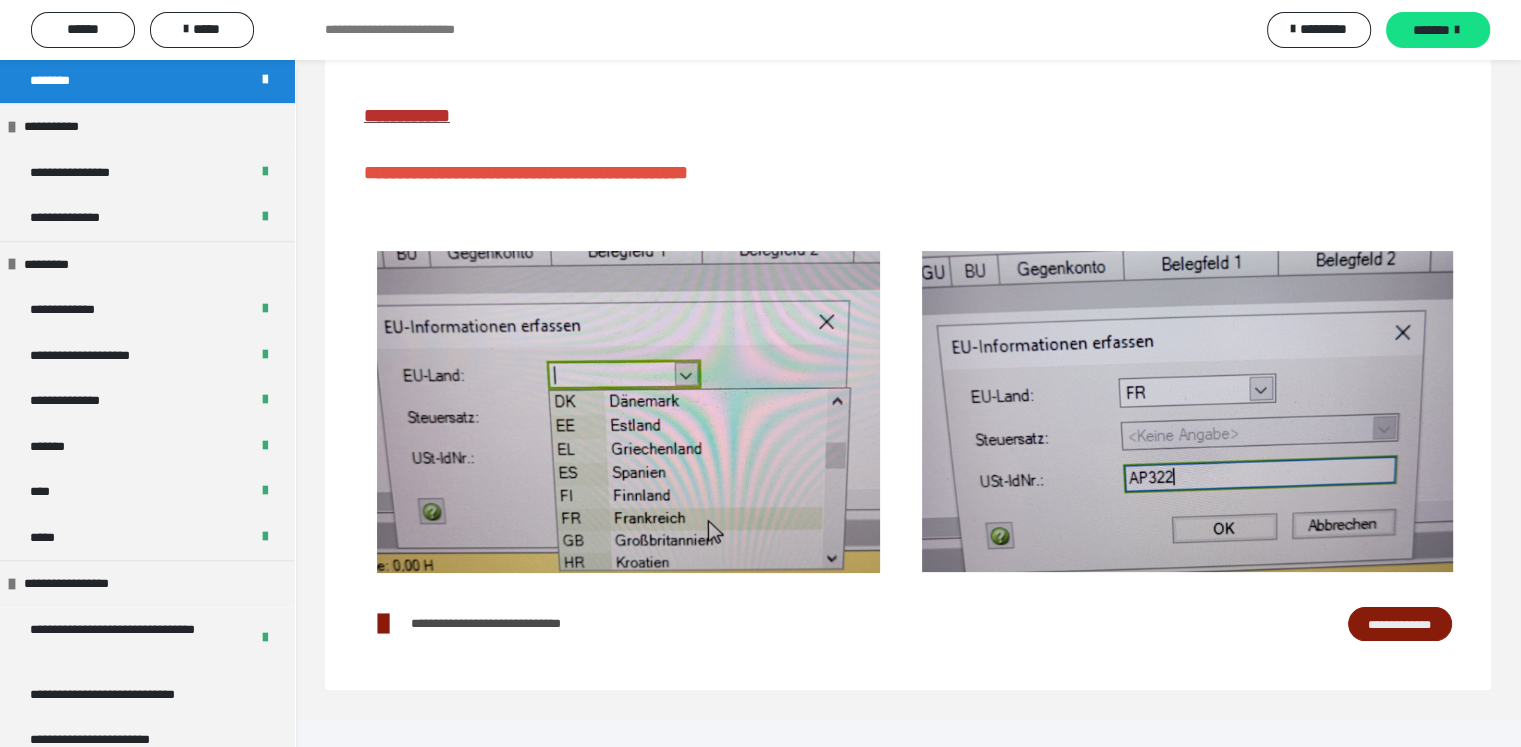 scroll, scrollTop: 1897, scrollLeft: 0, axis: vertical 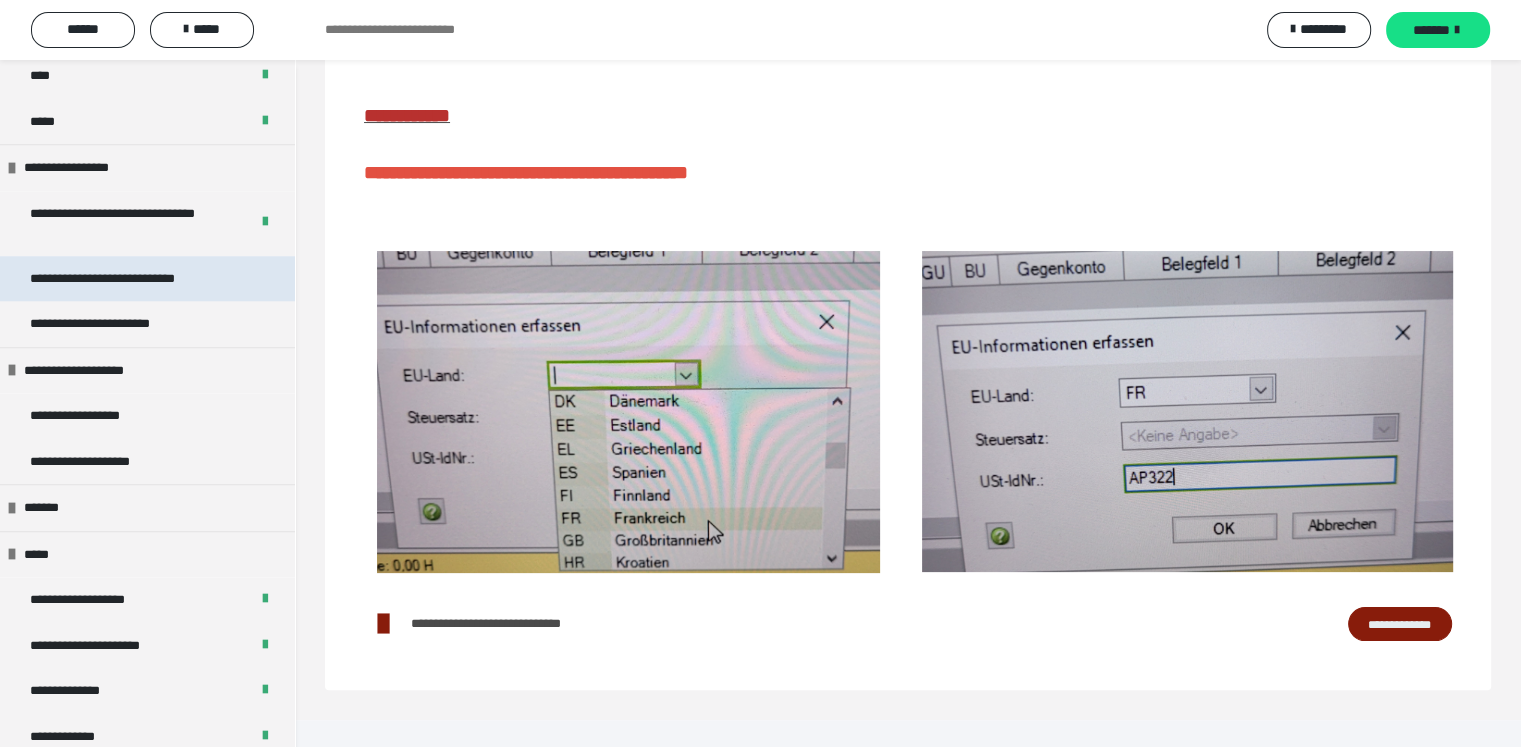 click on "**********" at bounding box center [147, 279] 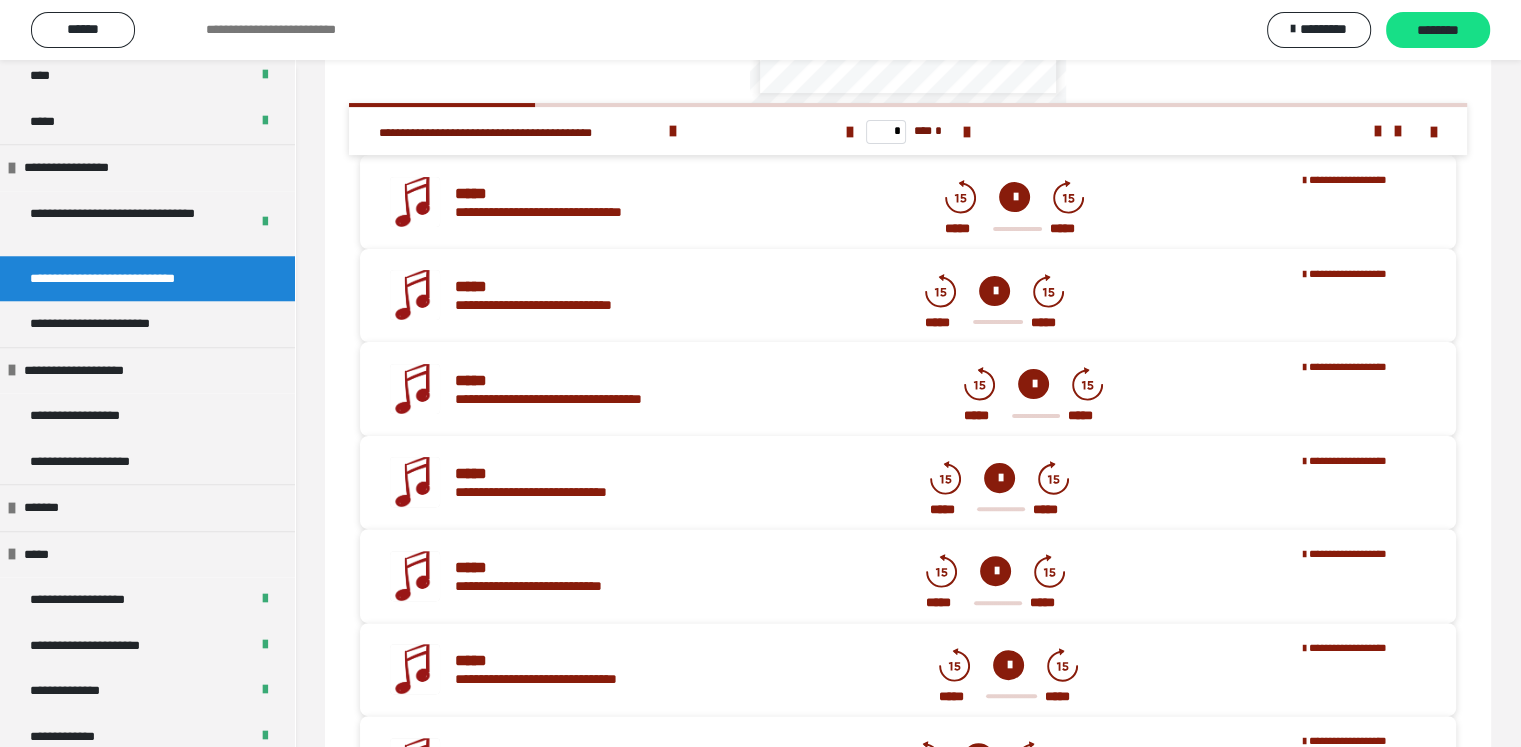 scroll, scrollTop: 478, scrollLeft: 0, axis: vertical 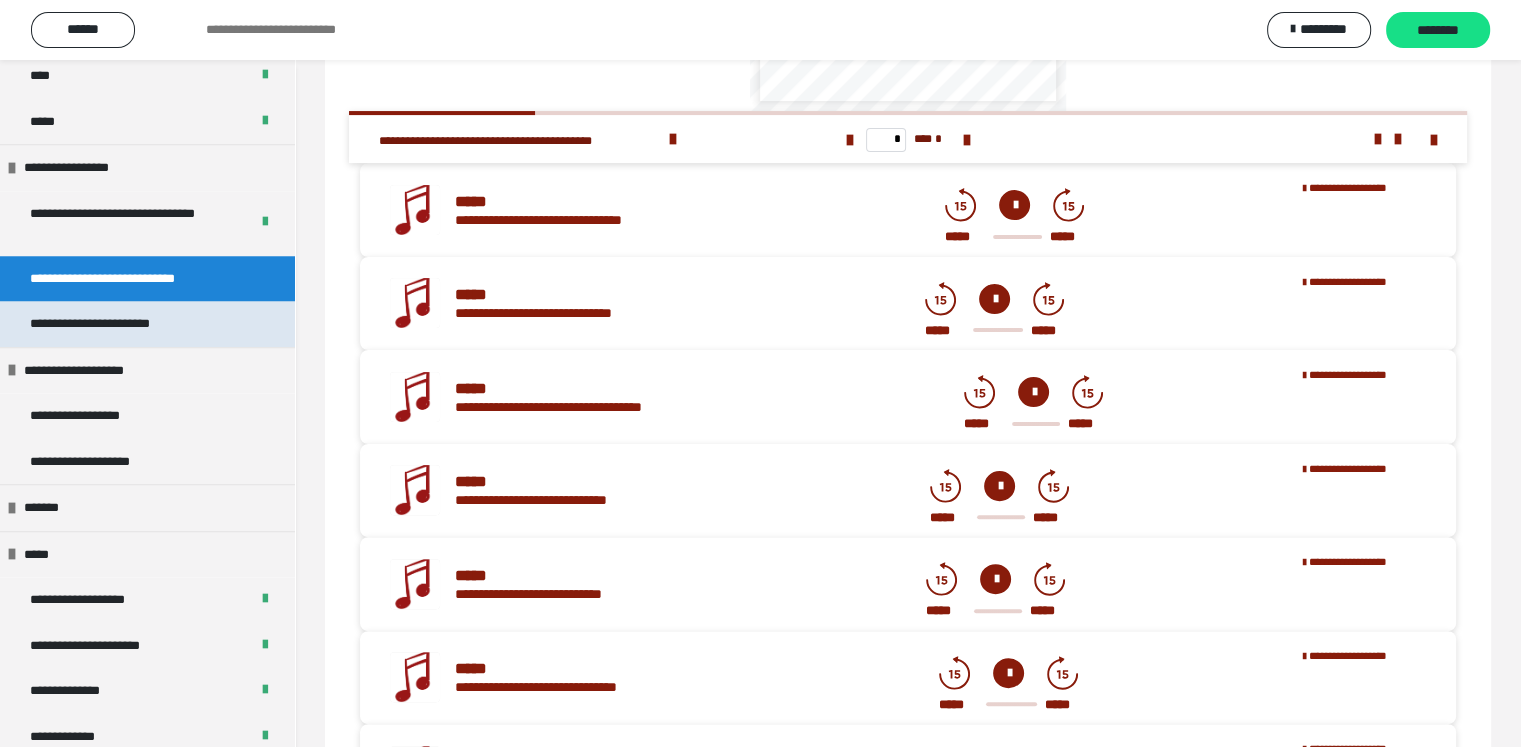 click on "**********" at bounding box center (117, 324) 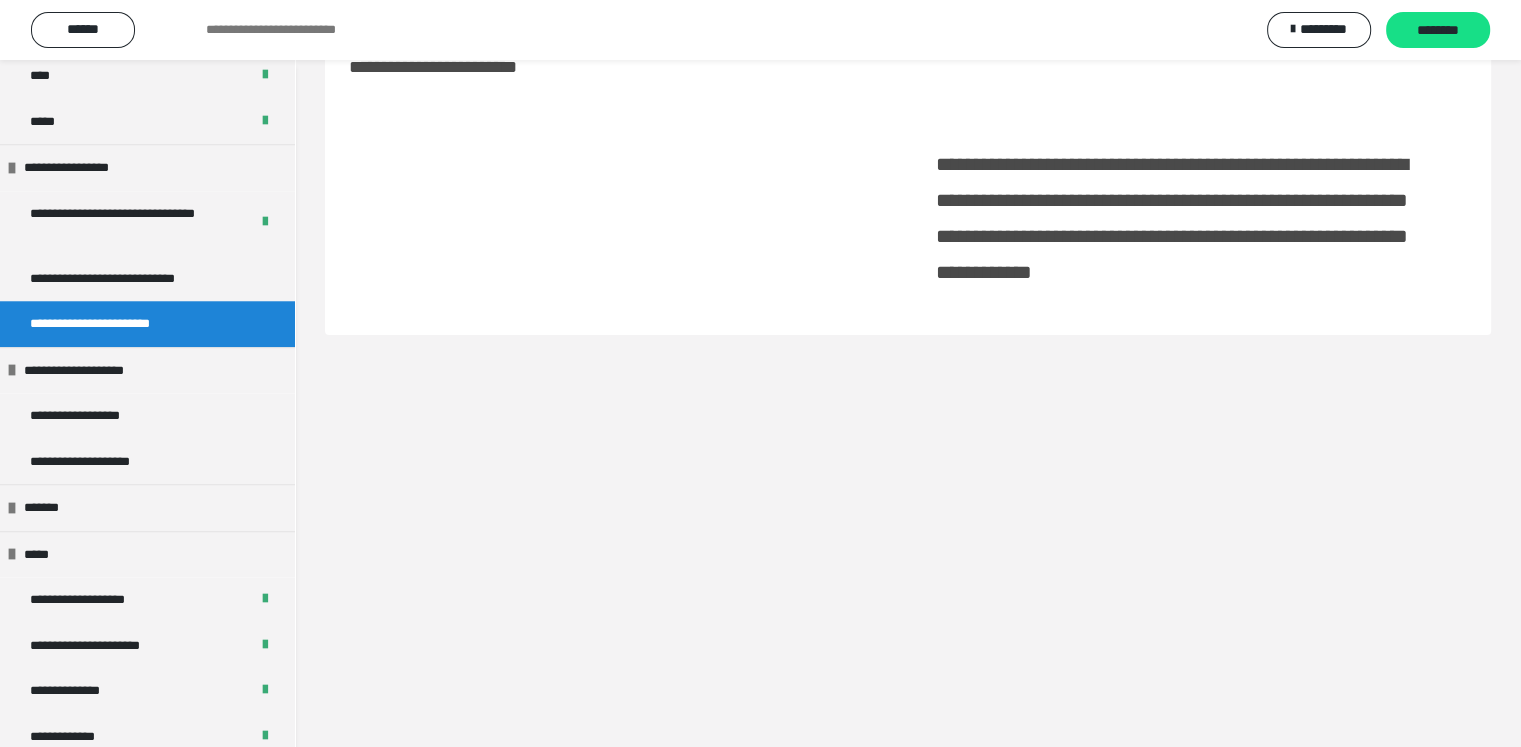 scroll, scrollTop: 60, scrollLeft: 0, axis: vertical 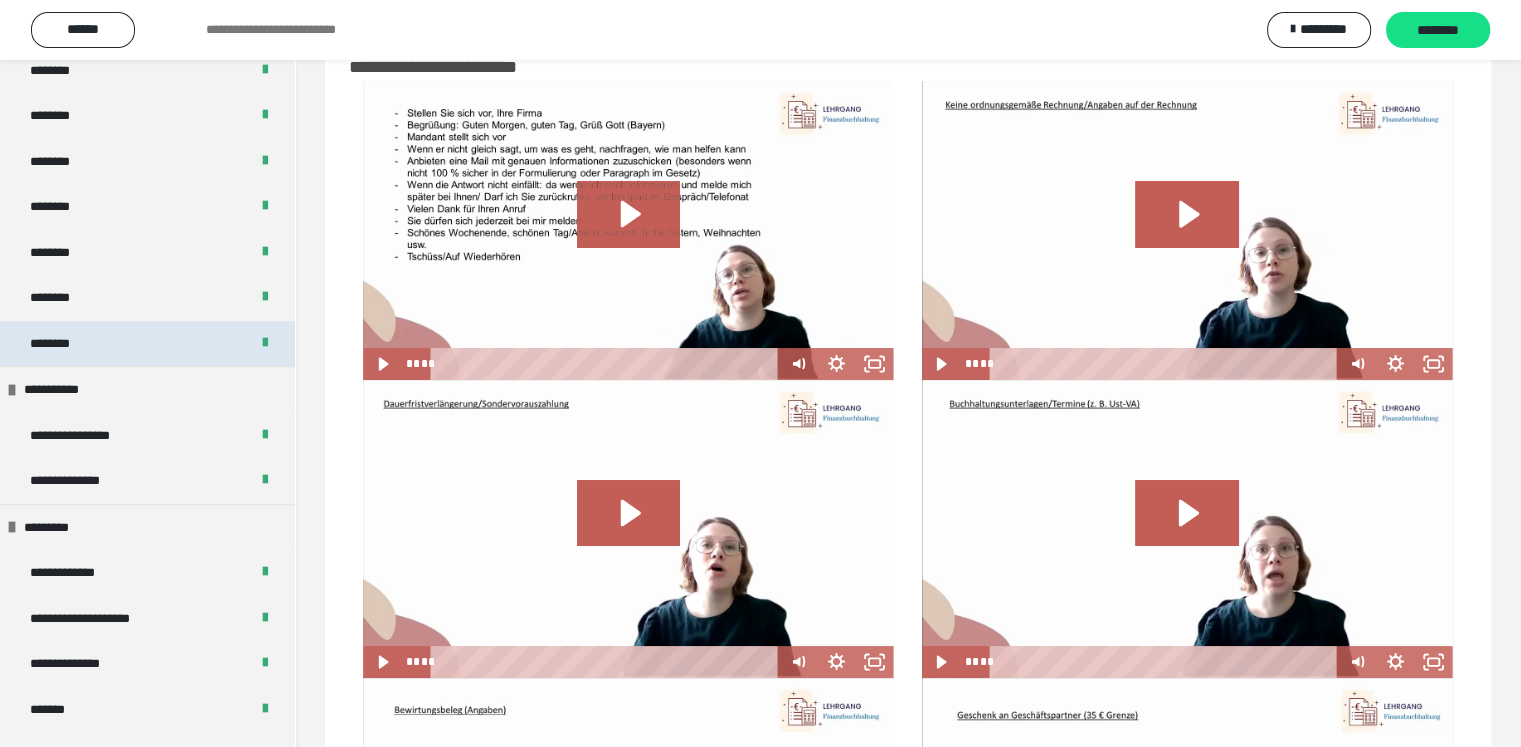 click on "********" at bounding box center (147, 344) 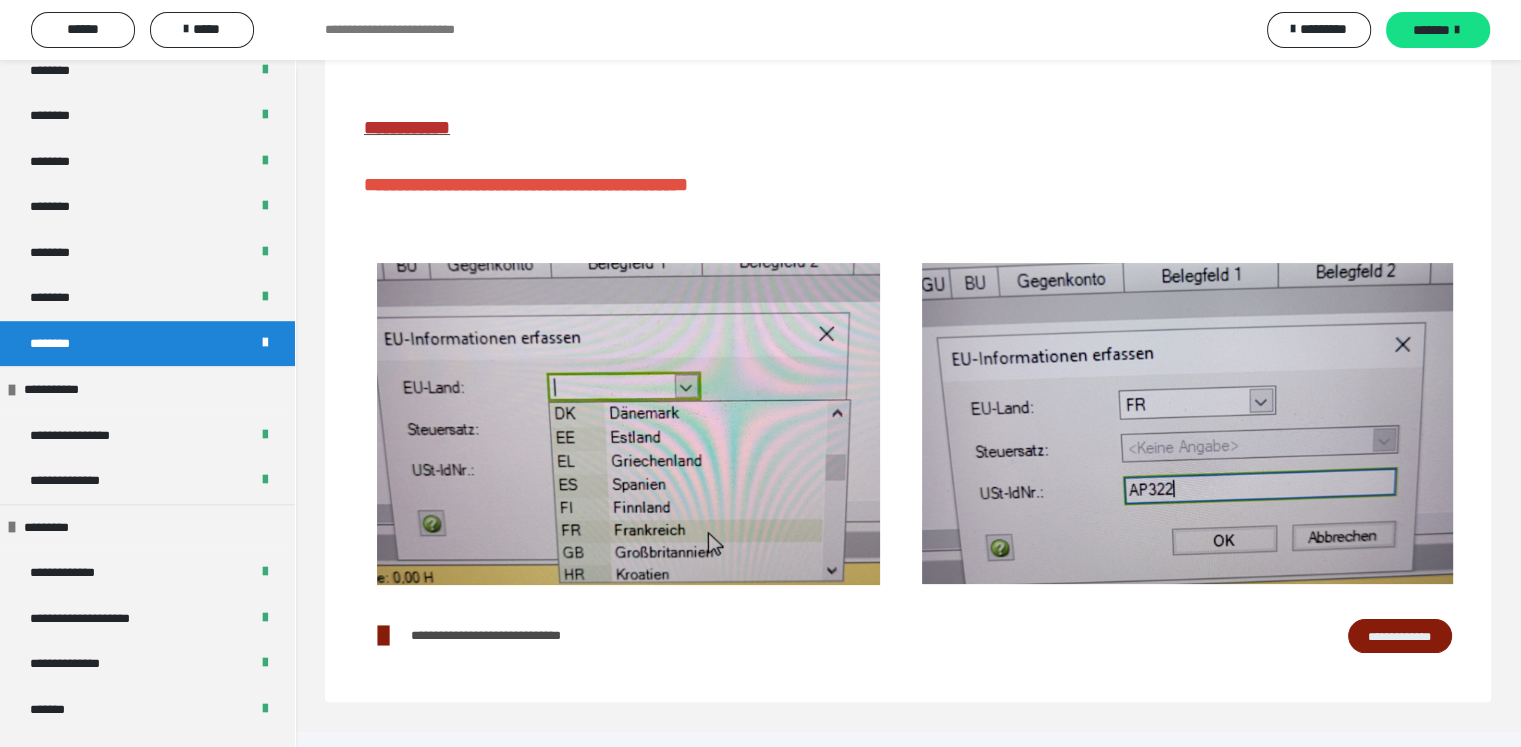 scroll, scrollTop: 293, scrollLeft: 0, axis: vertical 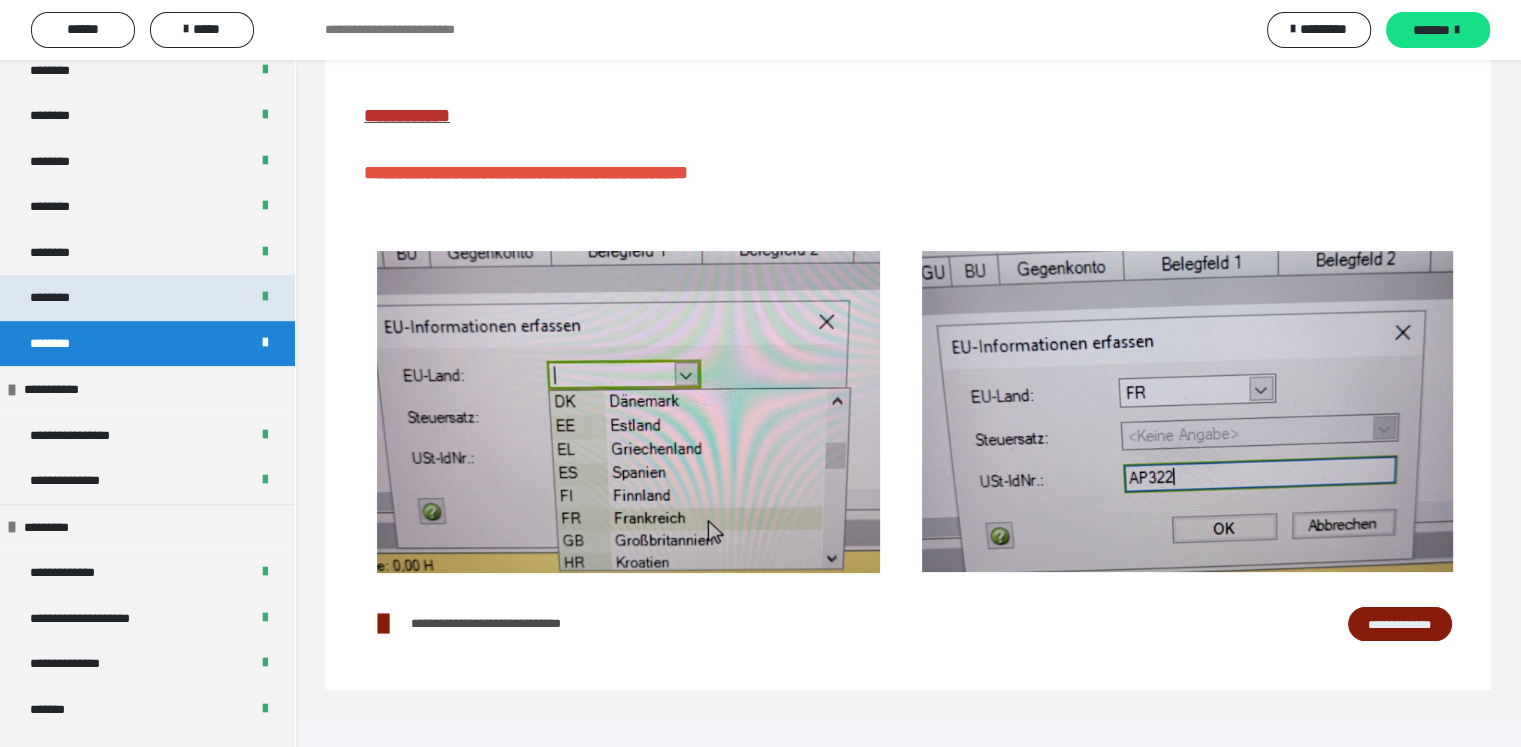 click on "********" at bounding box center [147, 298] 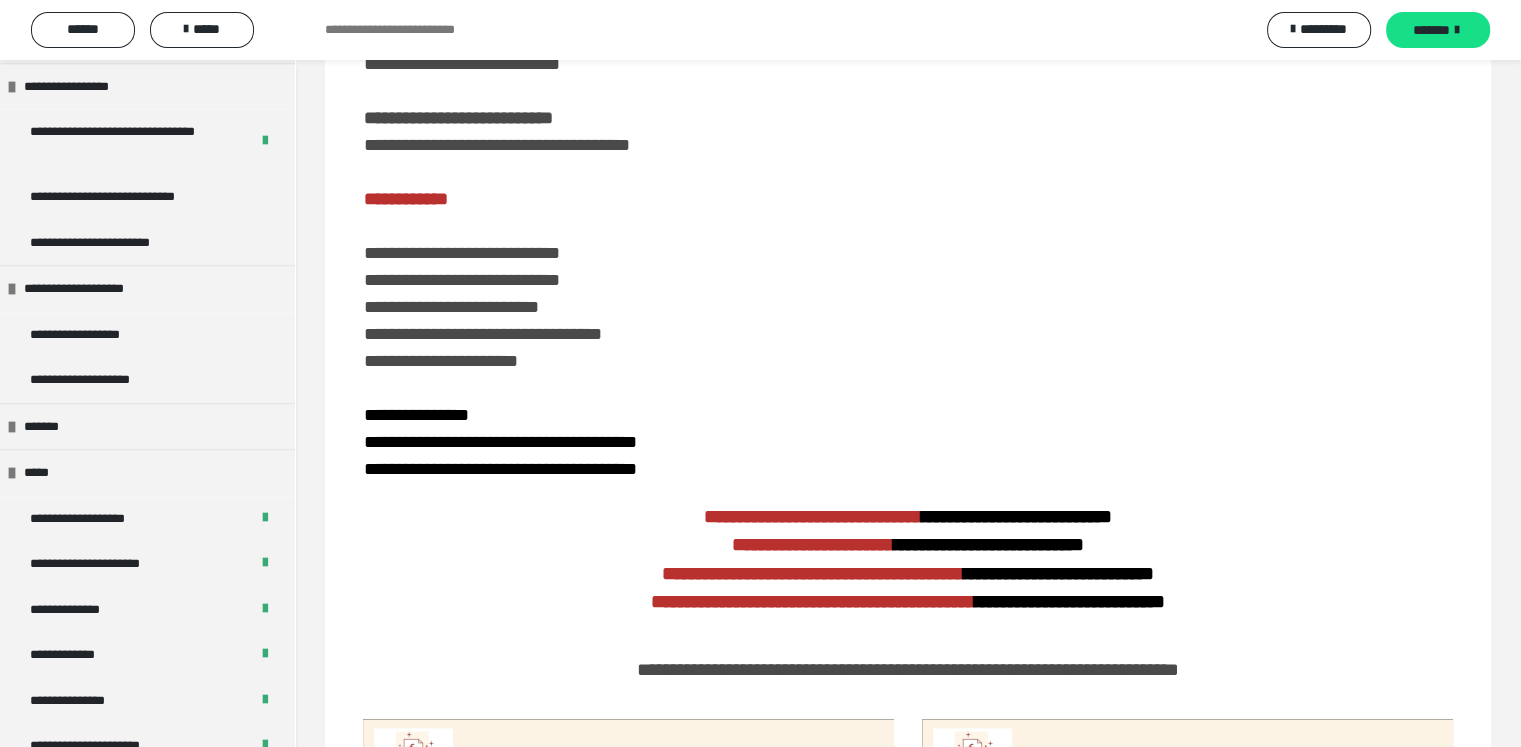 scroll, scrollTop: 2108, scrollLeft: 0, axis: vertical 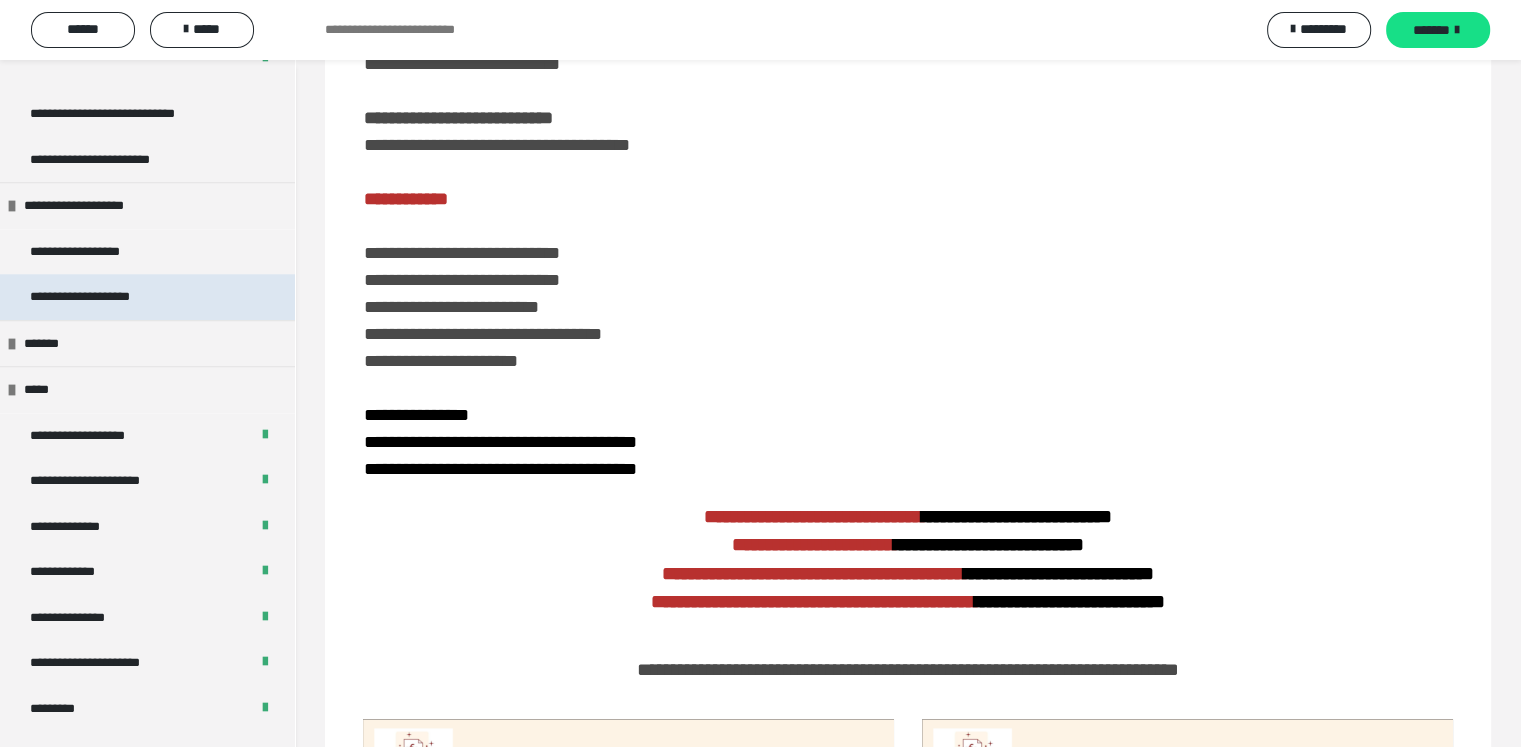 click on "**********" at bounding box center (147, 297) 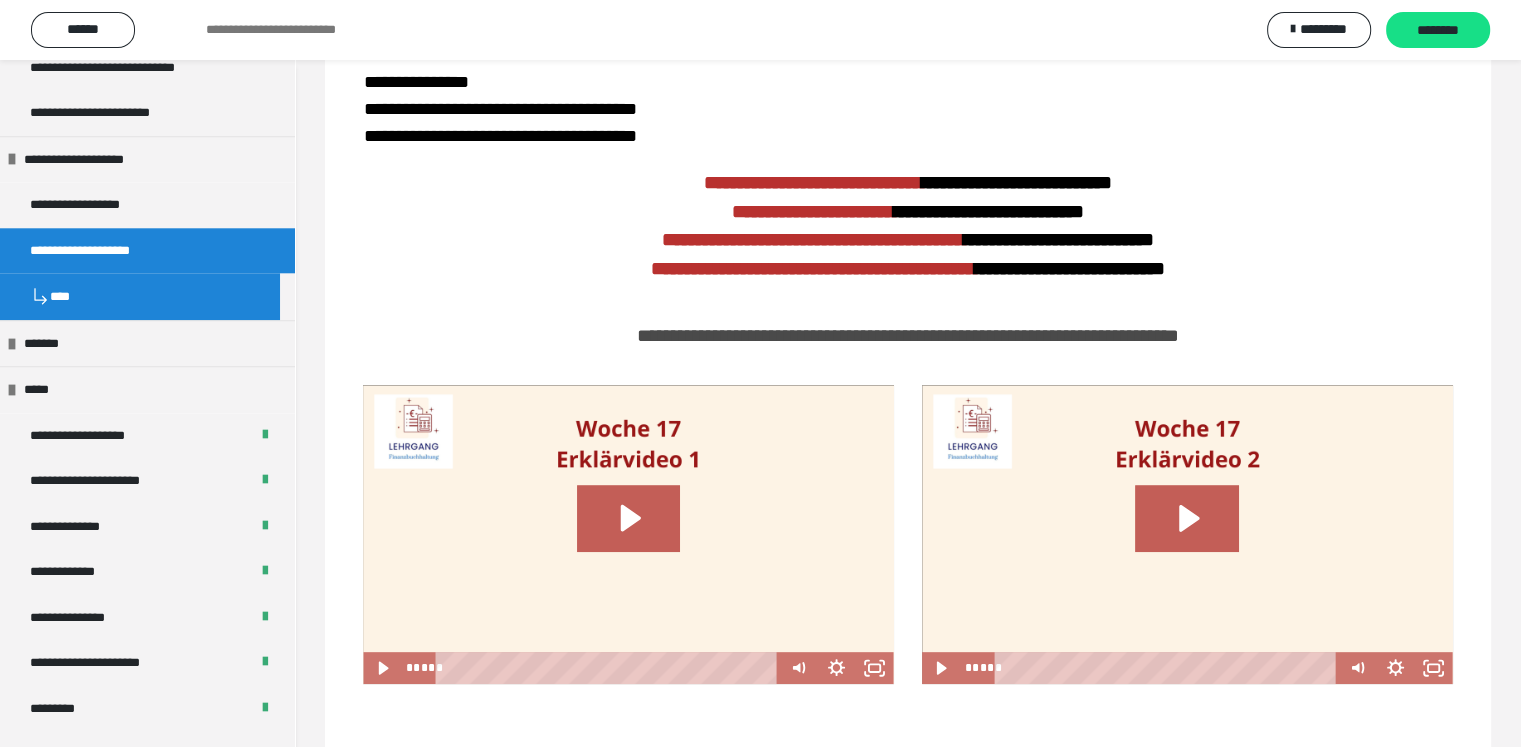 scroll, scrollTop: 293, scrollLeft: 0, axis: vertical 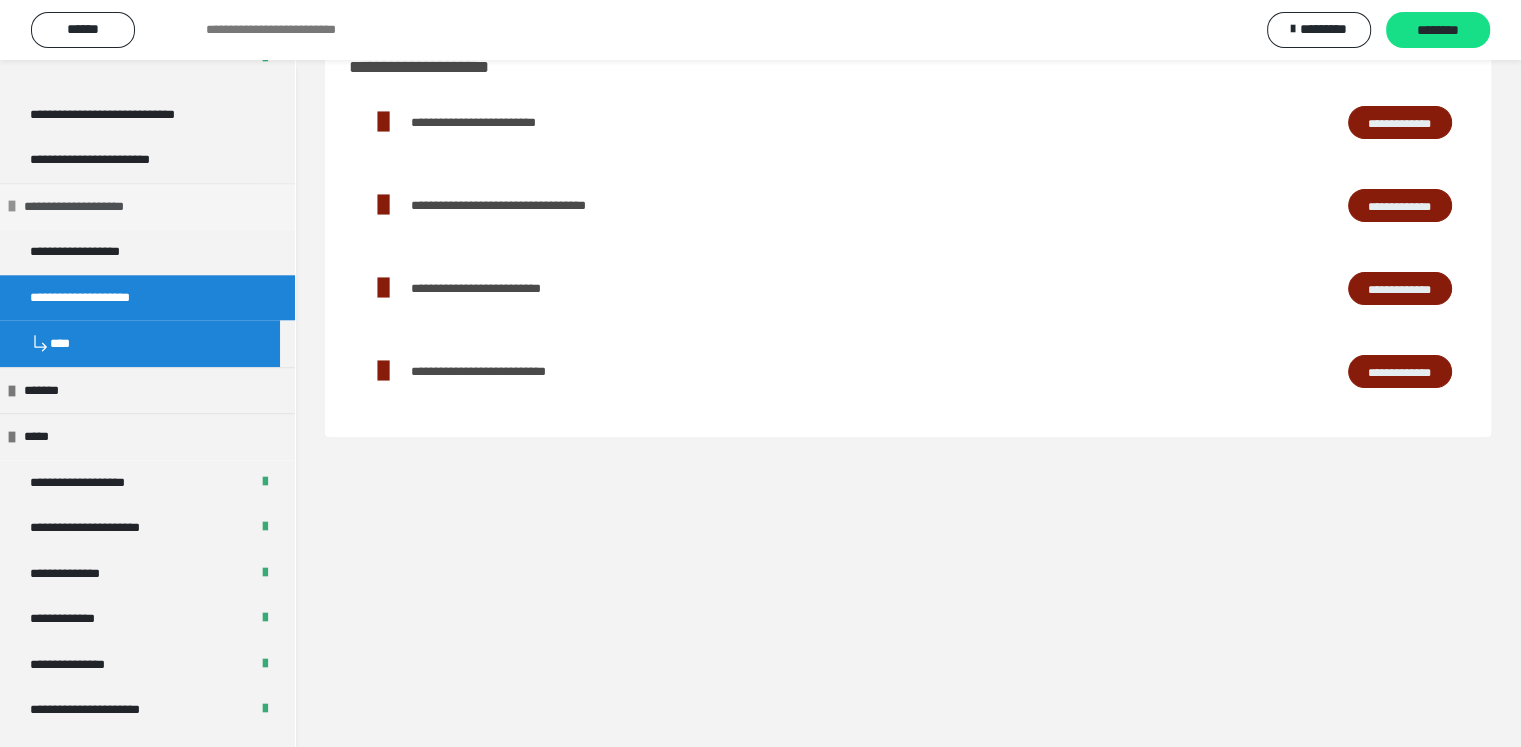 click on "**********" at bounding box center (92, 207) 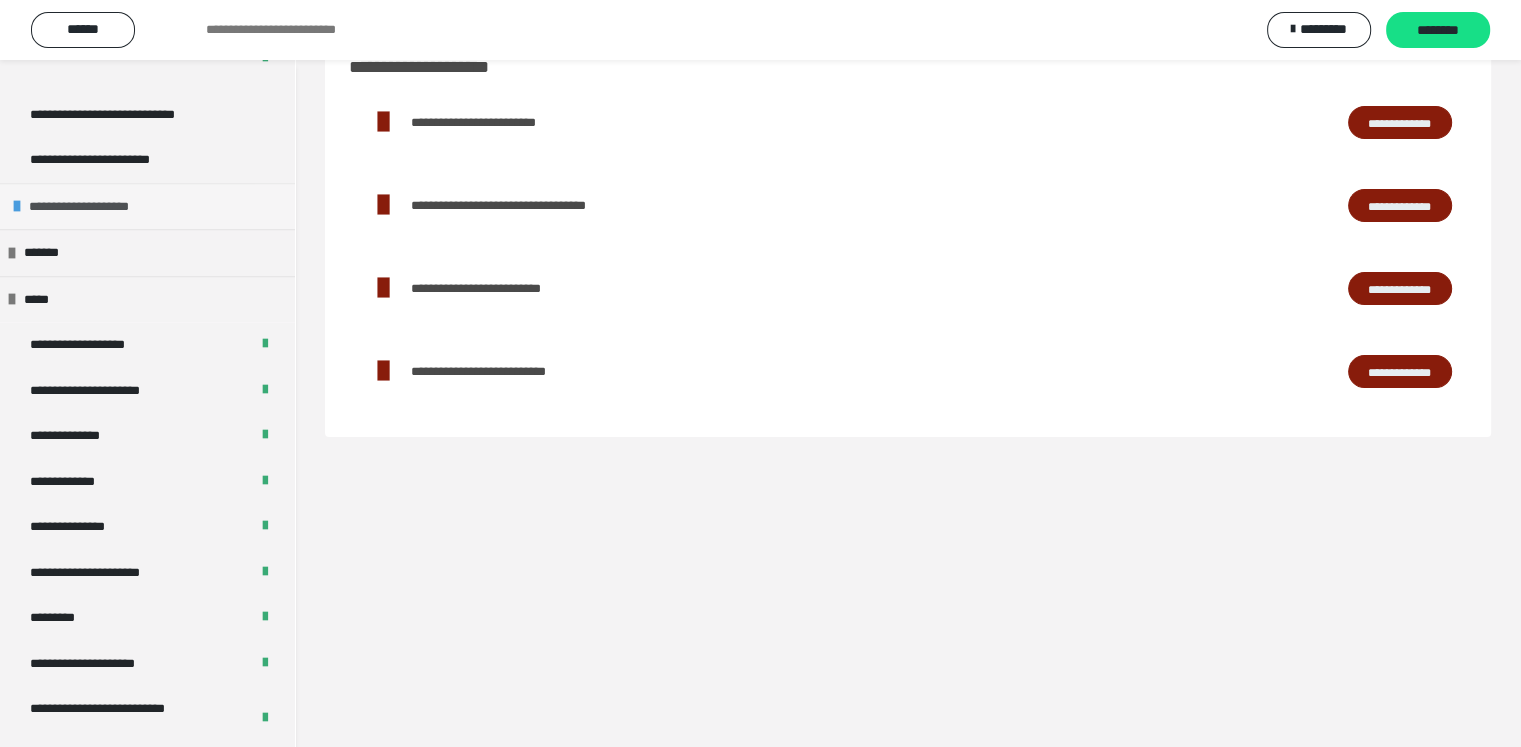click on "**********" at bounding box center (97, 207) 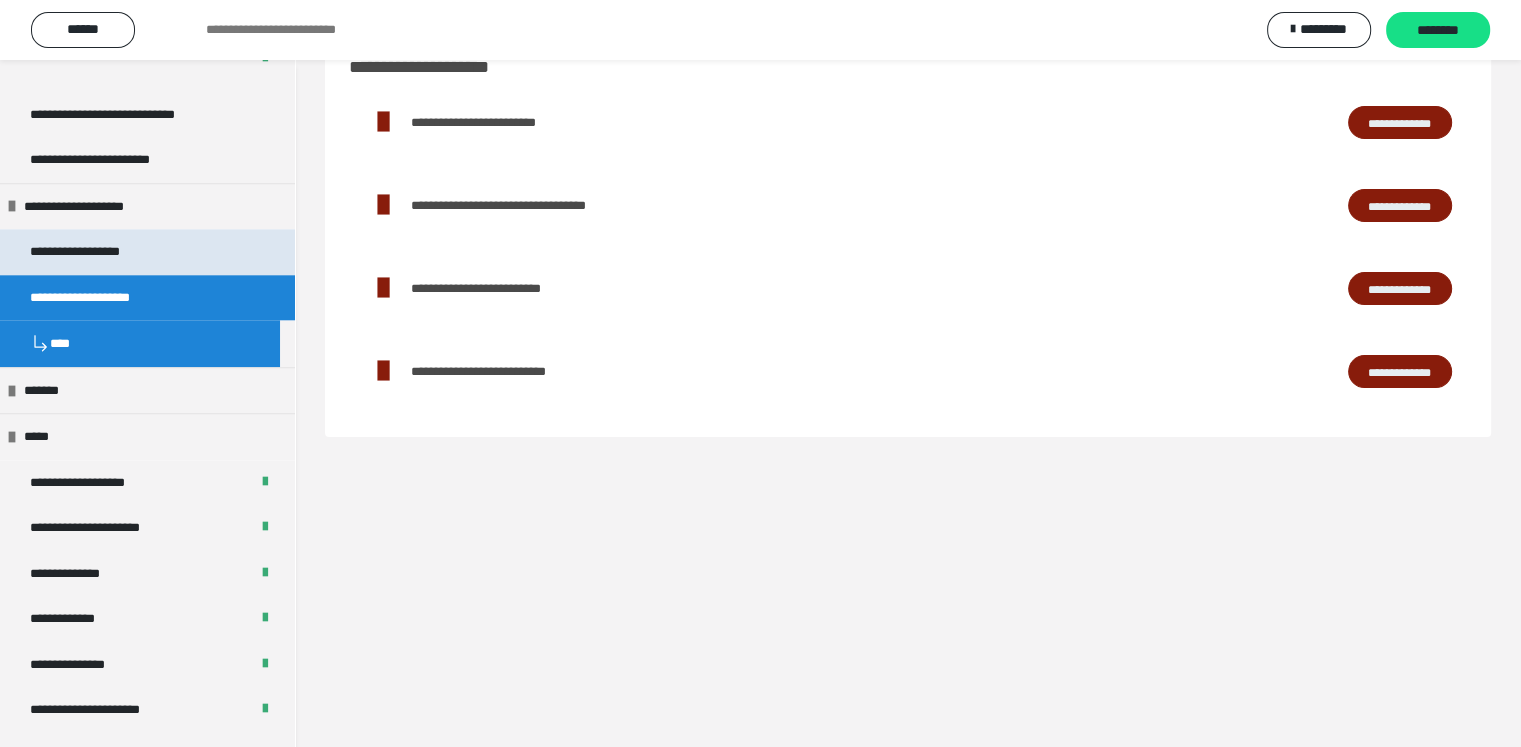 click on "**********" at bounding box center (98, 252) 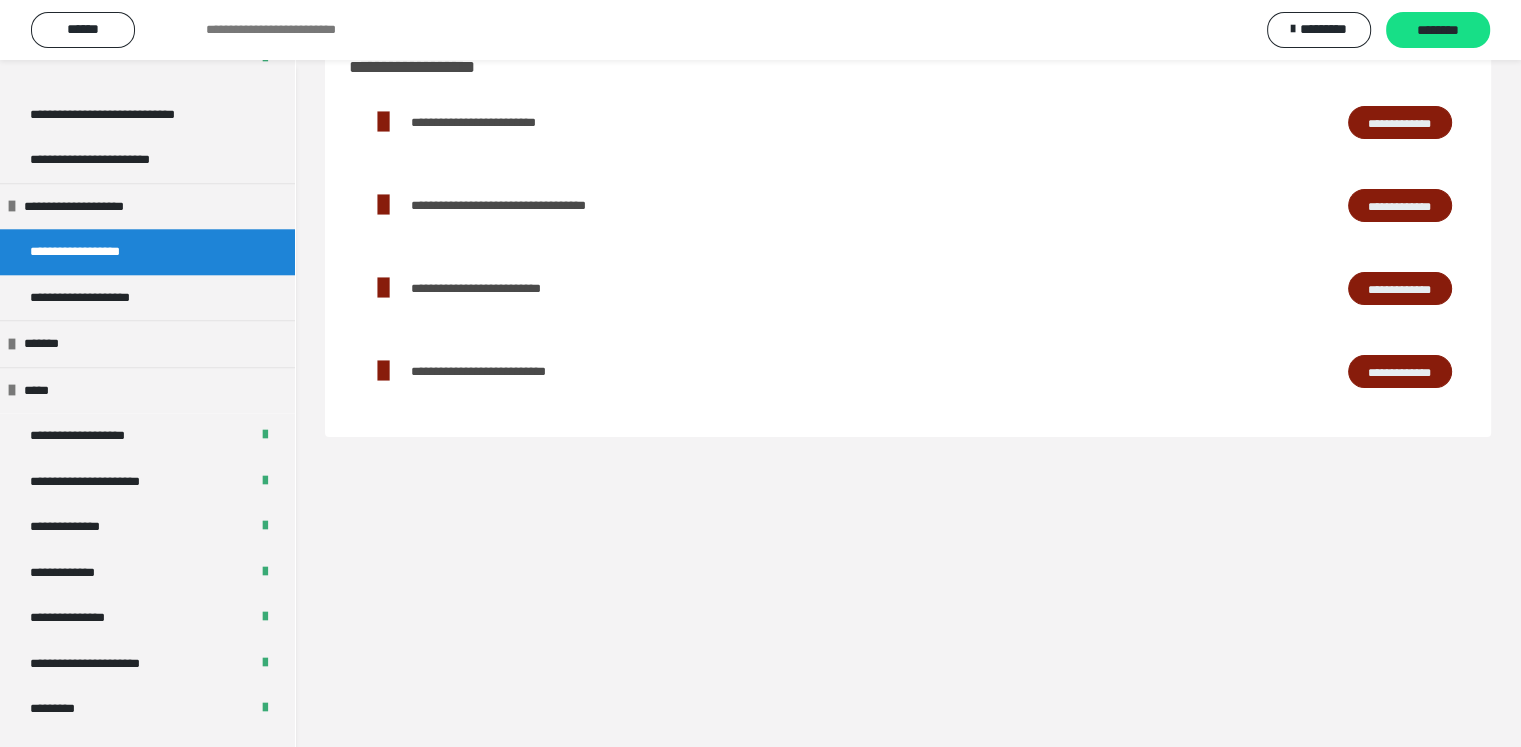 scroll, scrollTop: 293, scrollLeft: 0, axis: vertical 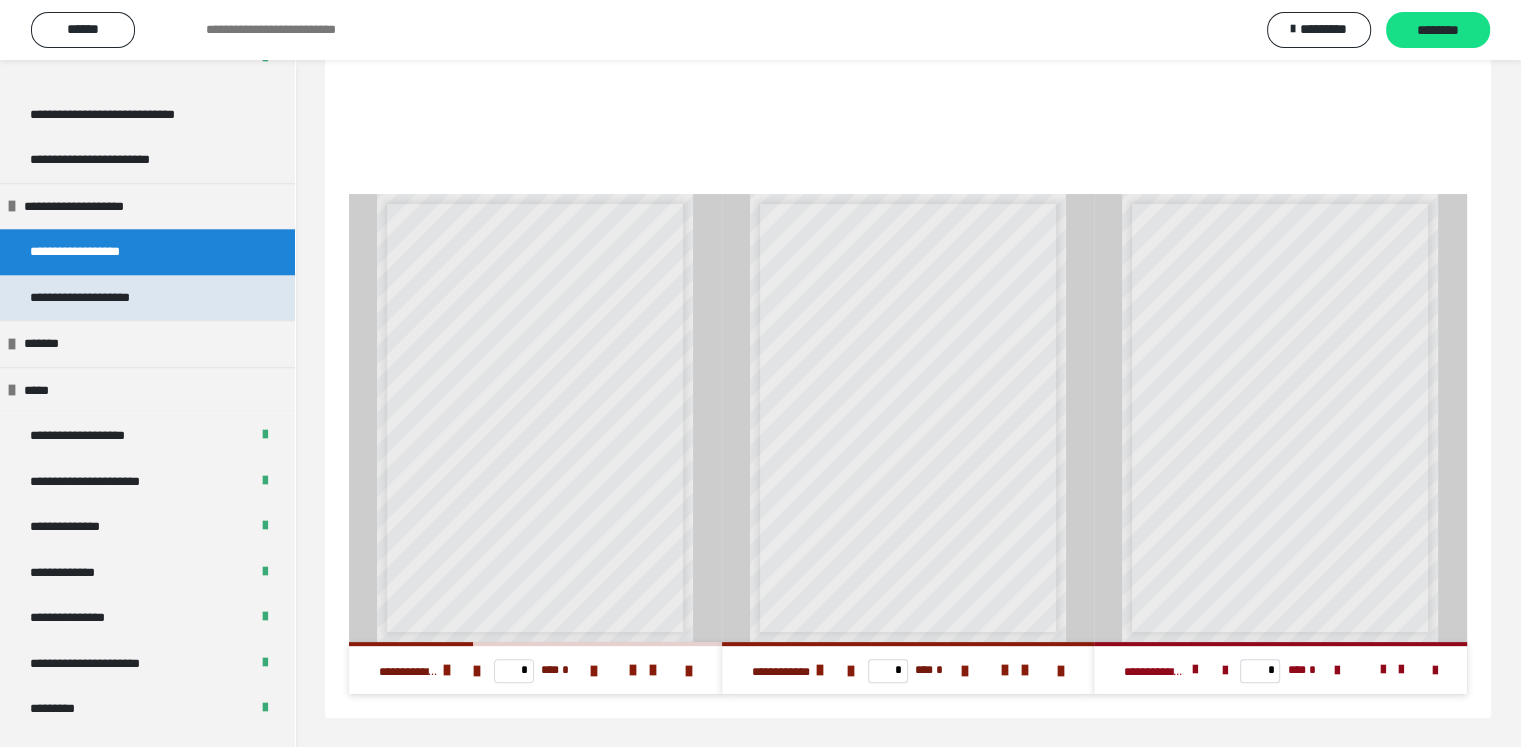 click on "**********" at bounding box center (147, 298) 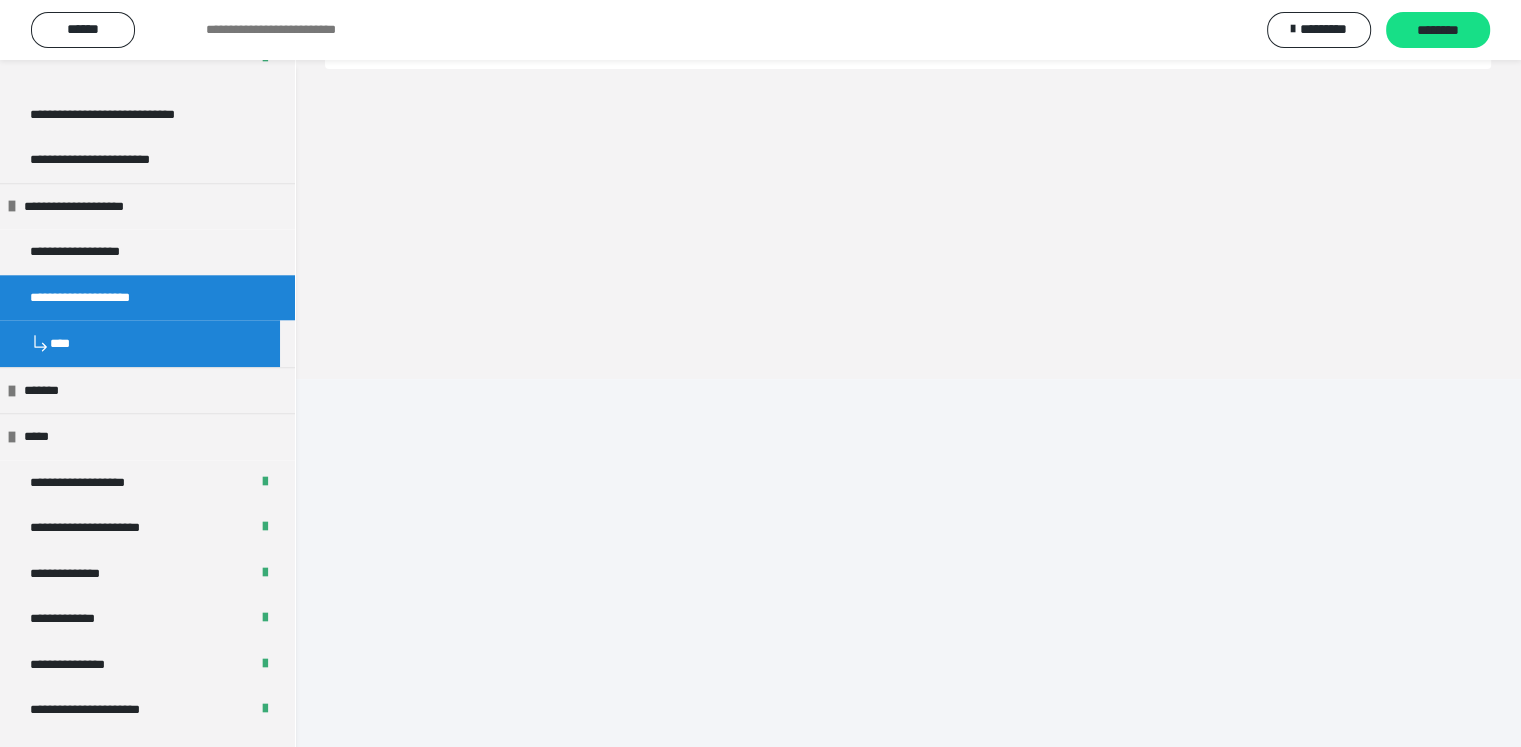 scroll, scrollTop: 60, scrollLeft: 0, axis: vertical 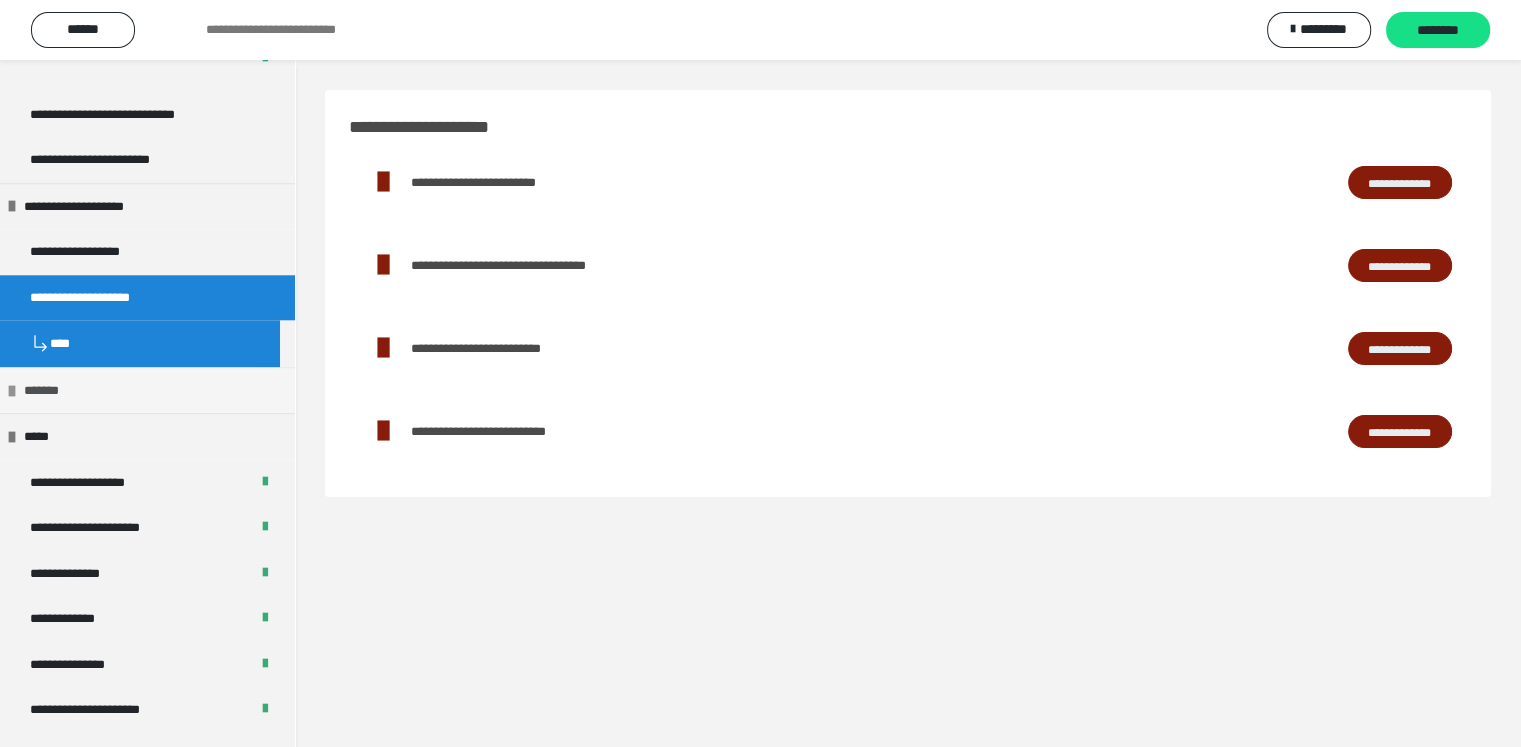 click on "*******" at bounding box center [147, 390] 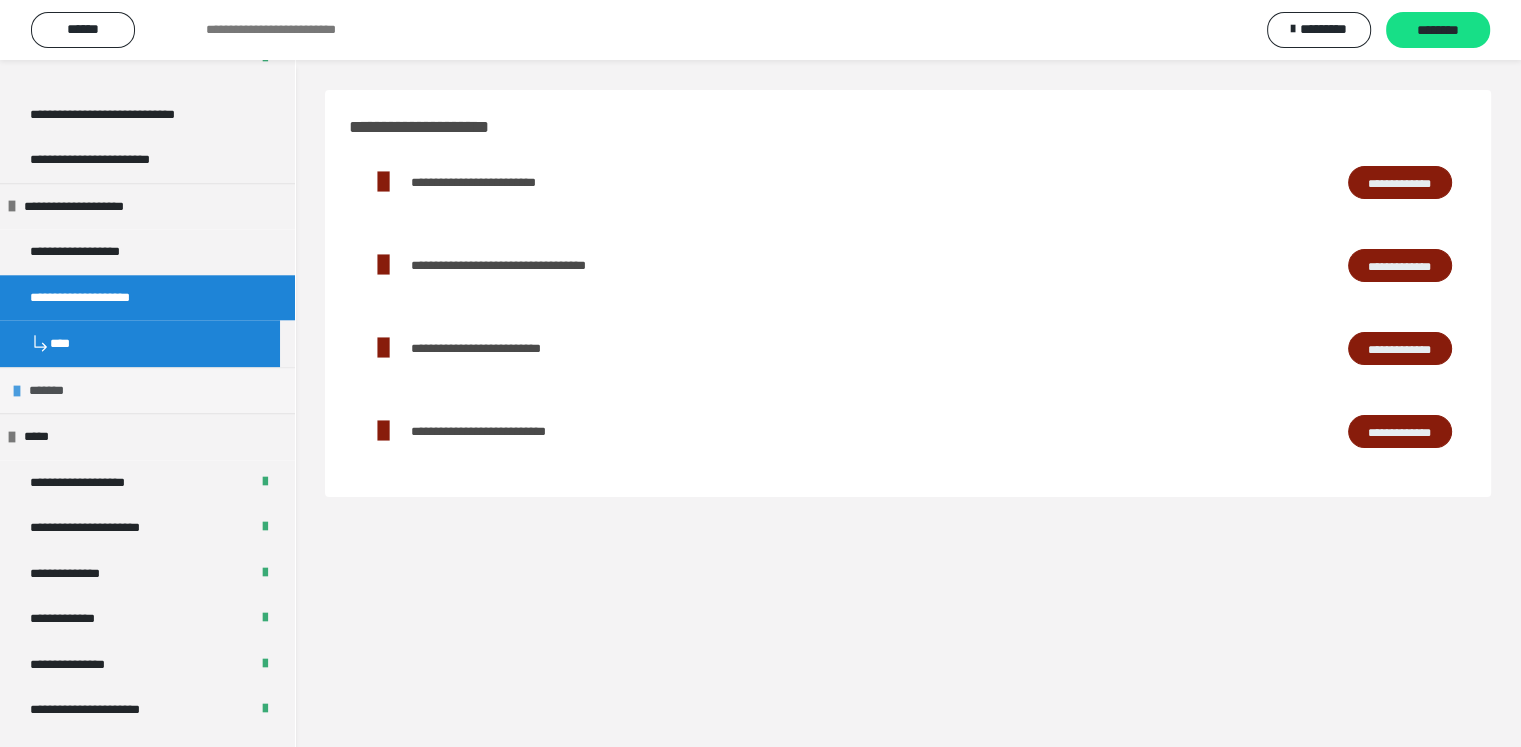 click on "*******" at bounding box center (147, 390) 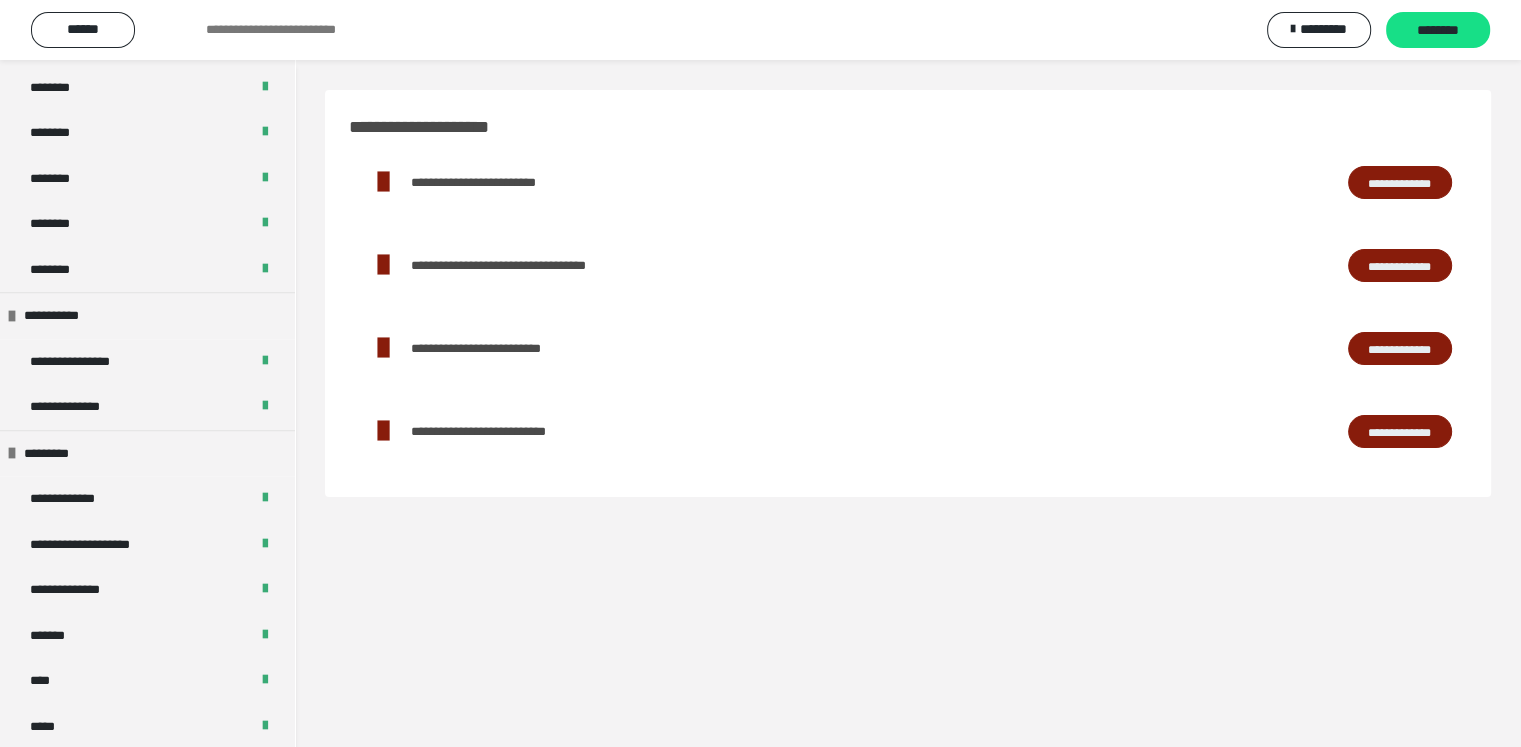 scroll, scrollTop: 1288, scrollLeft: 0, axis: vertical 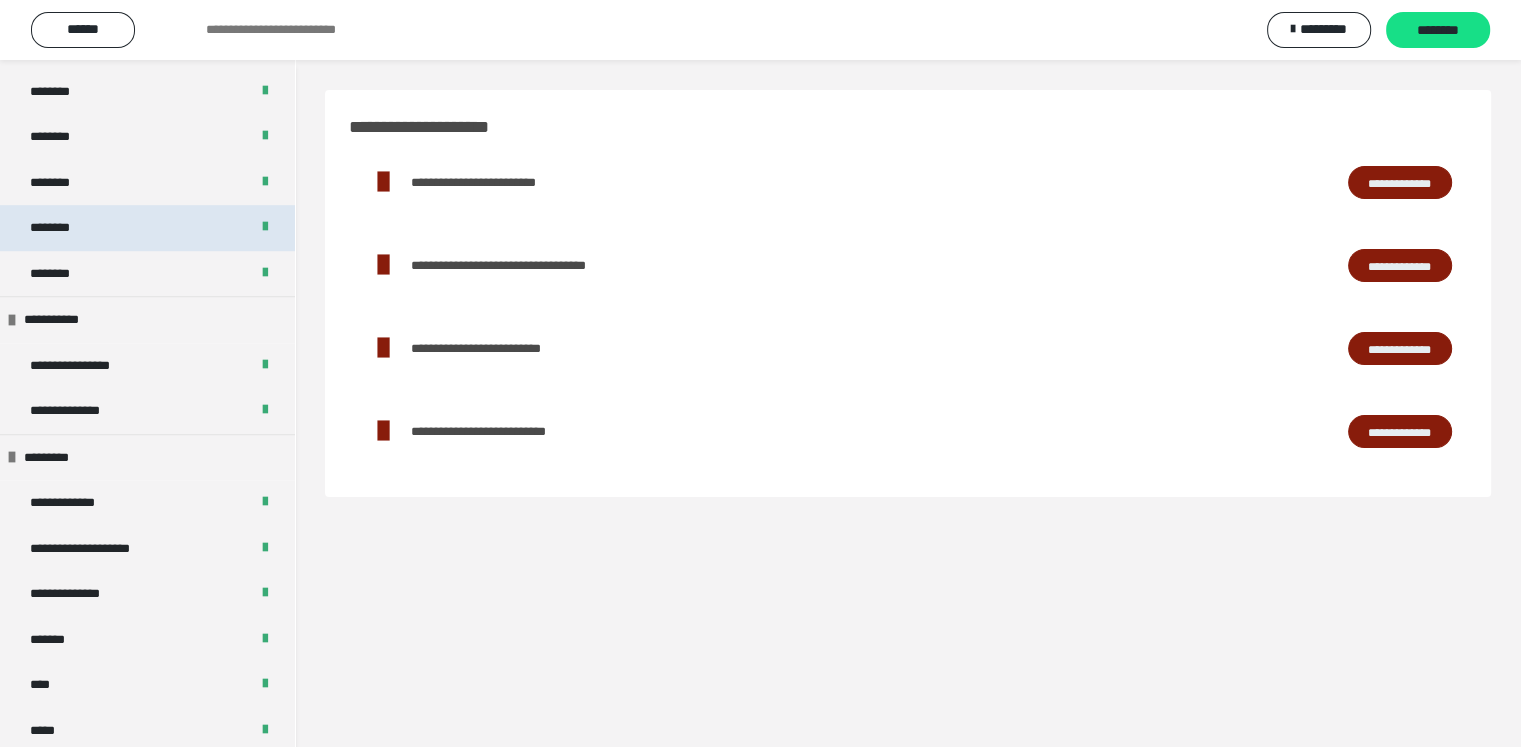 click on "********" at bounding box center (147, 228) 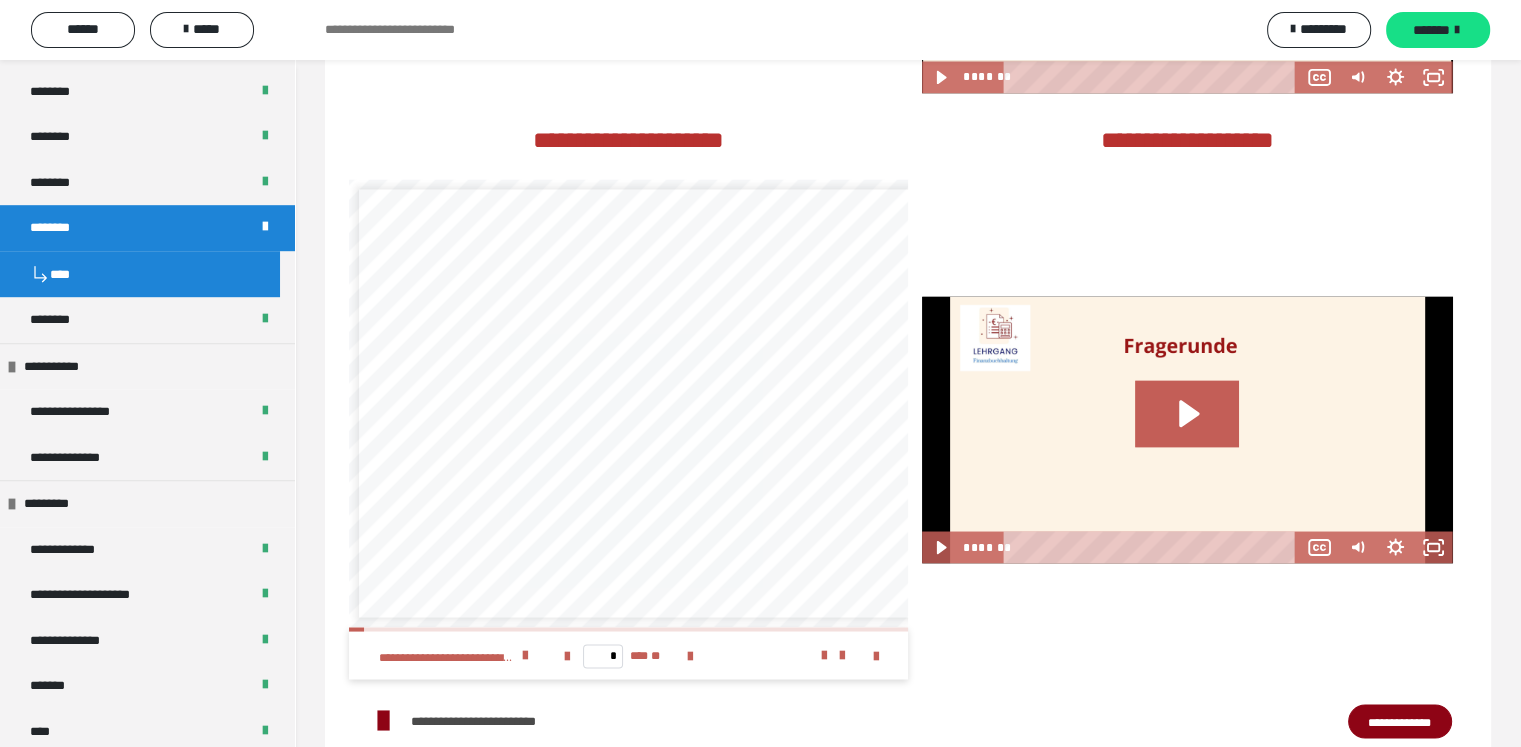 scroll, scrollTop: 3456, scrollLeft: 0, axis: vertical 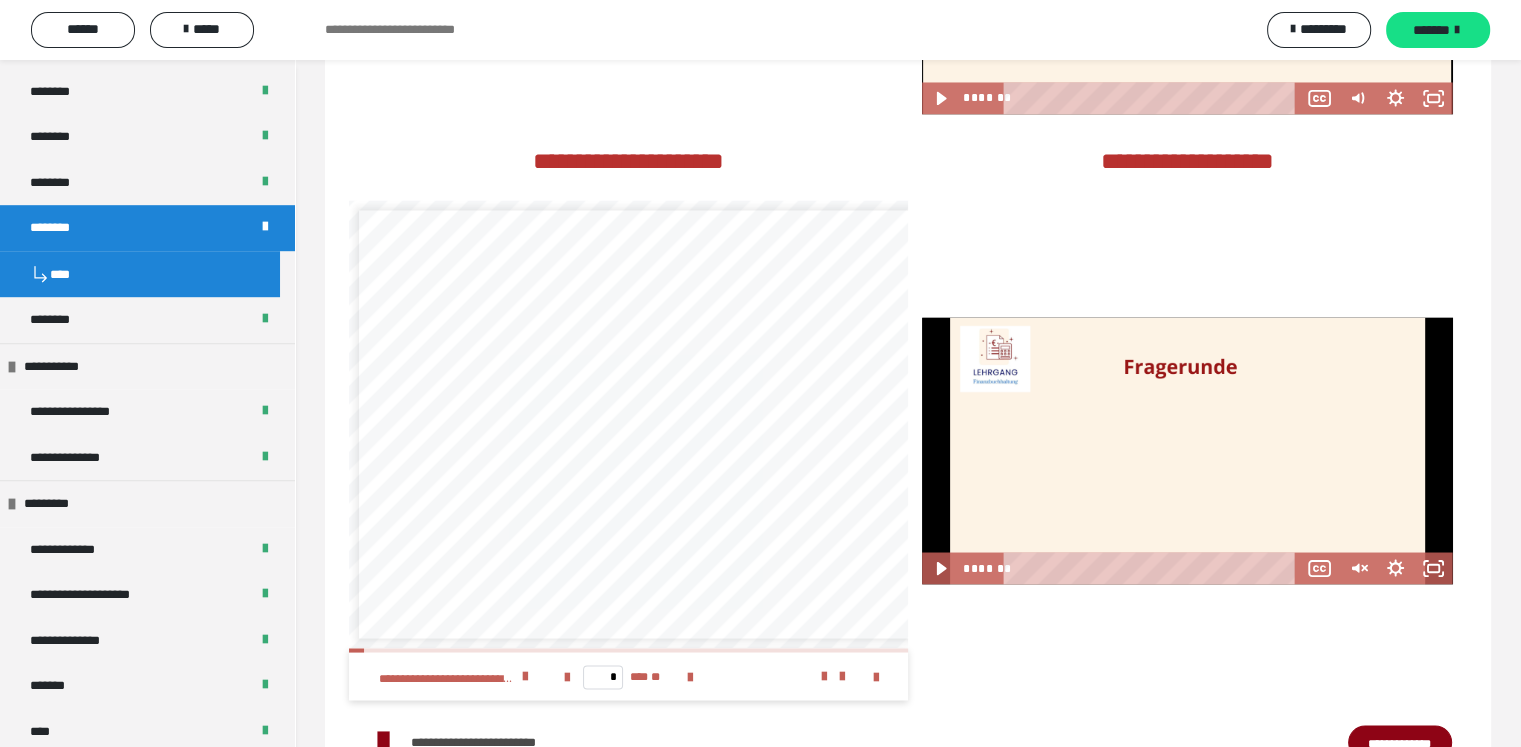 click at bounding box center [1187, 450] 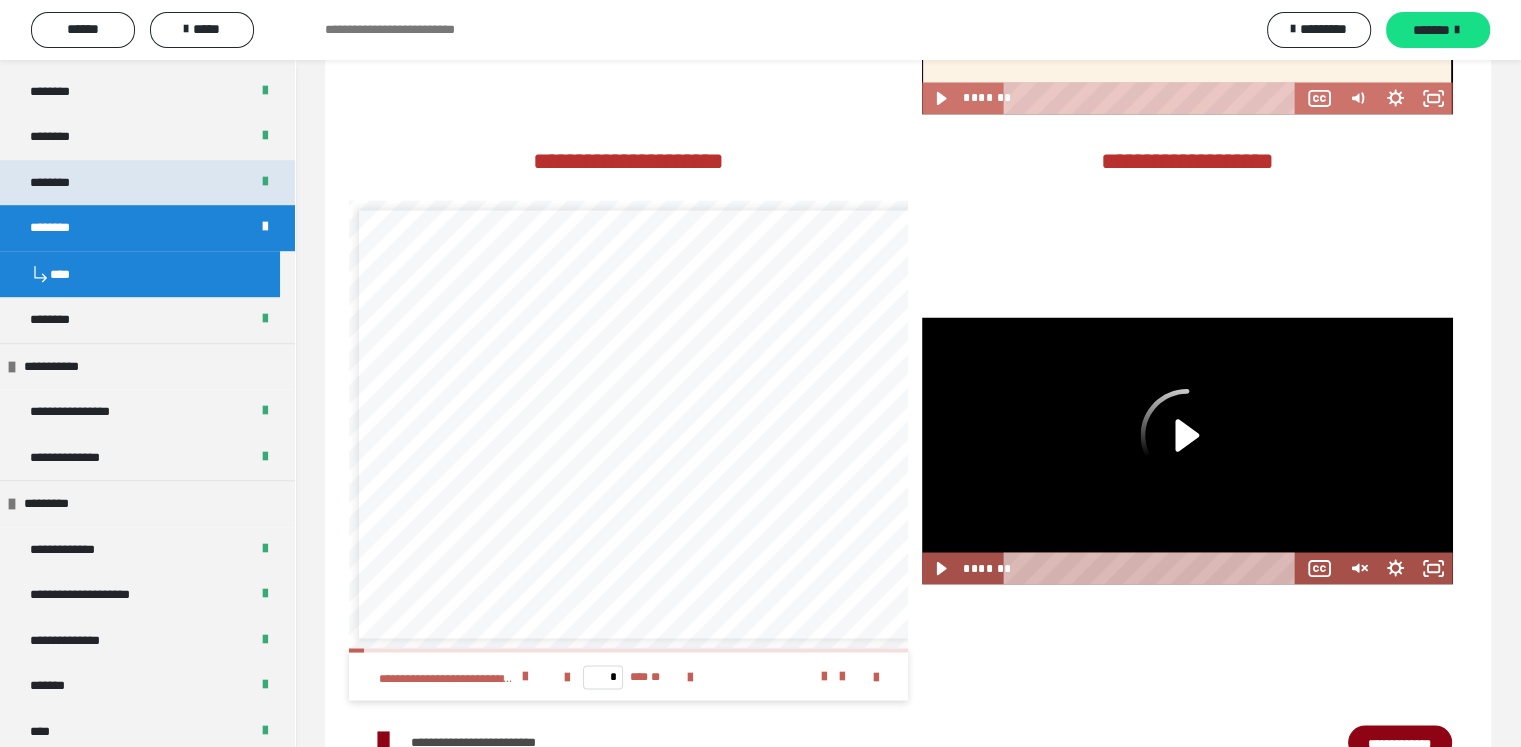 click on "********" at bounding box center (147, 183) 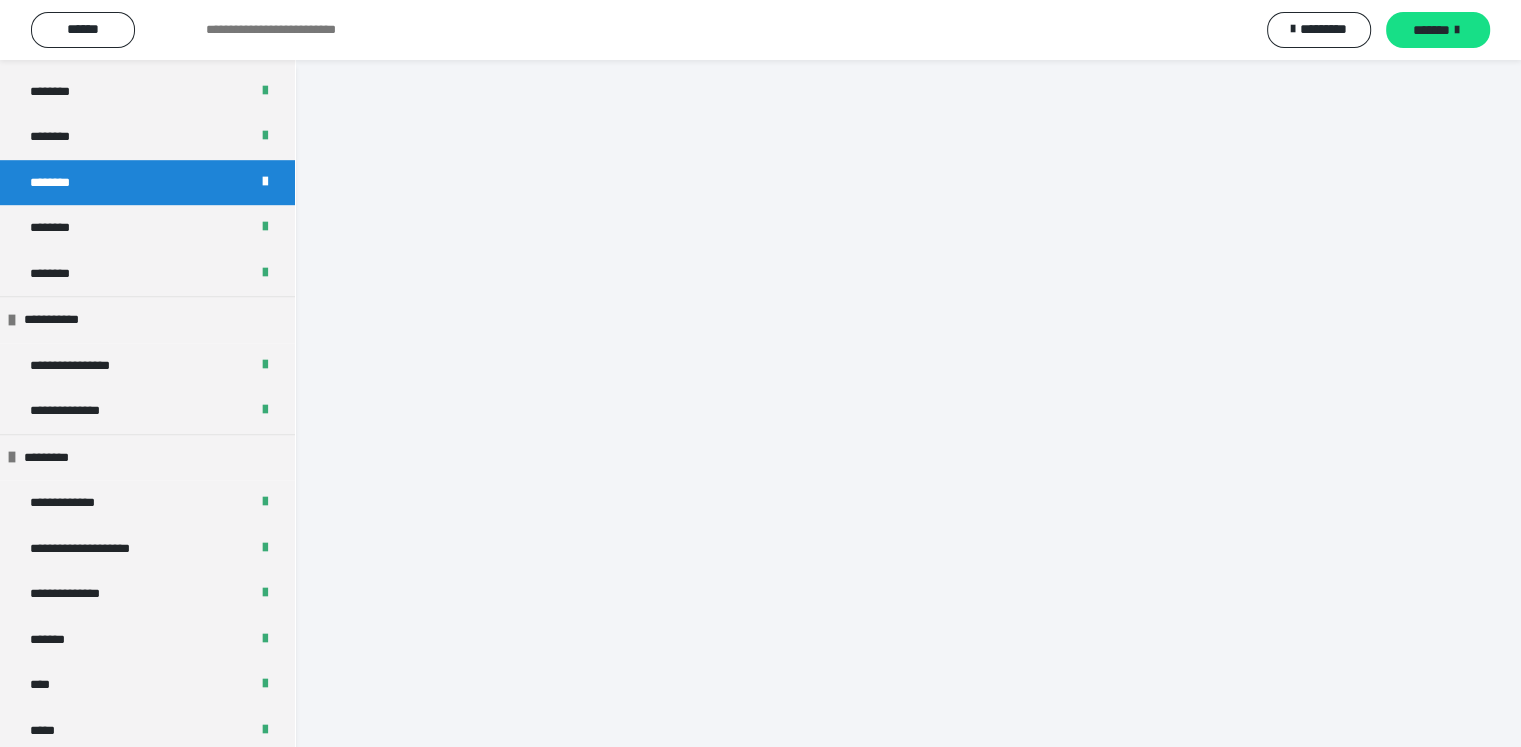 scroll, scrollTop: 2214, scrollLeft: 0, axis: vertical 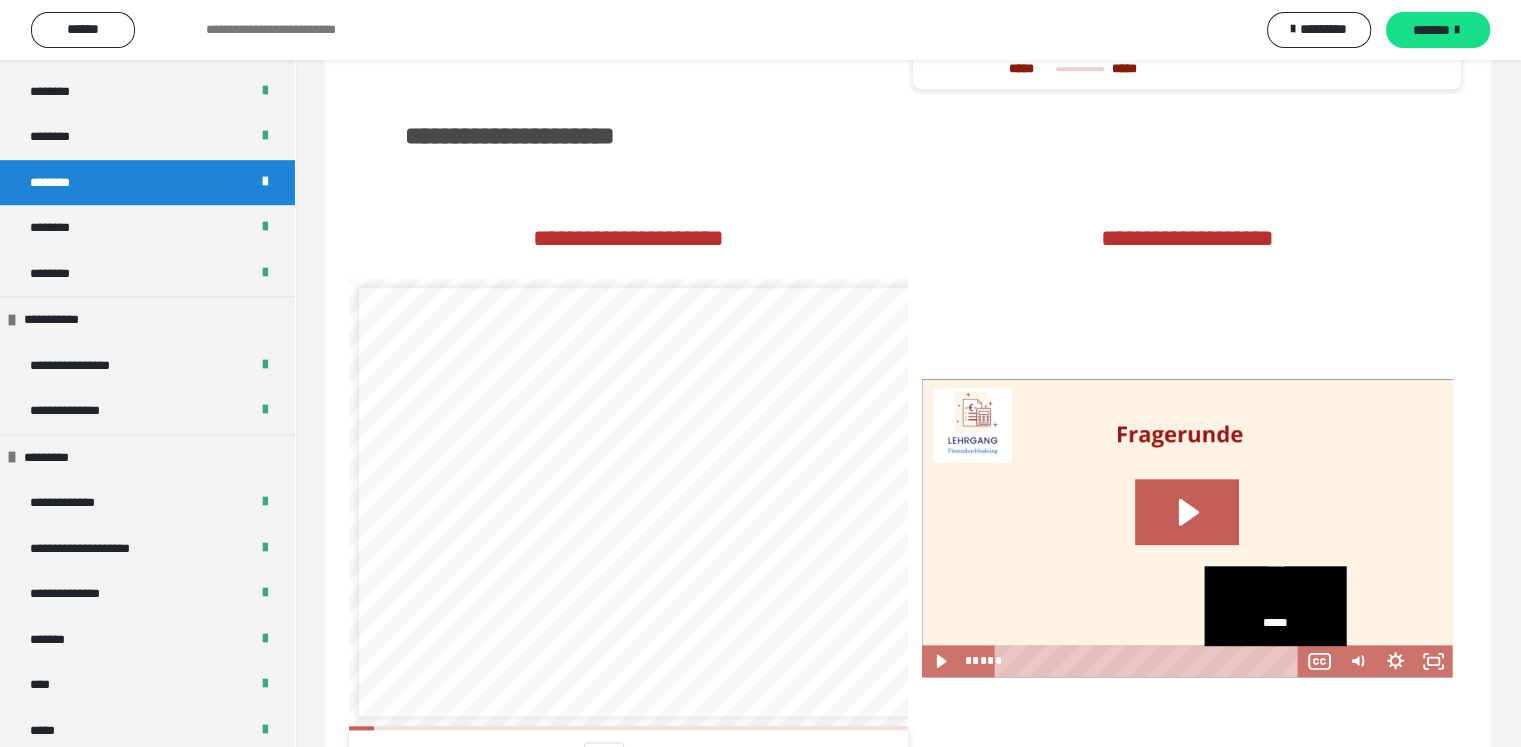click on "*****" at bounding box center [1150, 661] 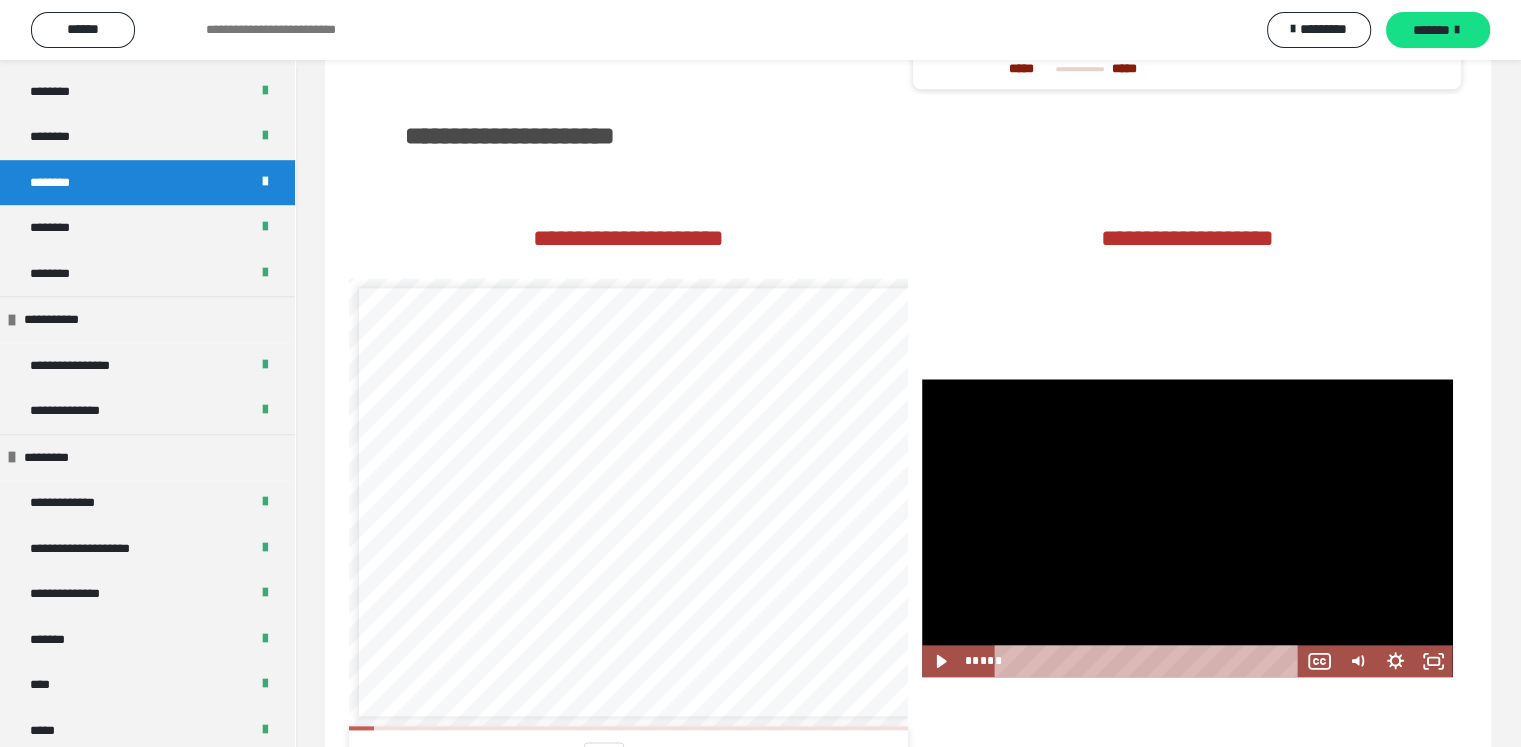 click at bounding box center [1187, 528] 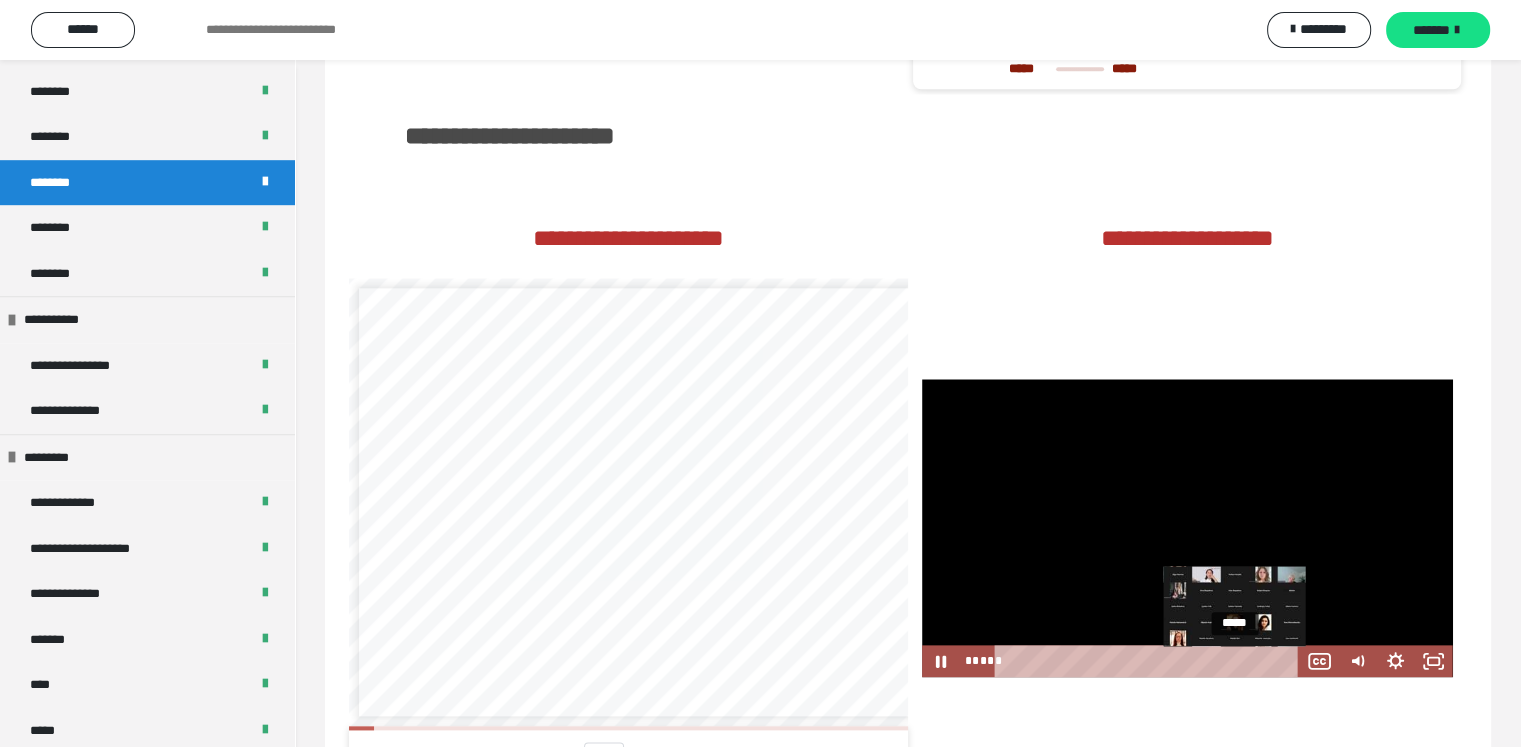 click on "*****" at bounding box center (1150, 661) 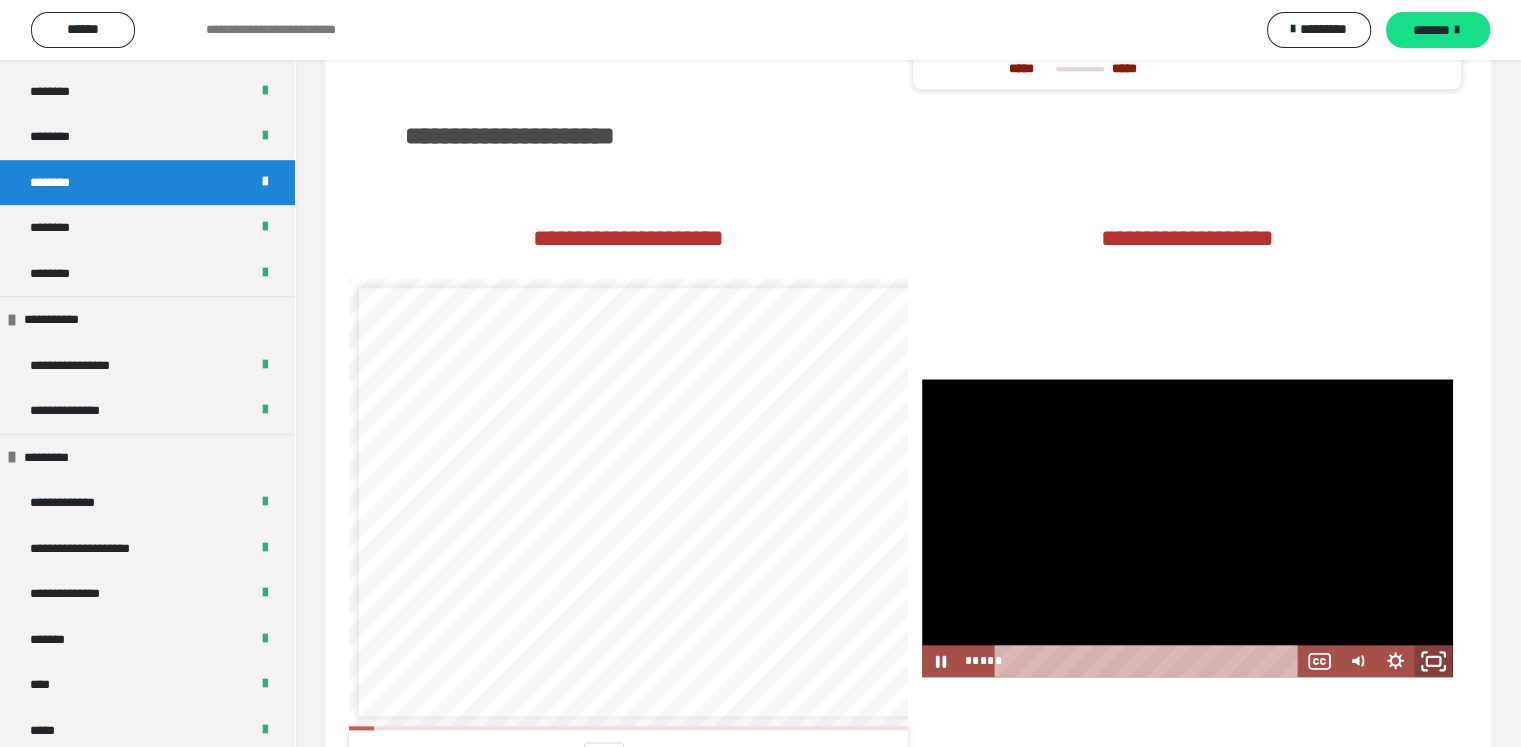 click 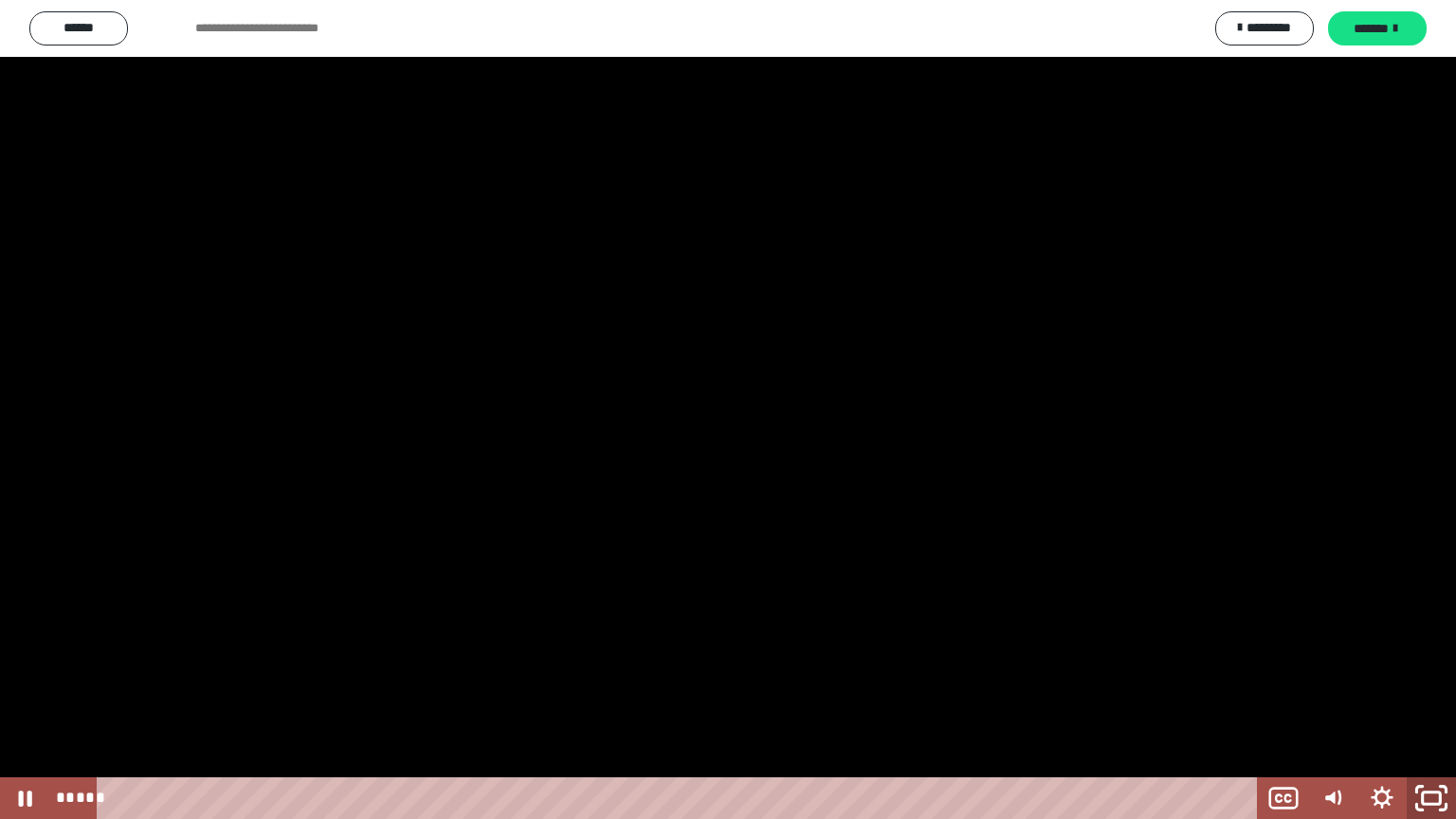 click 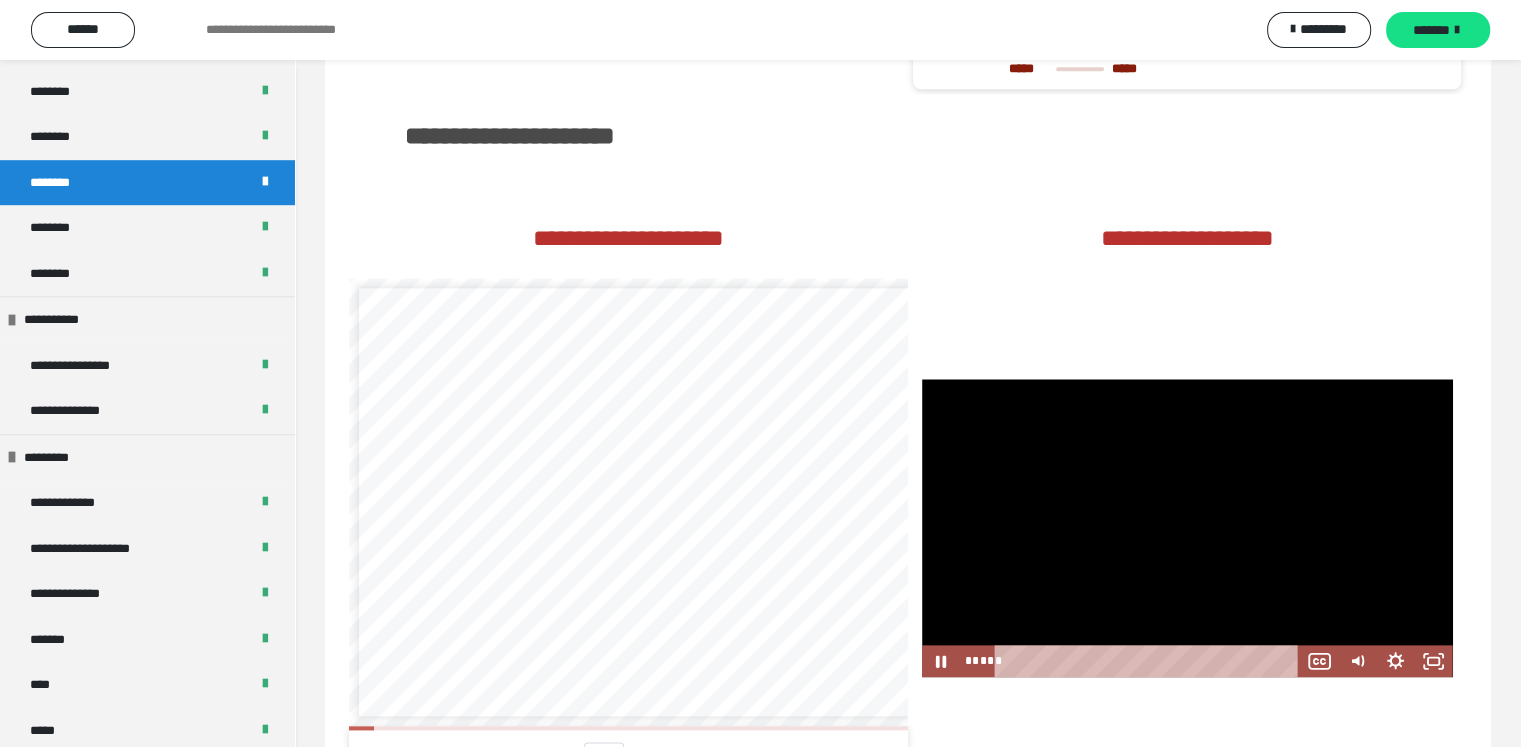 click at bounding box center [1187, 528] 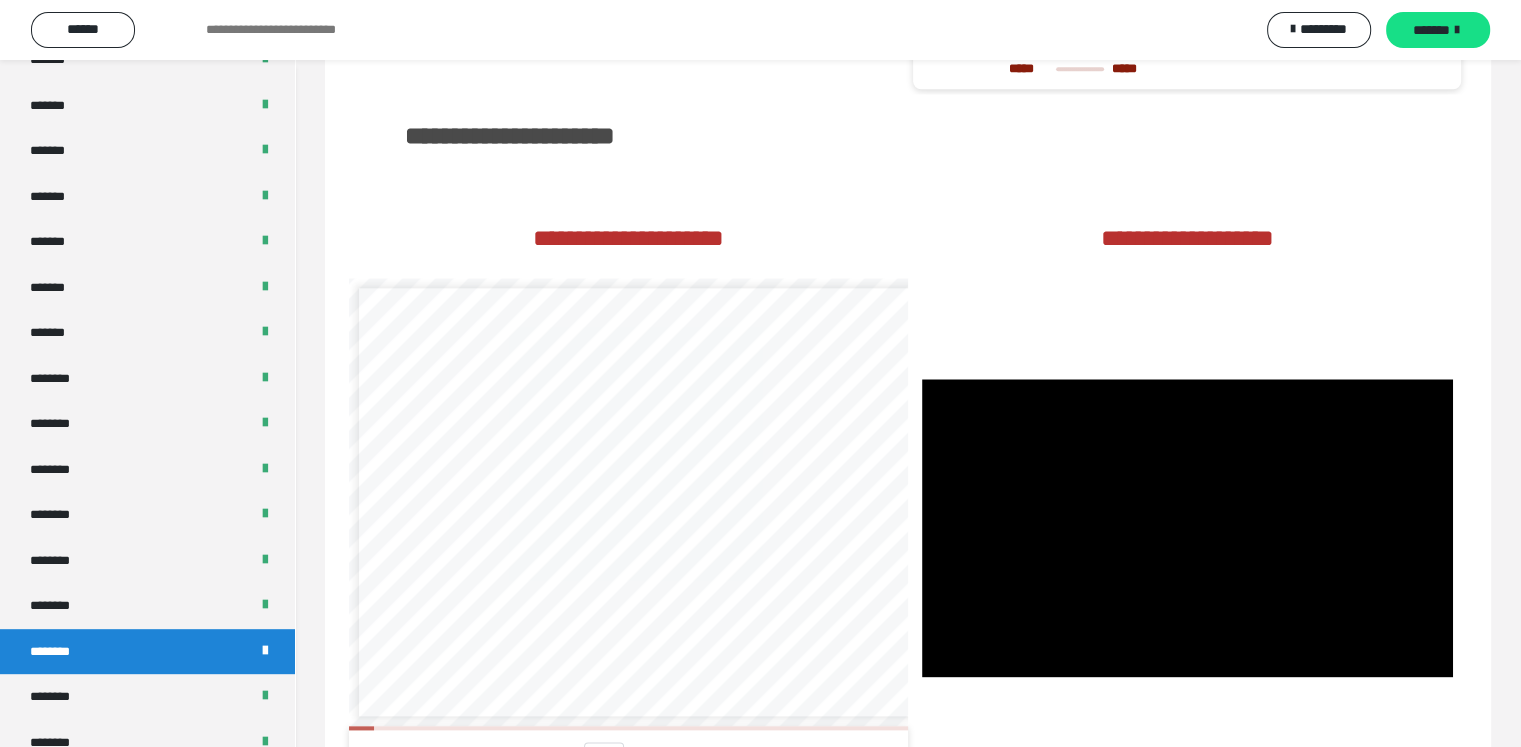 scroll, scrollTop: 788, scrollLeft: 0, axis: vertical 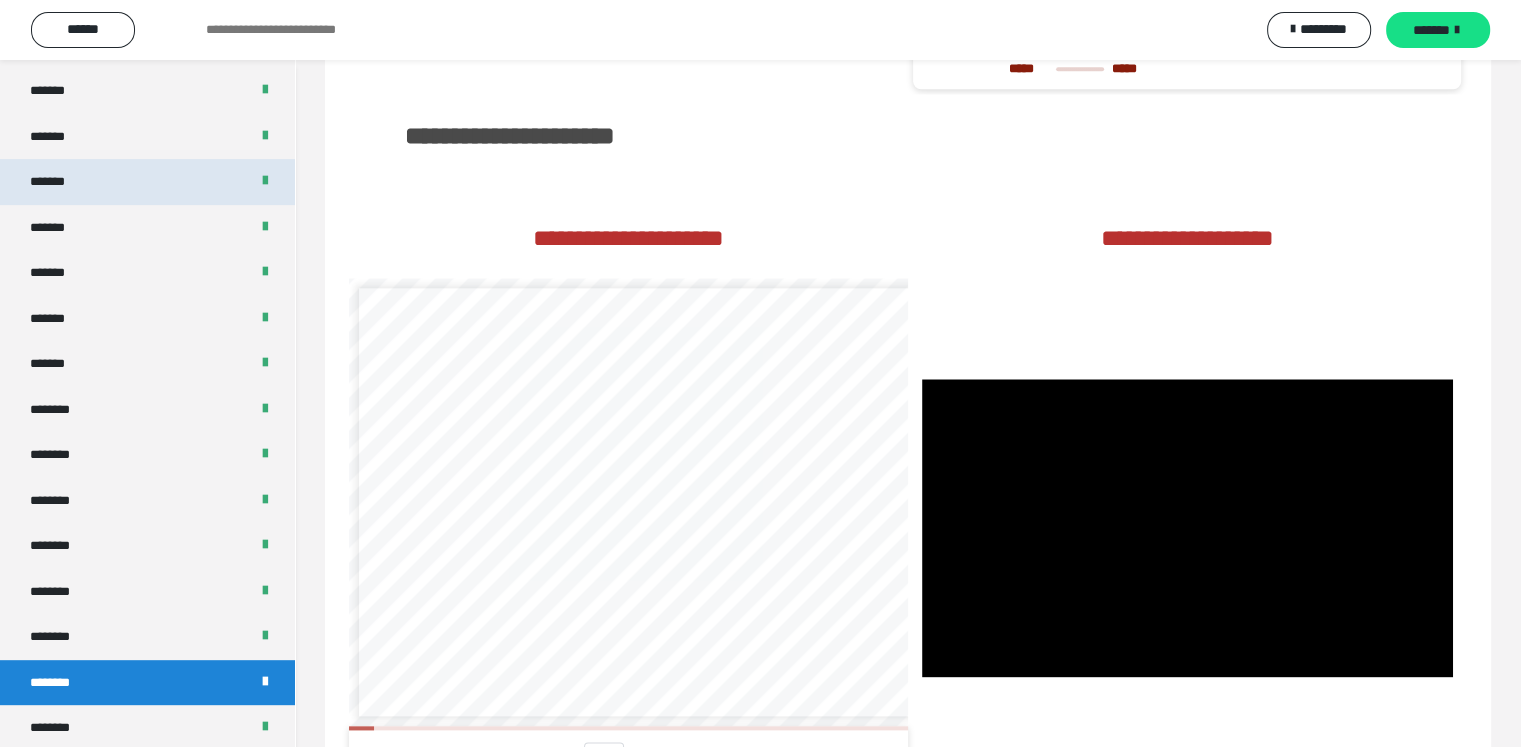 click on "*******" at bounding box center [147, 182] 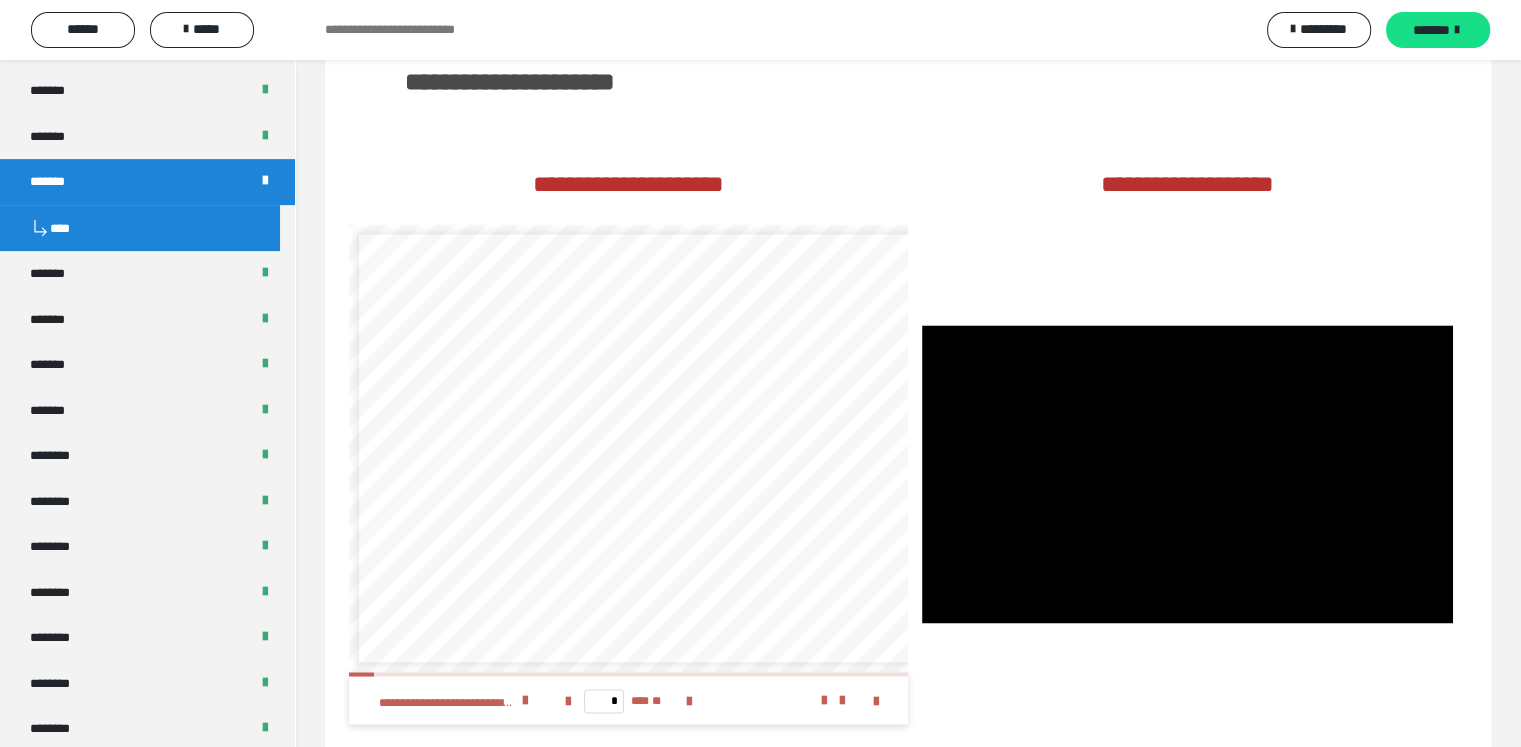scroll, scrollTop: 2648, scrollLeft: 0, axis: vertical 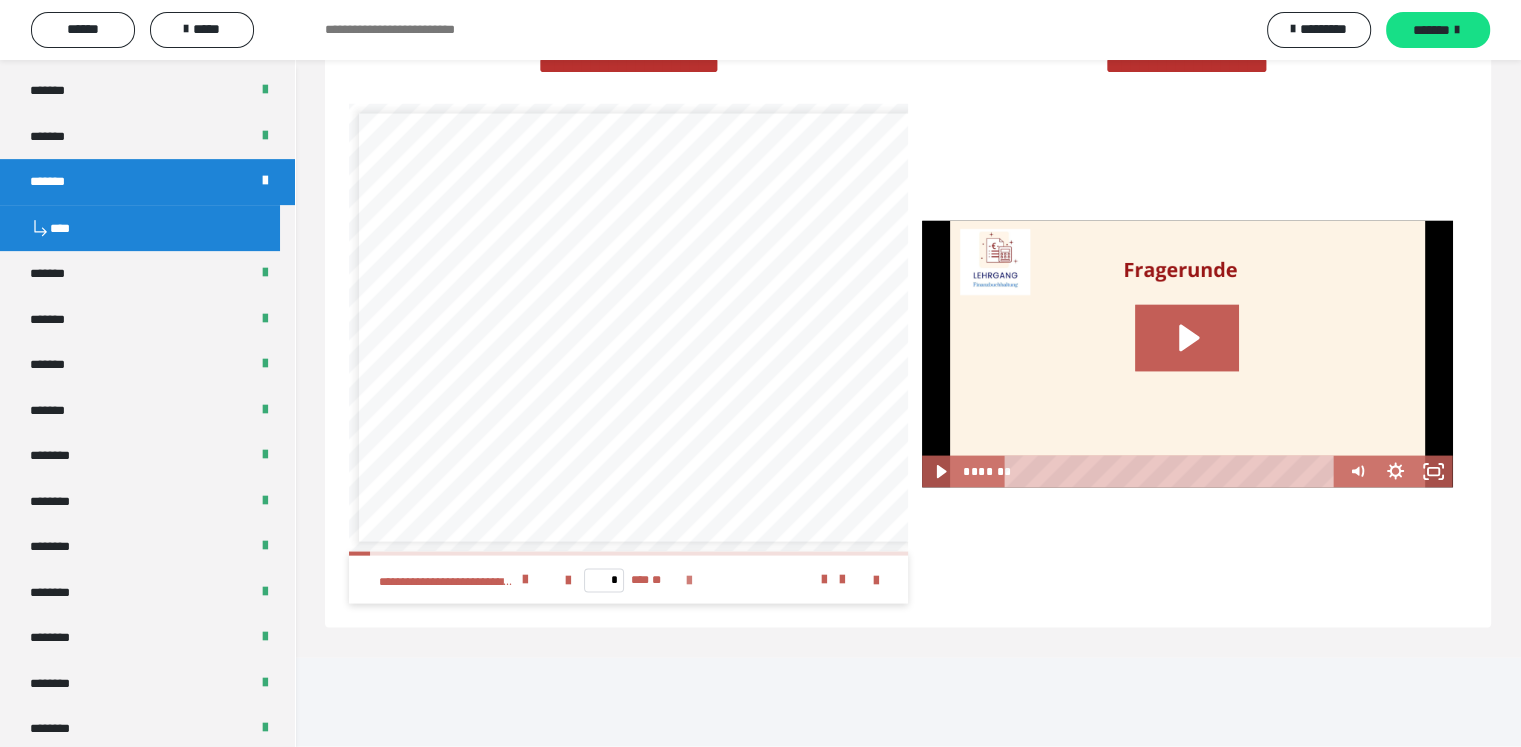 click at bounding box center (689, 581) 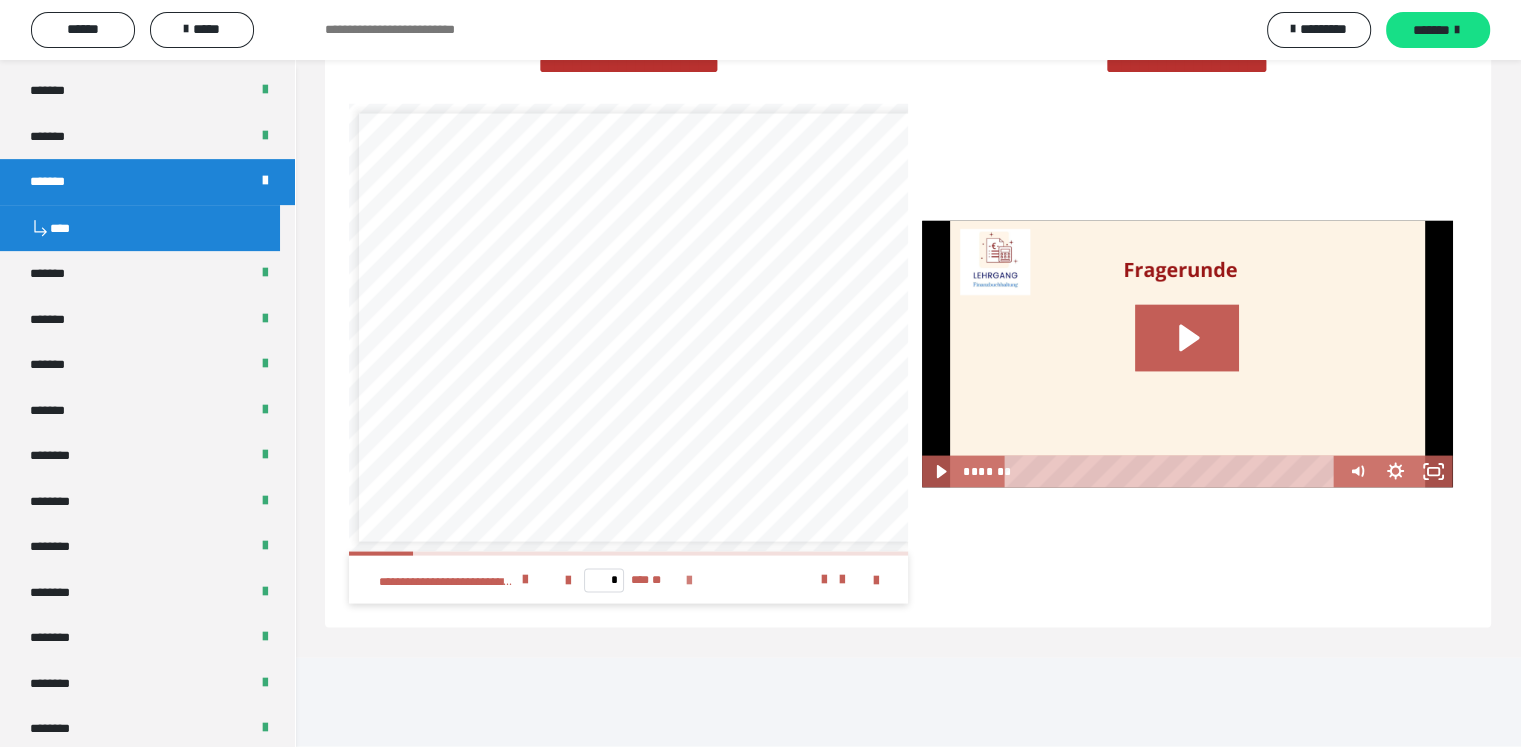 click at bounding box center [689, 581] 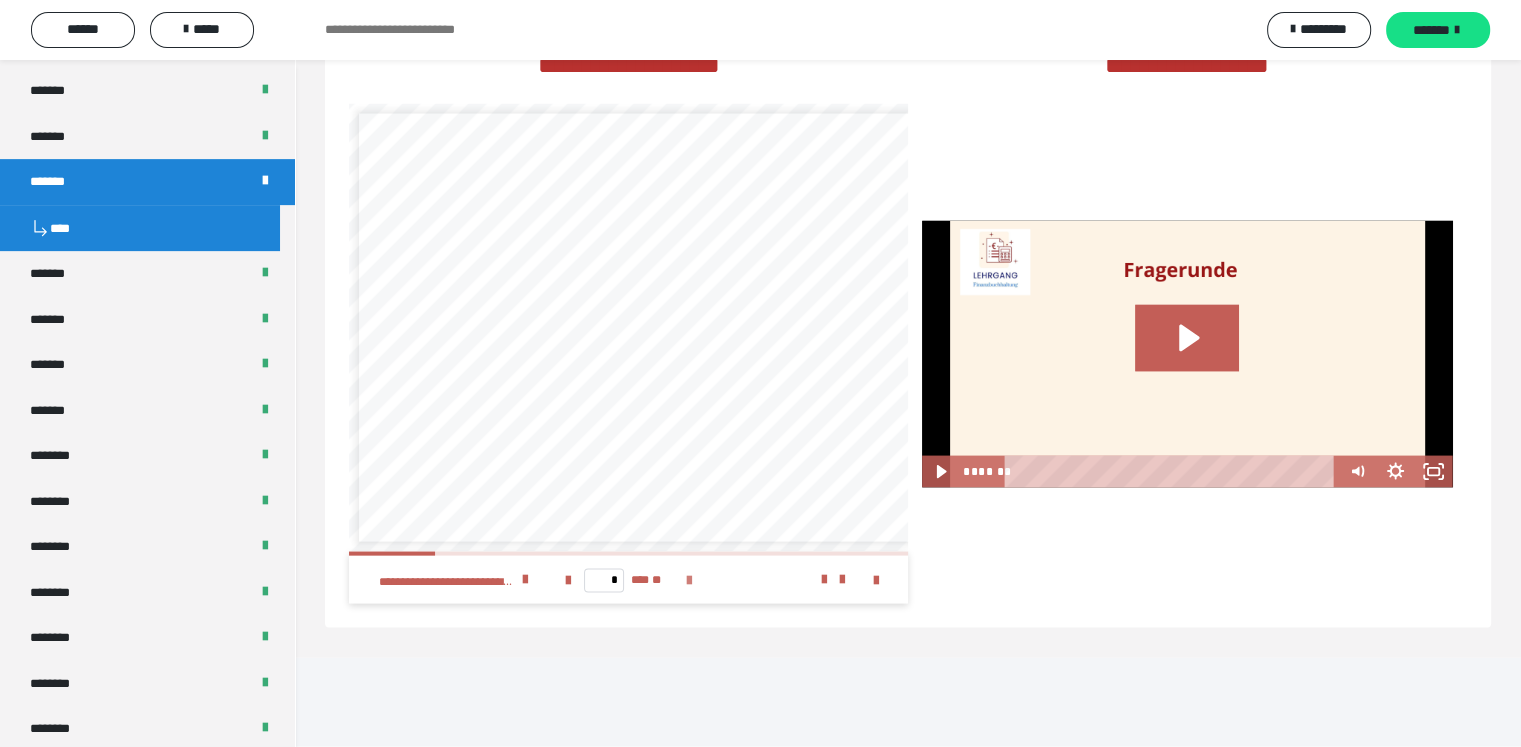 click at bounding box center (689, 581) 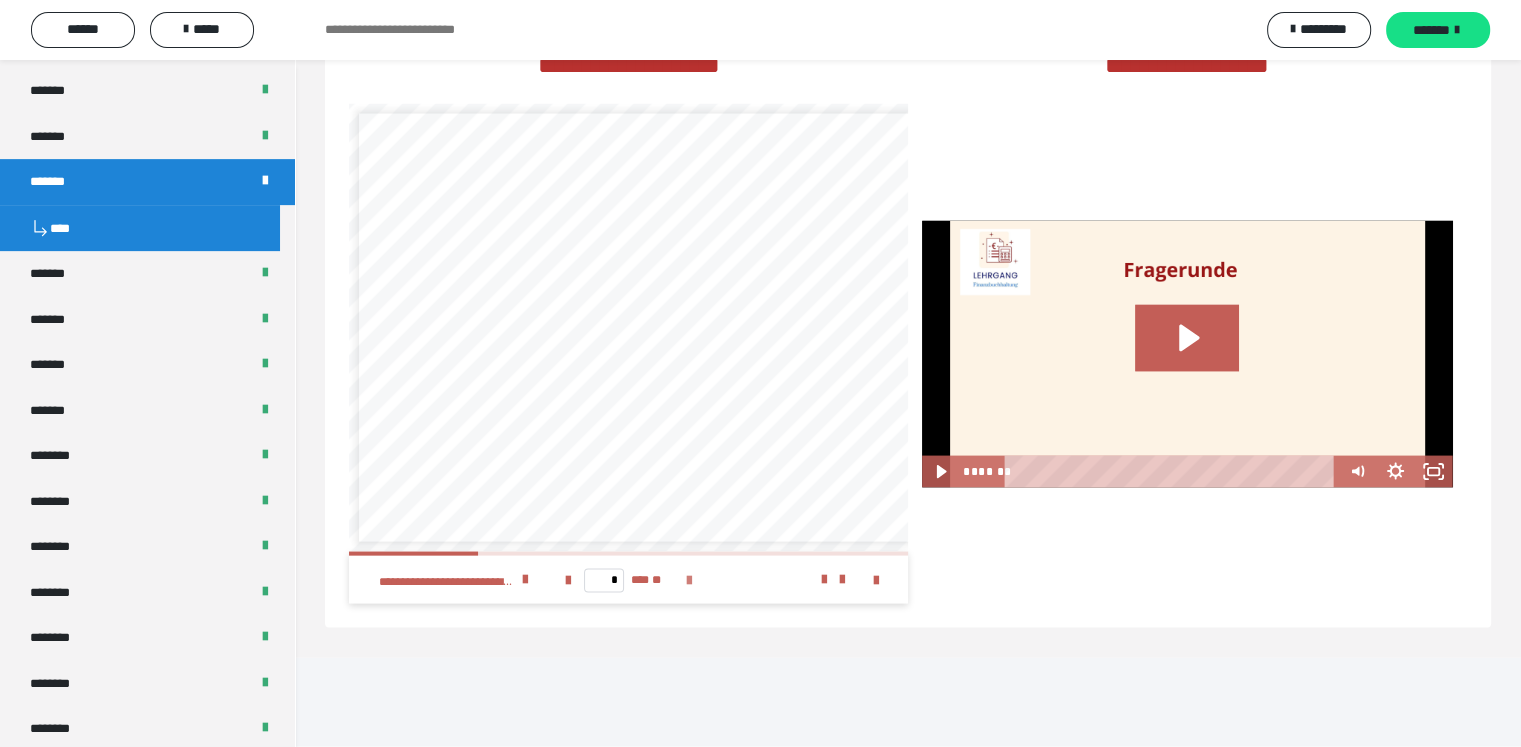 click at bounding box center [689, 581] 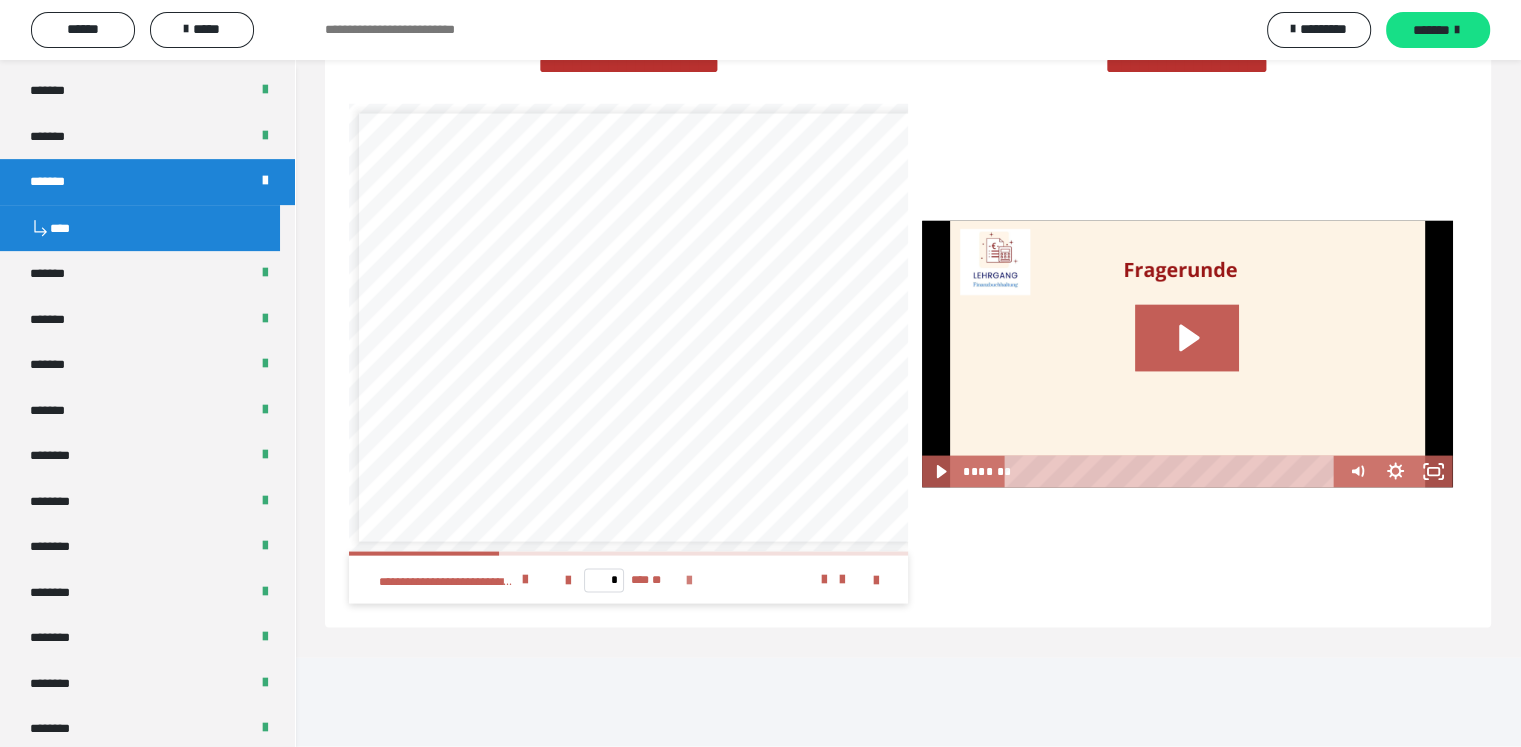 click at bounding box center (689, 581) 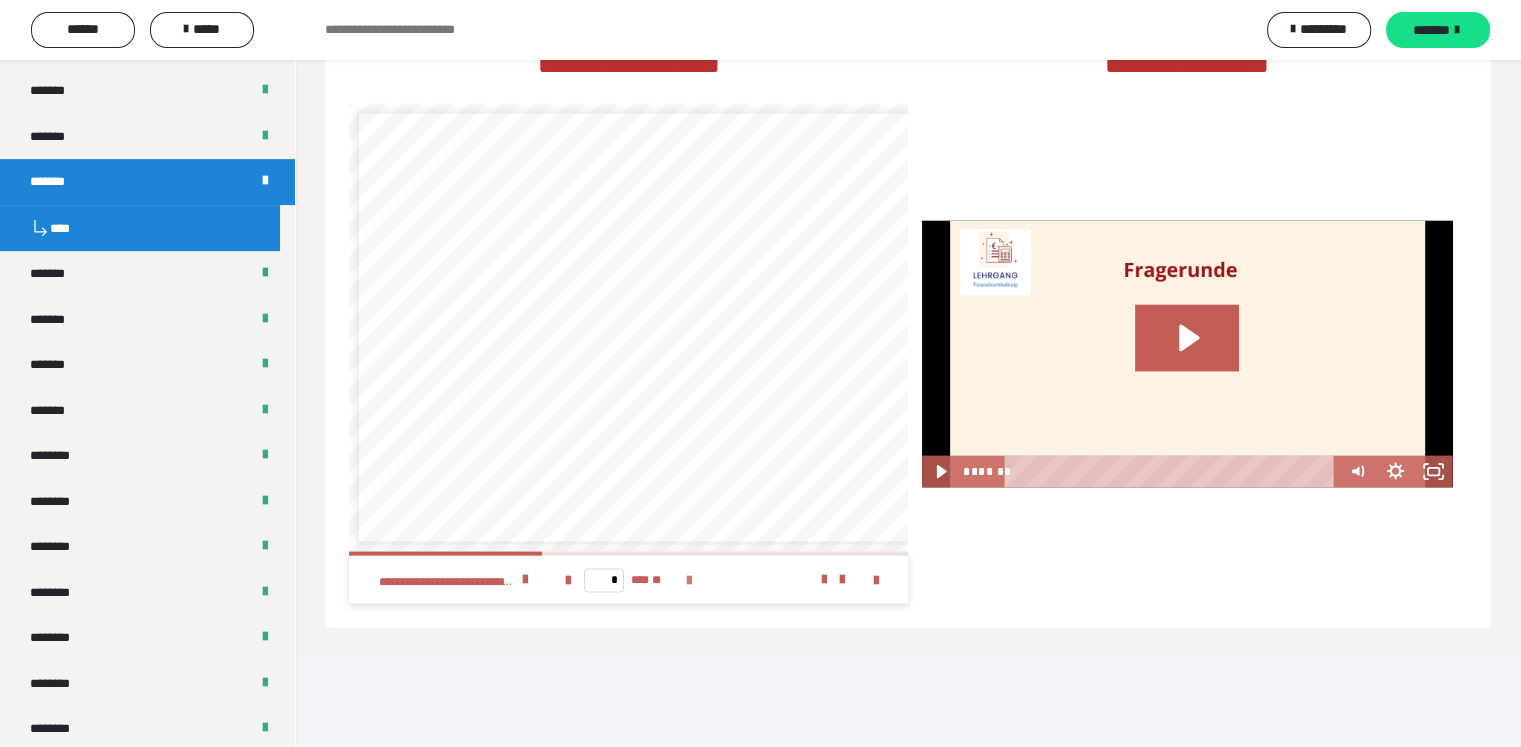 click at bounding box center (689, 581) 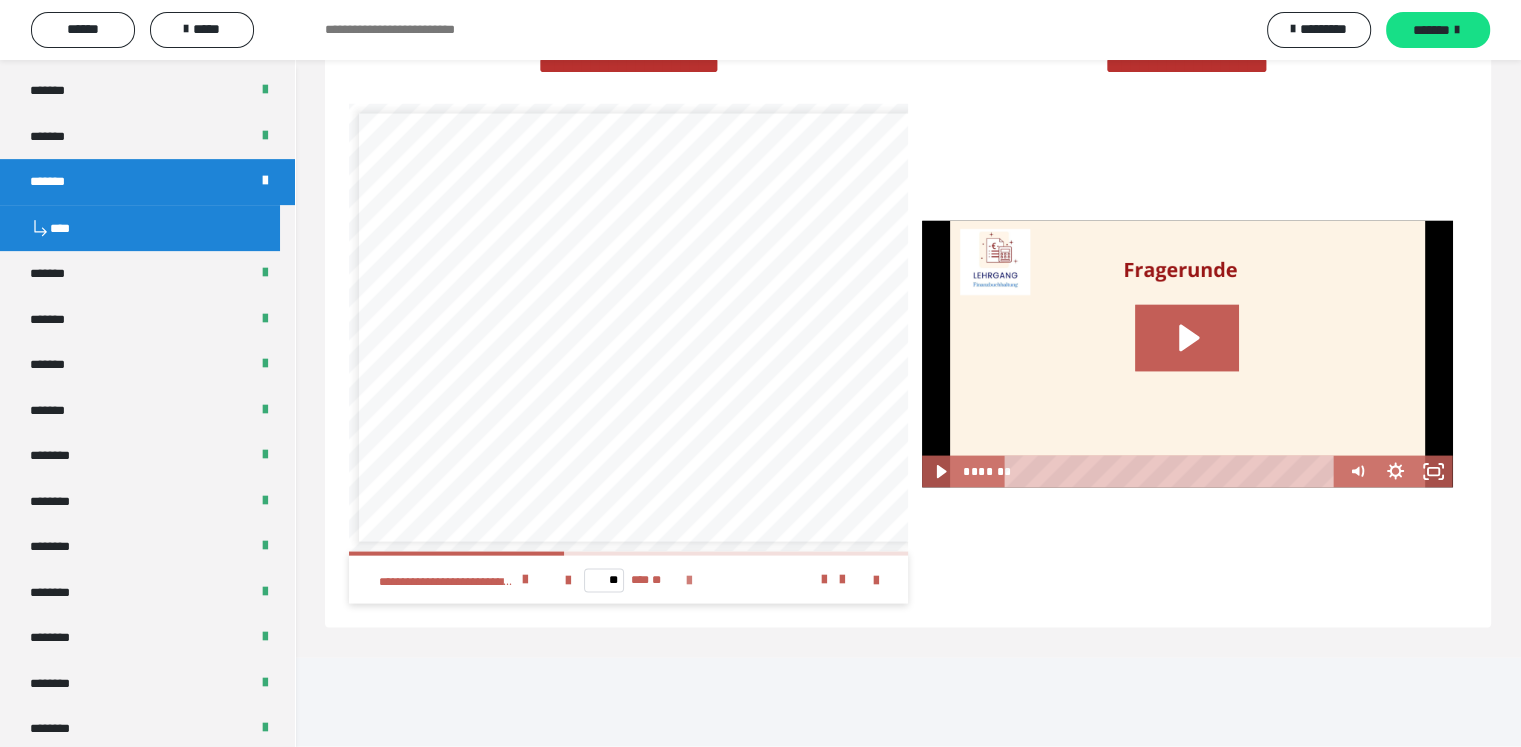click at bounding box center (689, 581) 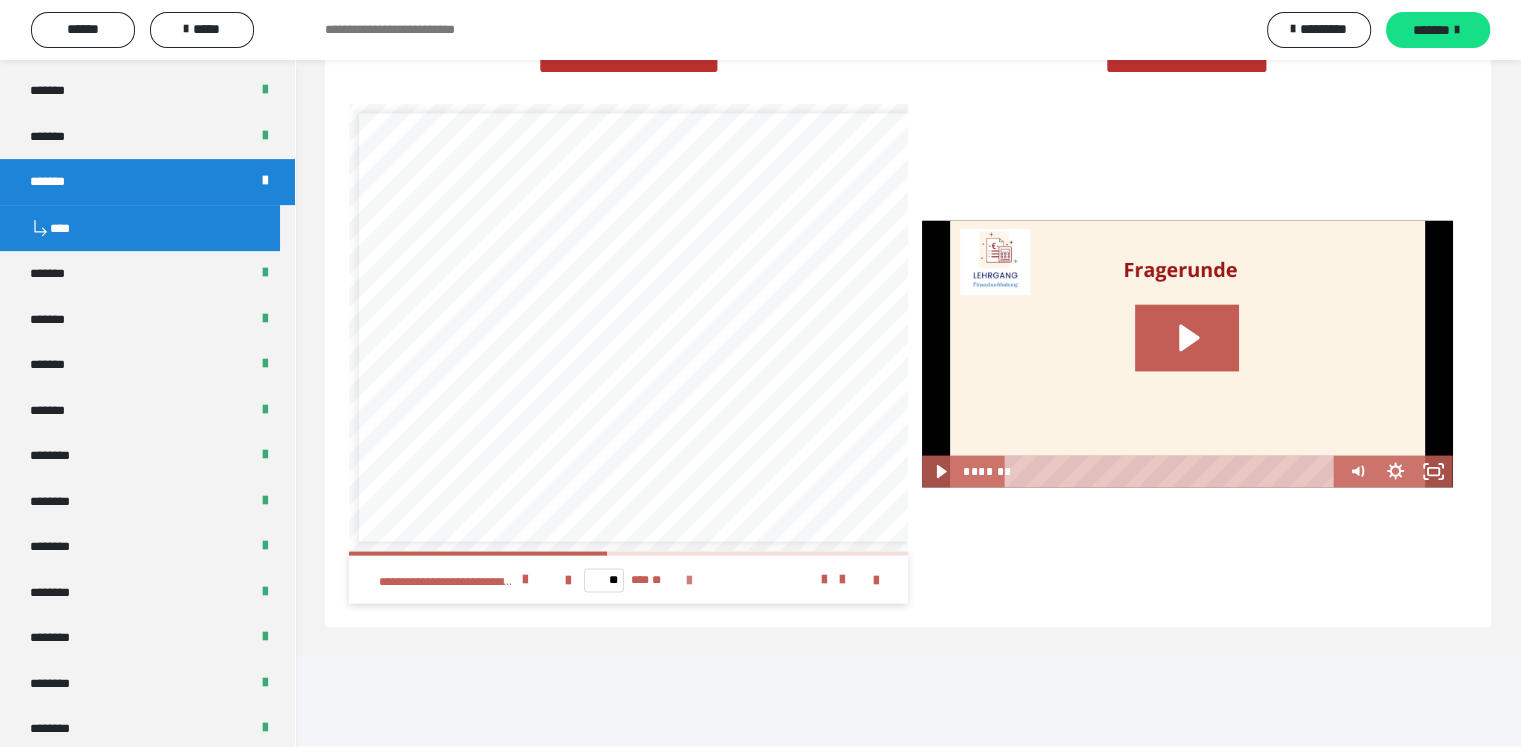 click at bounding box center [689, 581] 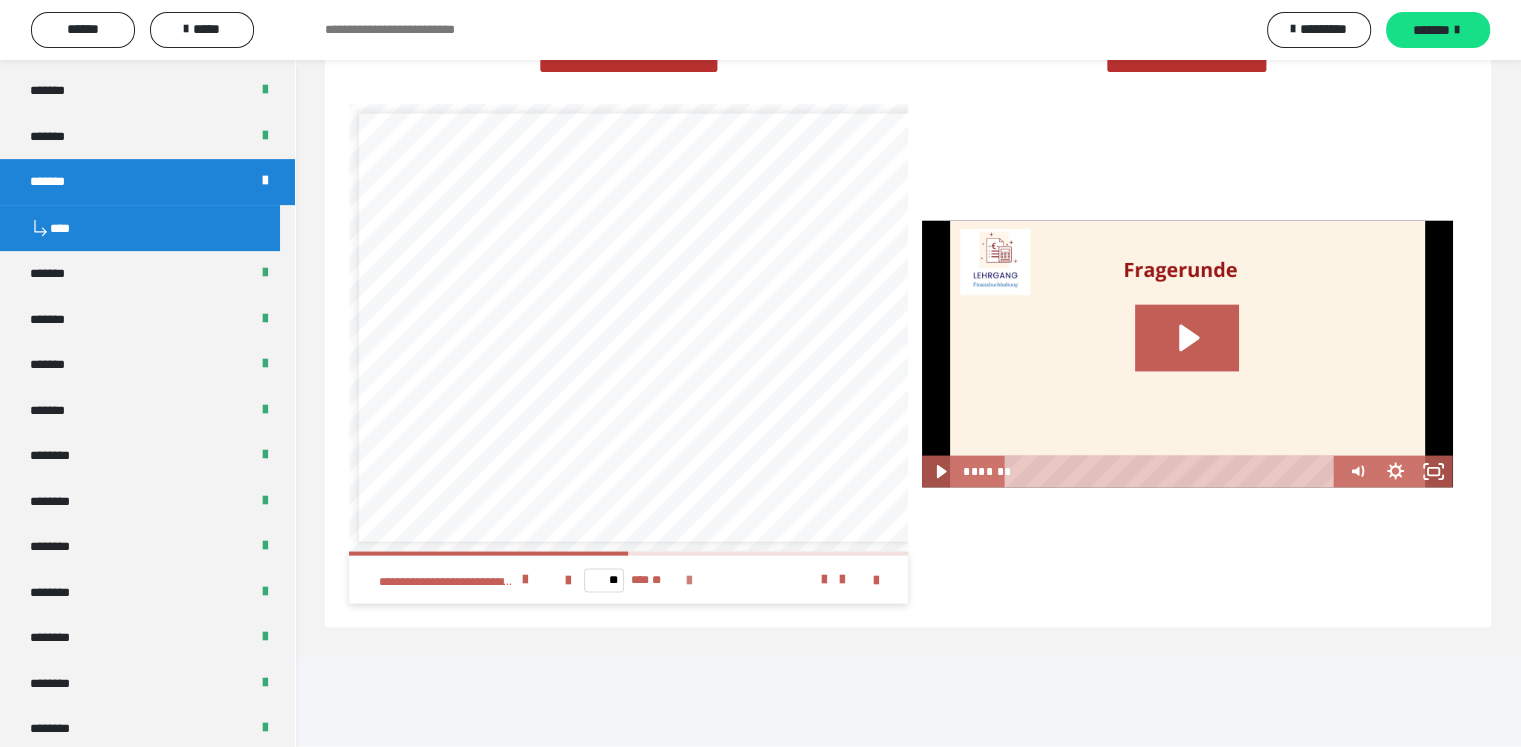 click at bounding box center [689, 581] 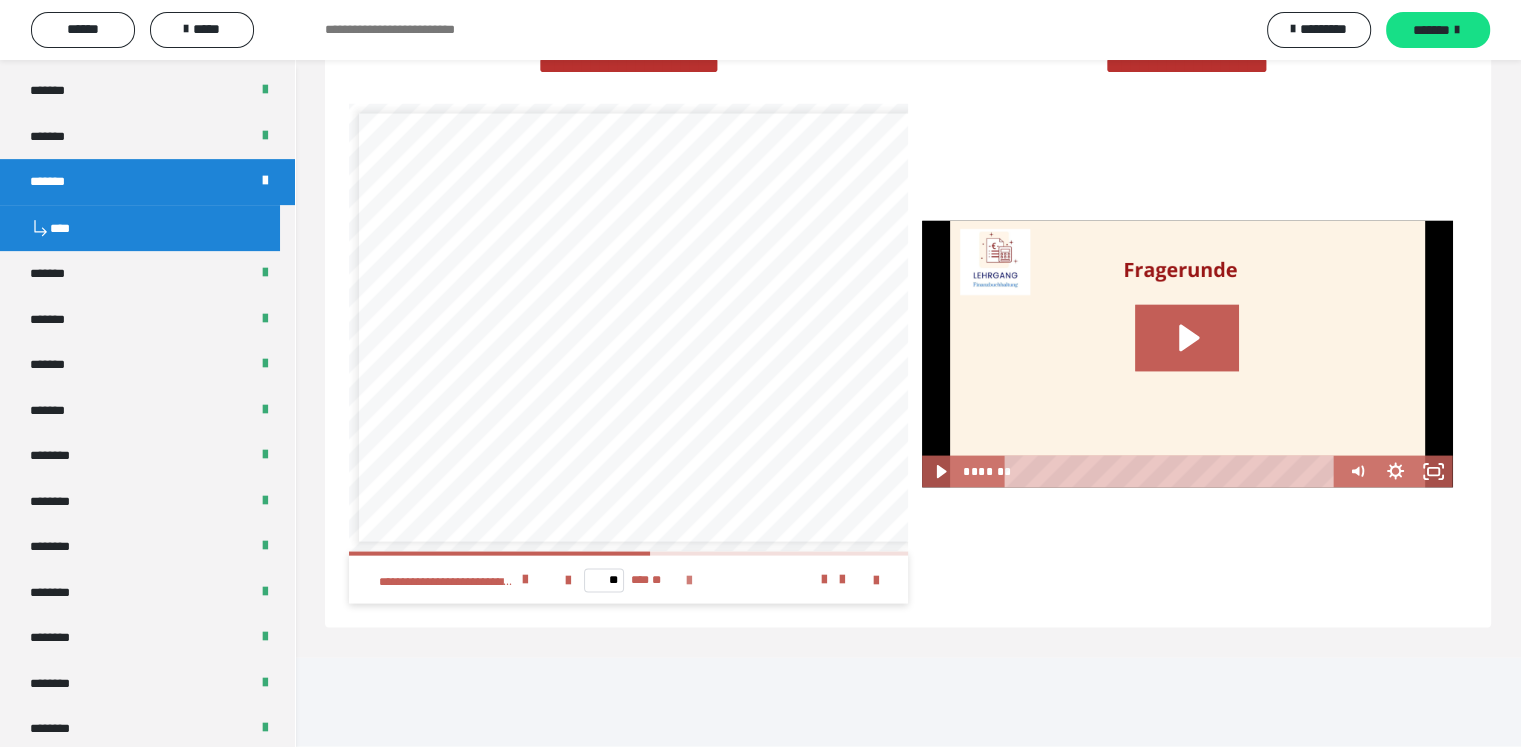 click at bounding box center (689, 581) 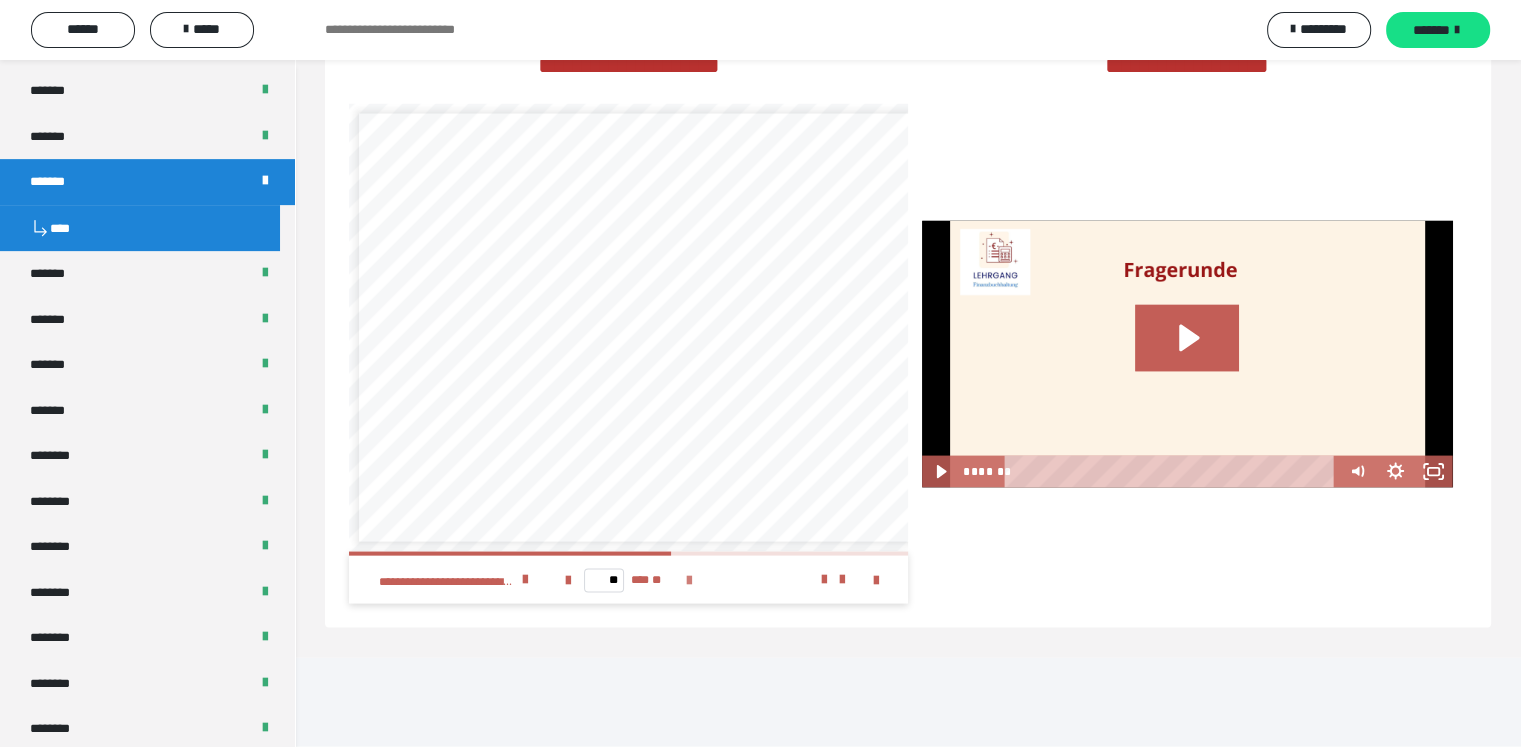 click at bounding box center [689, 581] 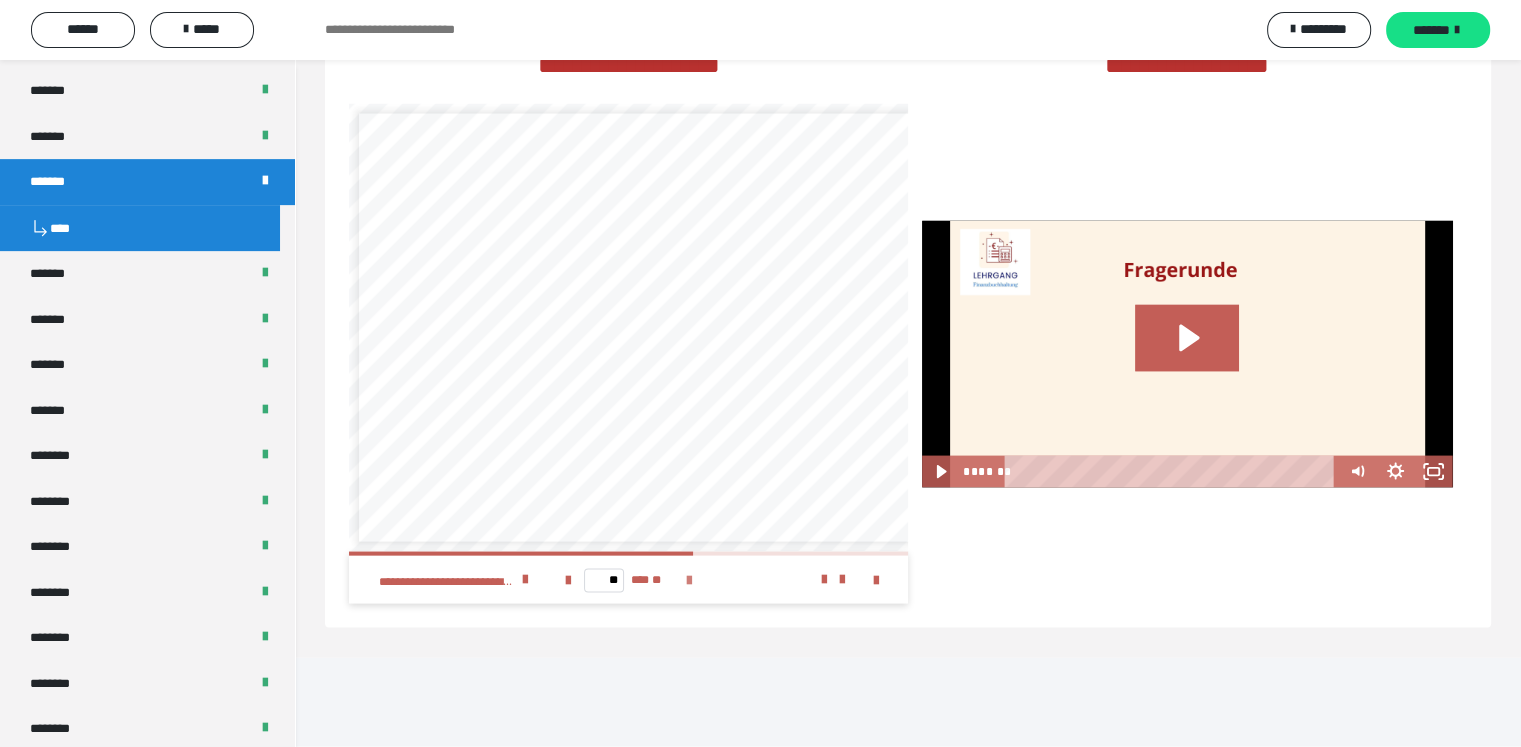 click at bounding box center [689, 581] 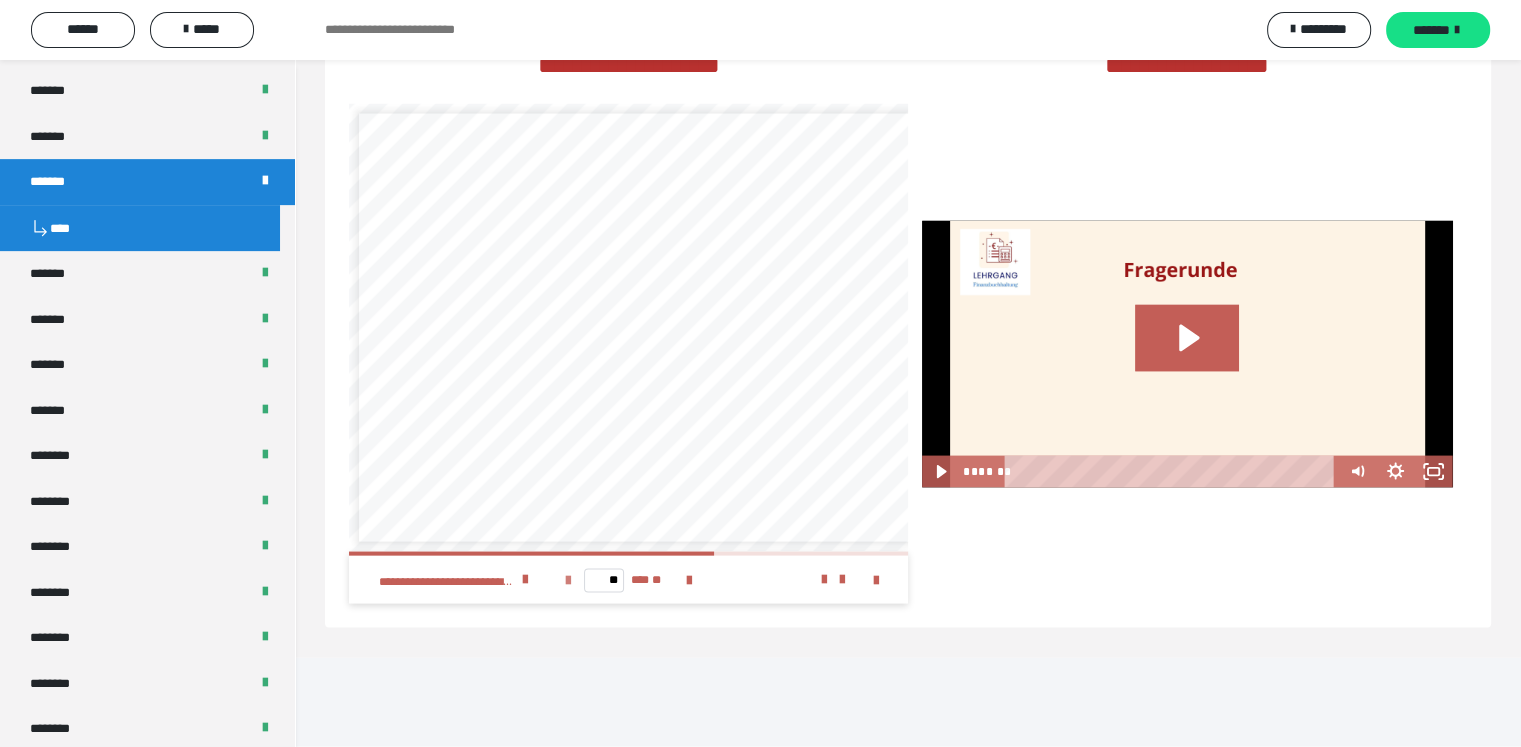click at bounding box center [568, 581] 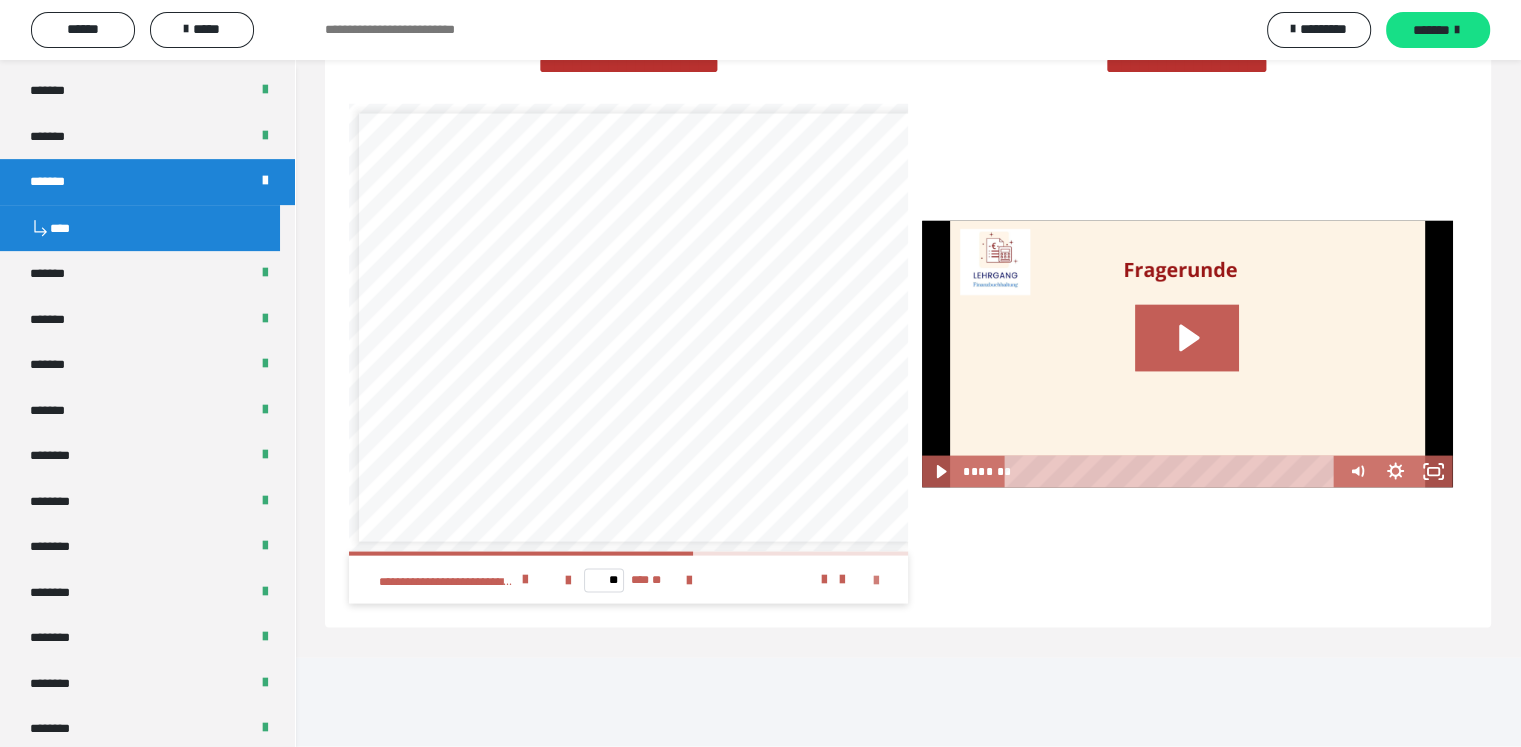 click at bounding box center (876, 581) 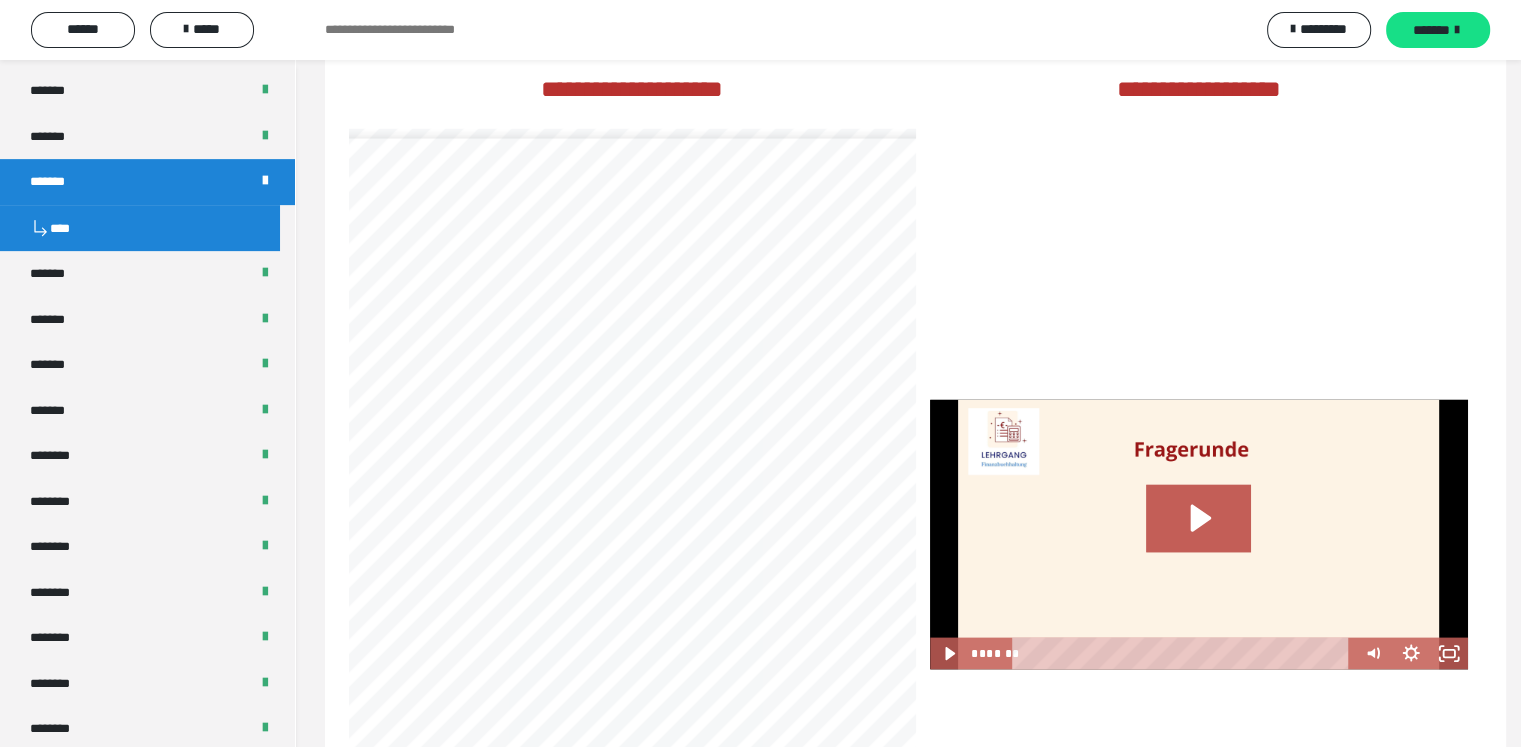 scroll, scrollTop: 3908, scrollLeft: 0, axis: vertical 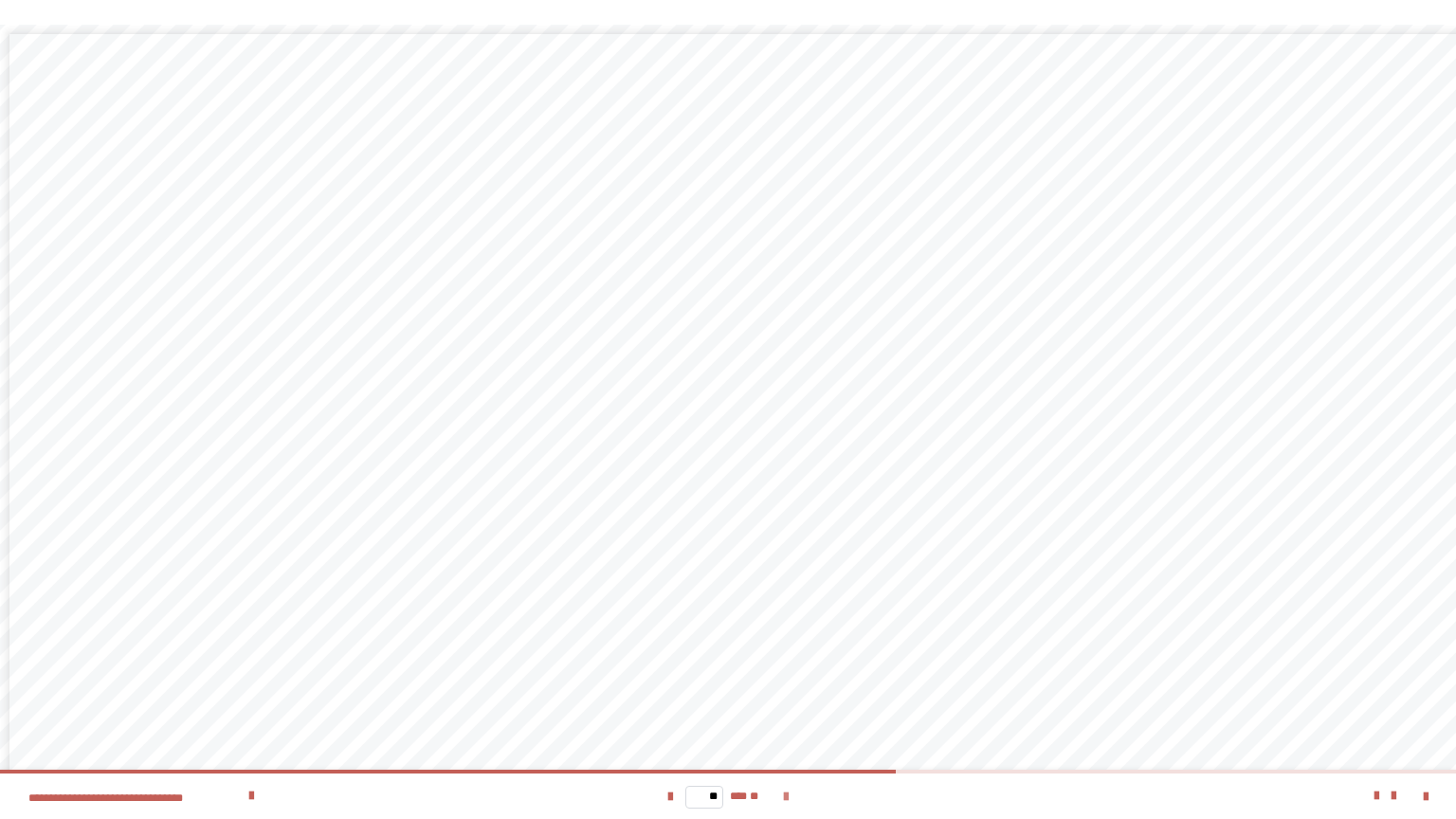 click at bounding box center [786, 797] 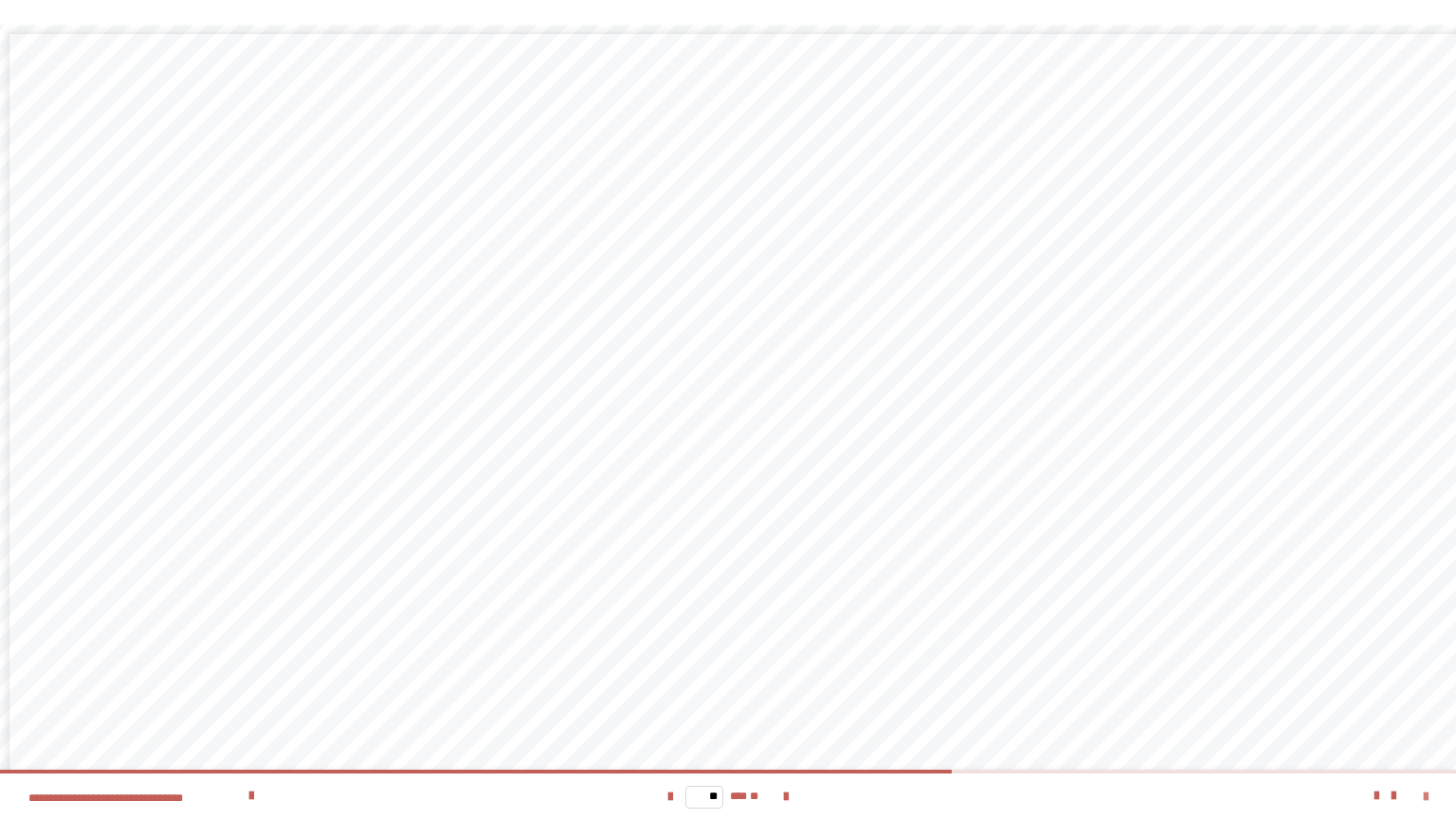 click at bounding box center (1426, 797) 